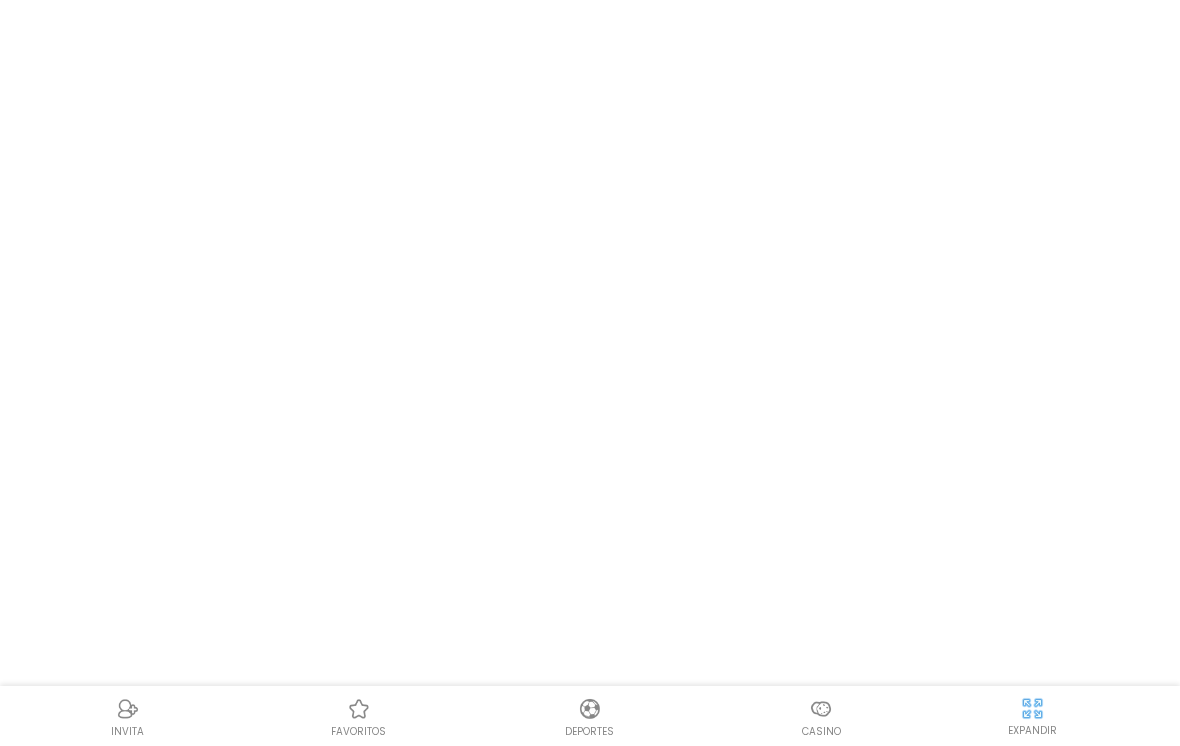 scroll, scrollTop: 0, scrollLeft: 0, axis: both 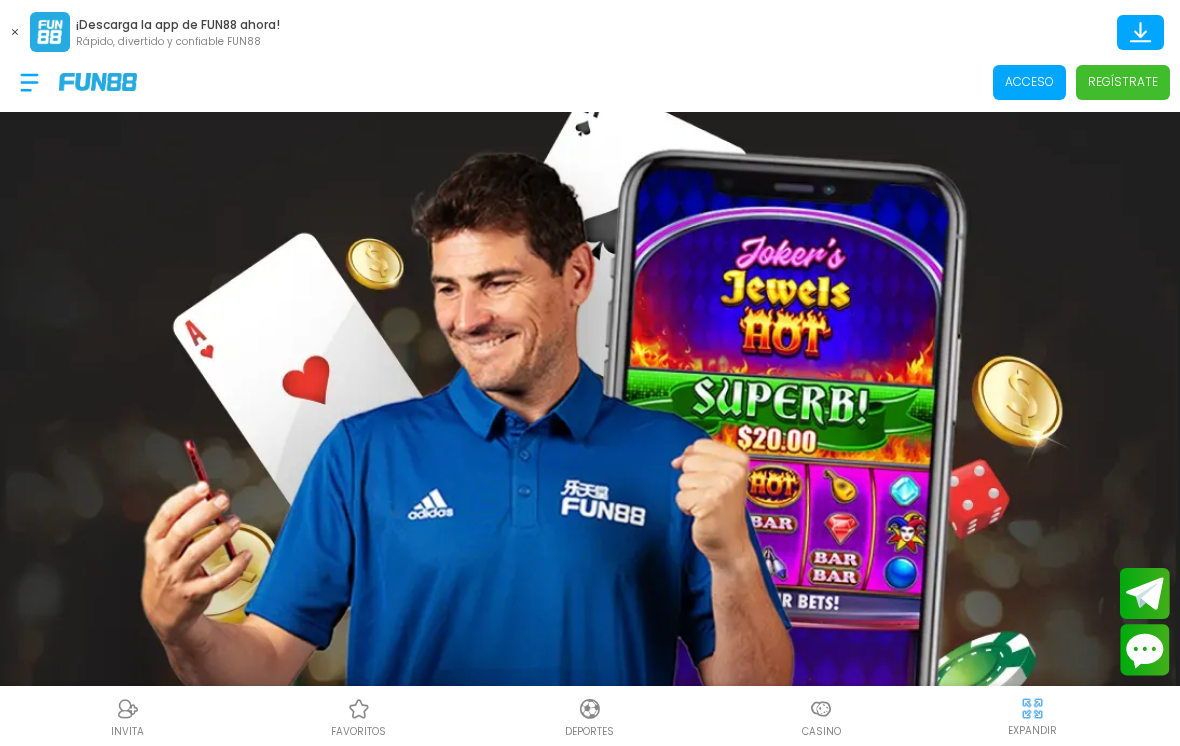 click at bounding box center (15, 32) 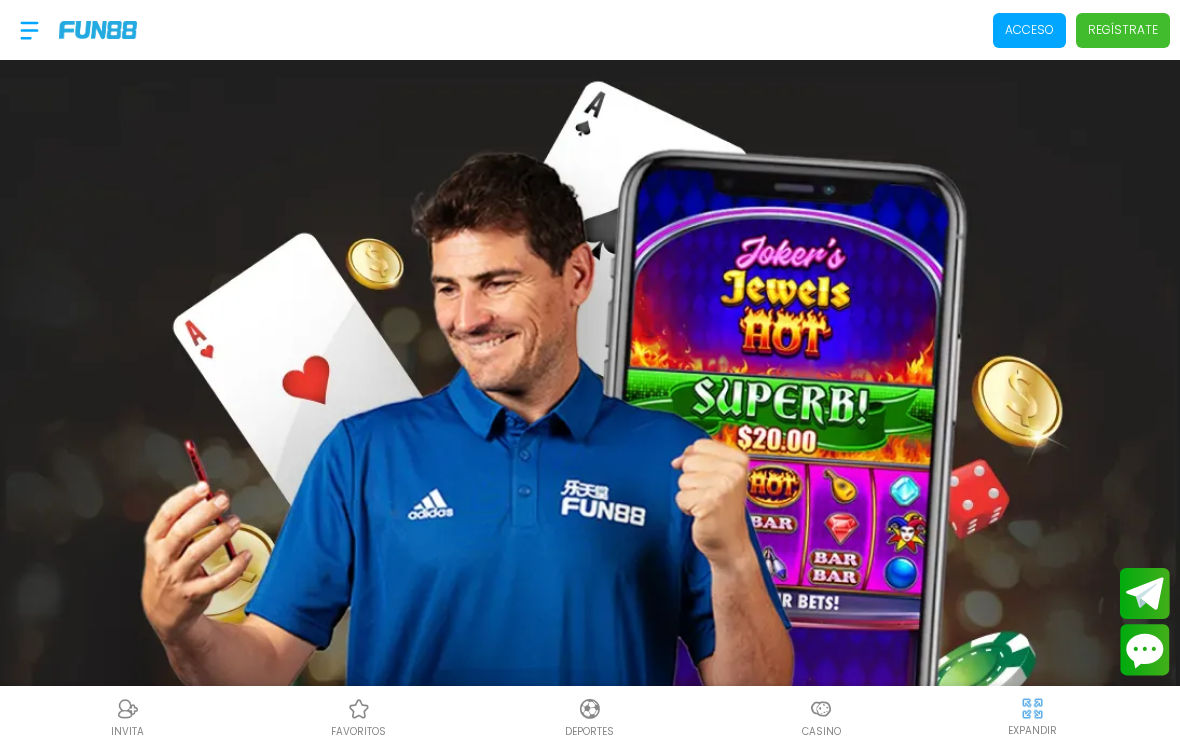 click on "Acceso" at bounding box center (1029, 30) 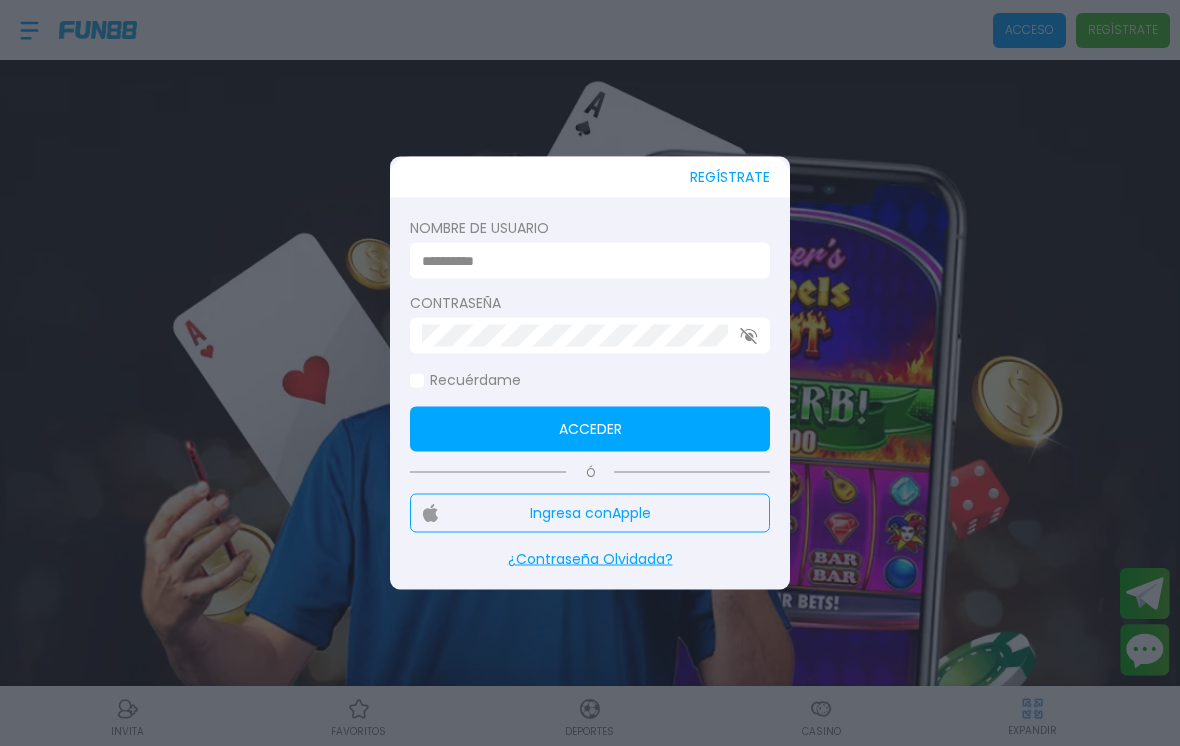 click at bounding box center (584, 260) 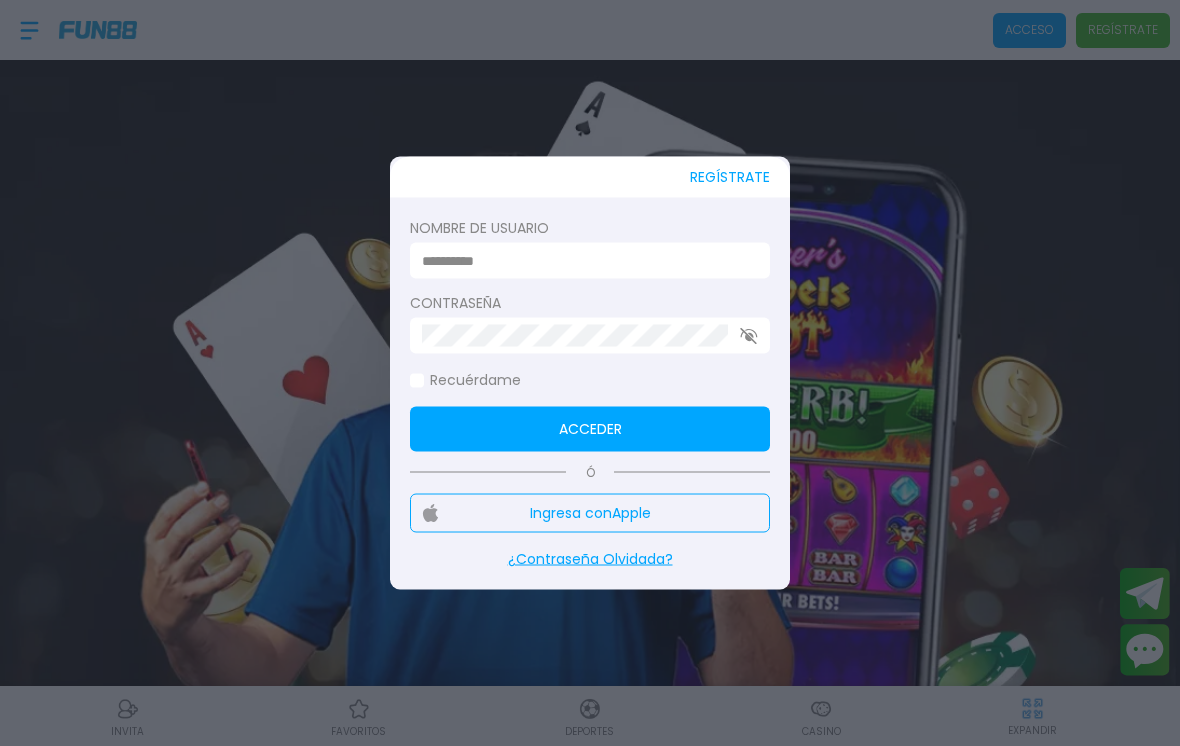 type on "*******" 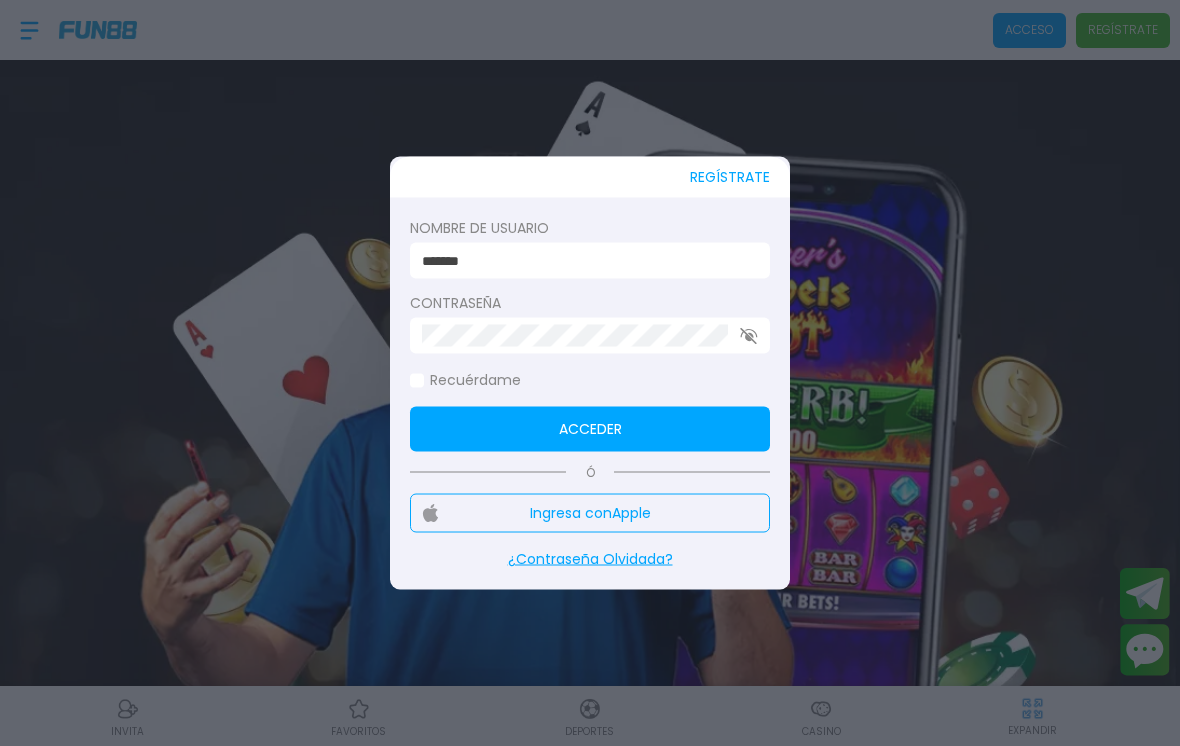 click at bounding box center [590, 373] 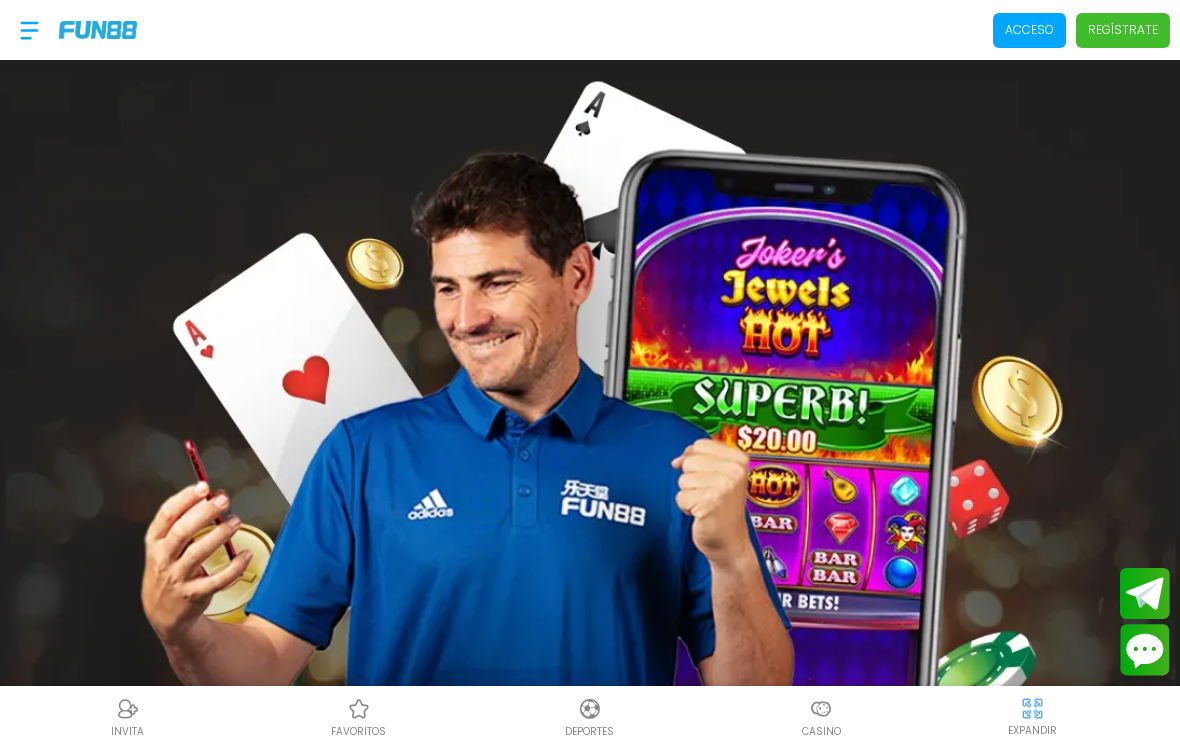 click on "Acceso" at bounding box center [1029, 30] 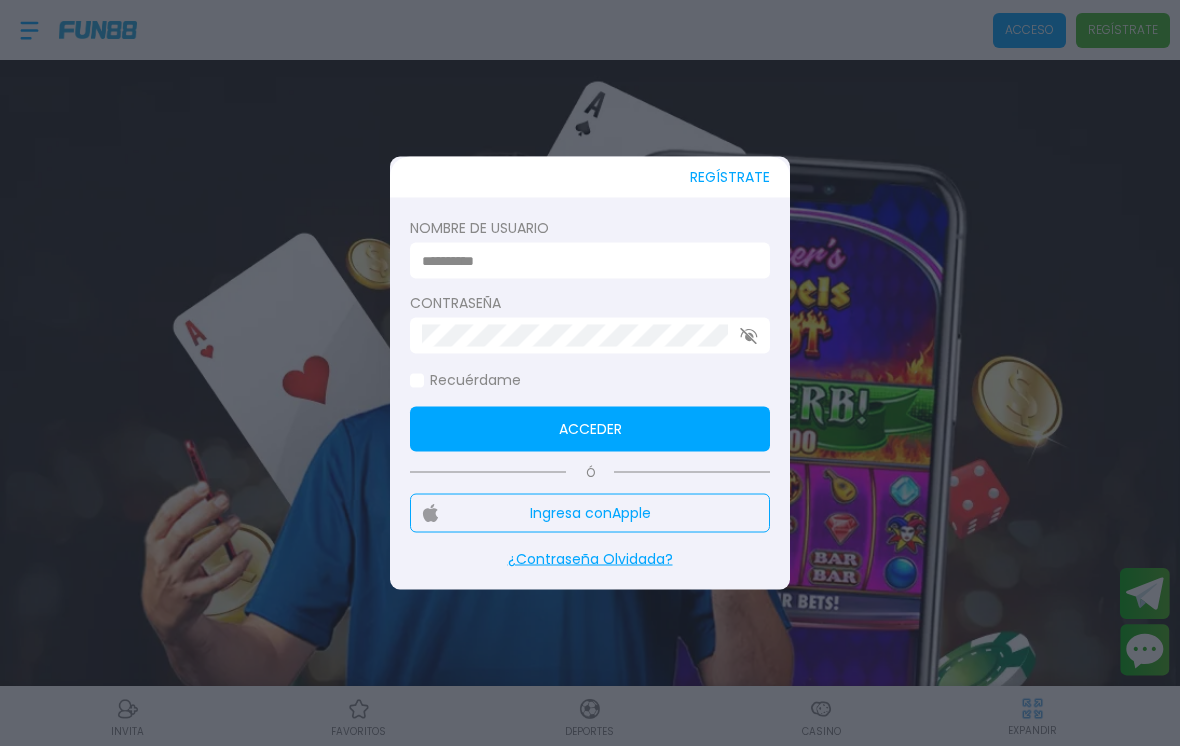 click at bounding box center [584, 260] 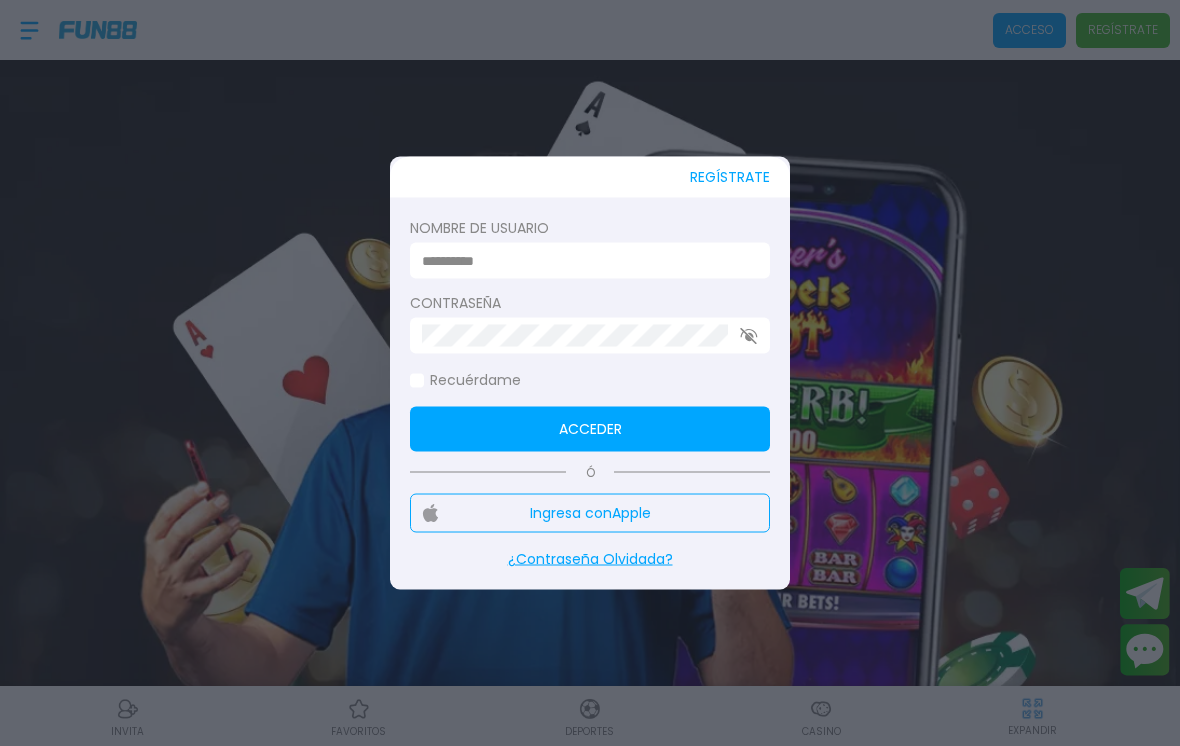 type on "**********" 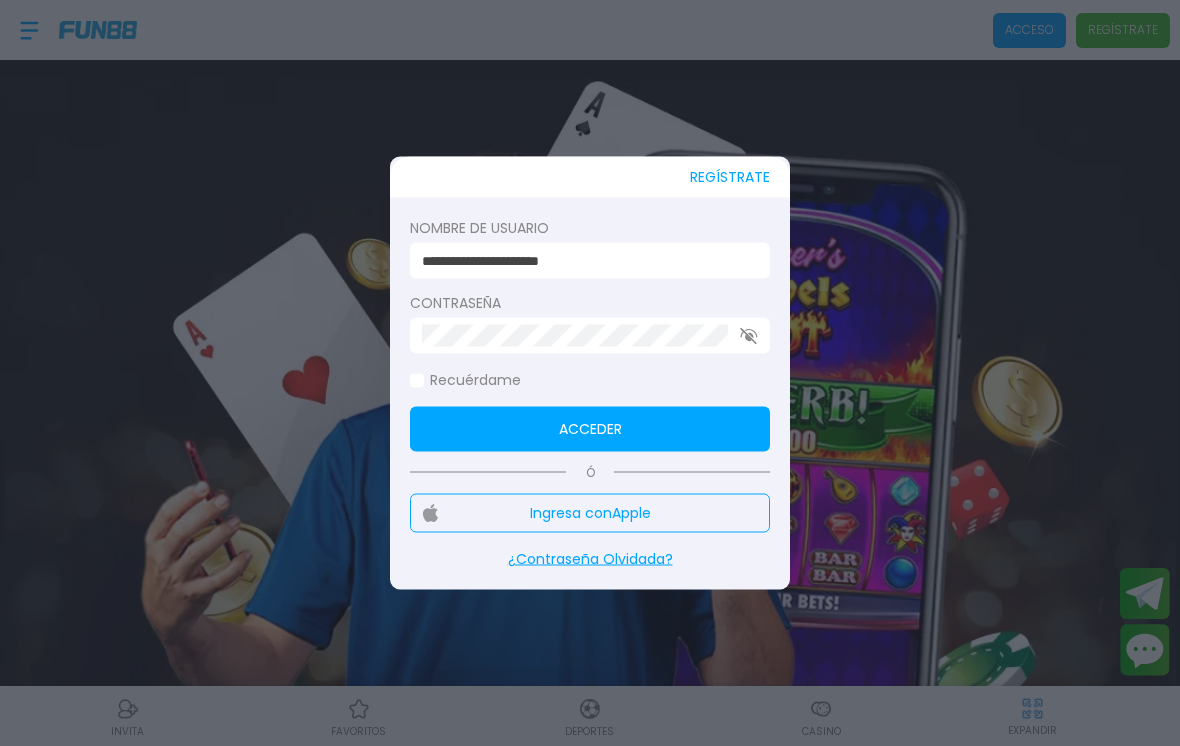 click at bounding box center [590, 373] 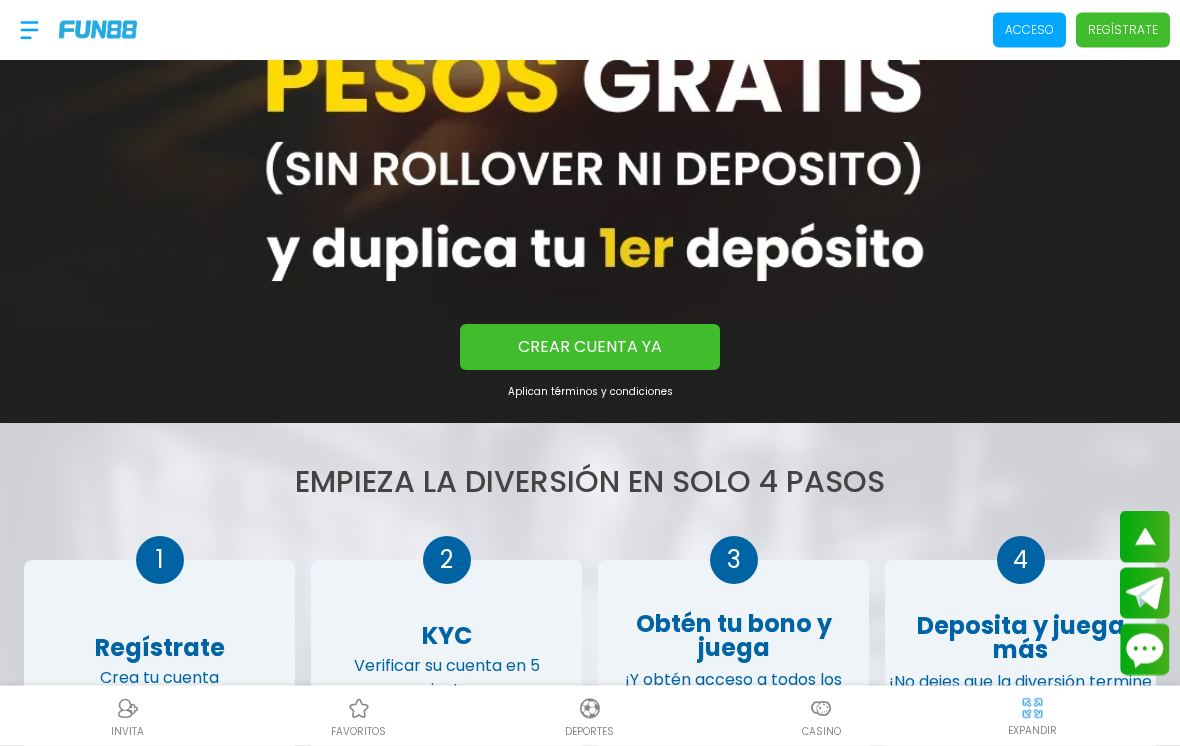scroll, scrollTop: 974, scrollLeft: 0, axis: vertical 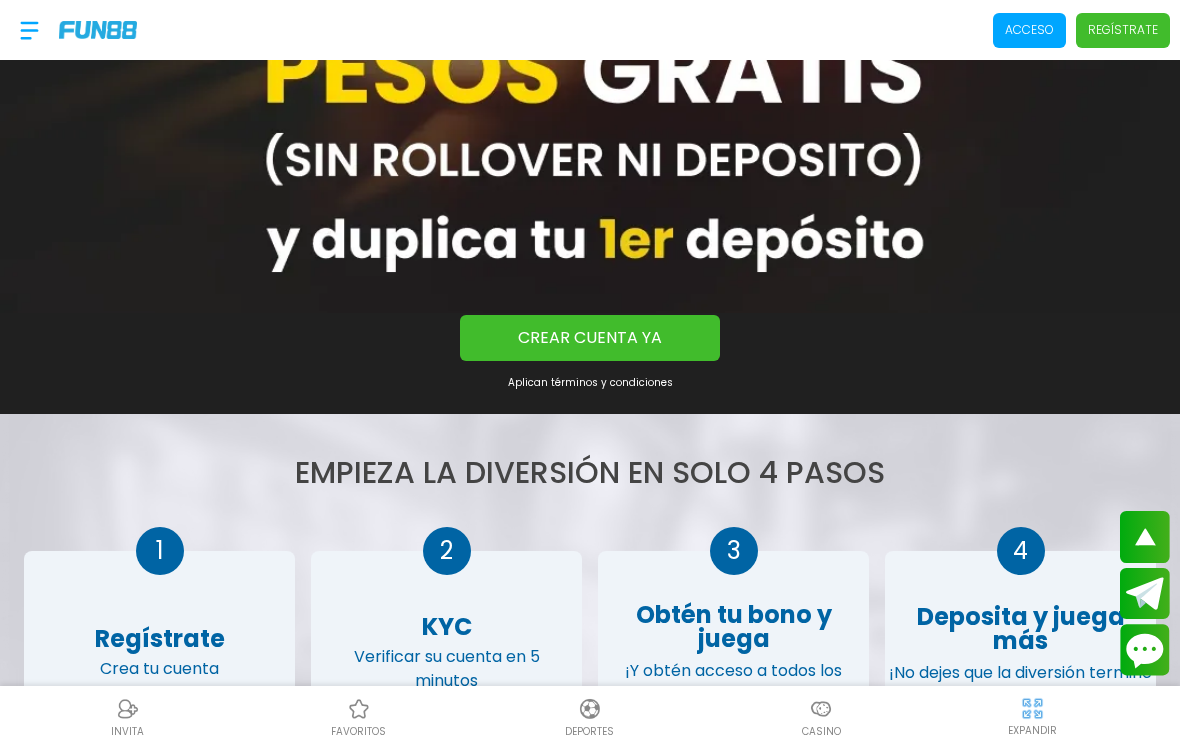 click at bounding box center (821, 709) 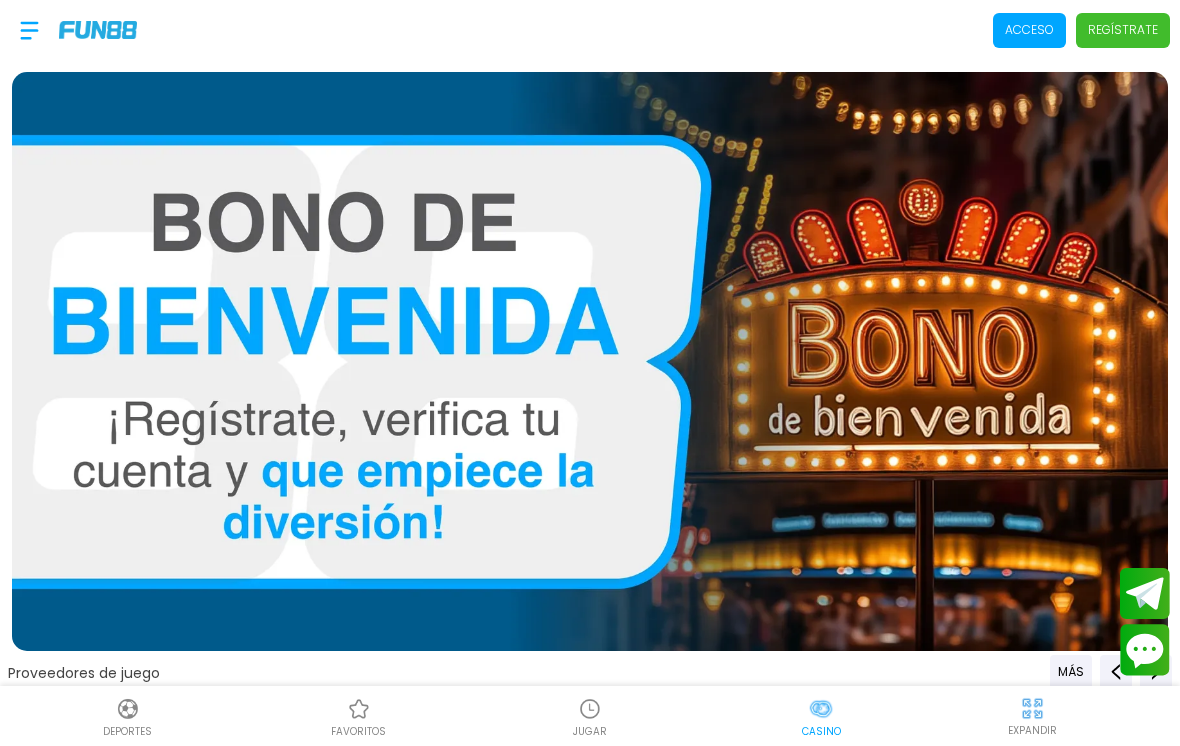 click on "Acceso" at bounding box center (1029, 30) 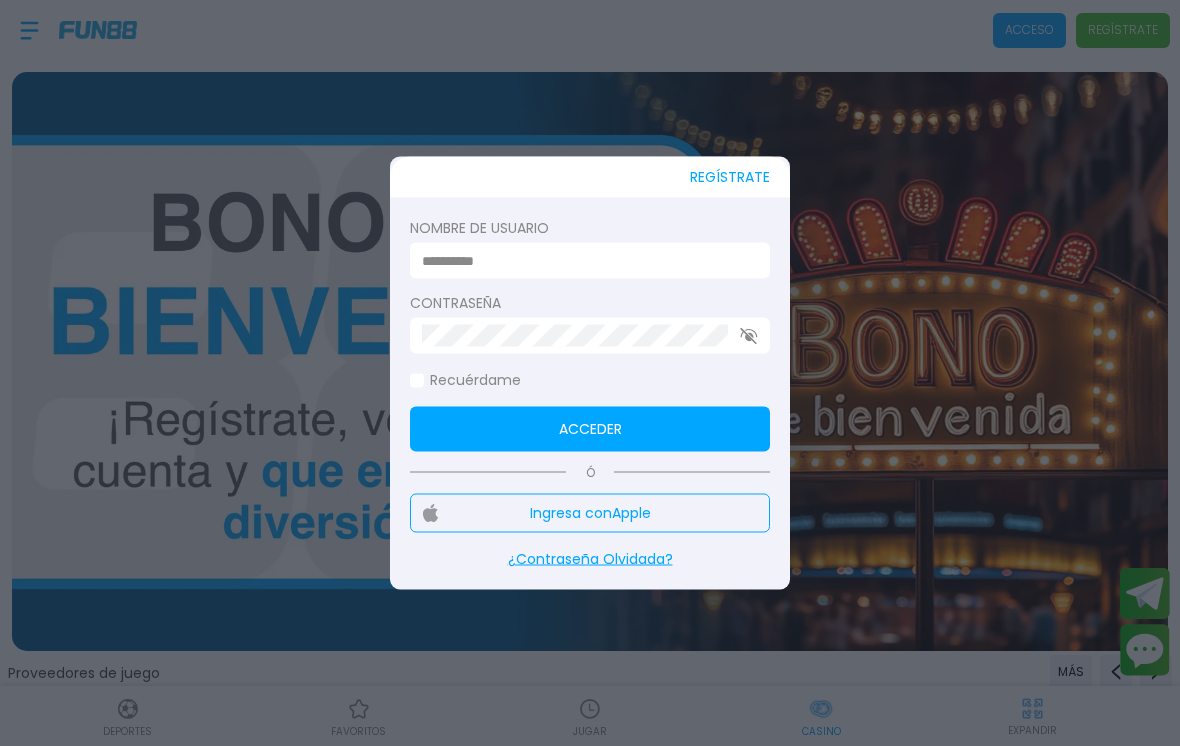 click at bounding box center [584, 260] 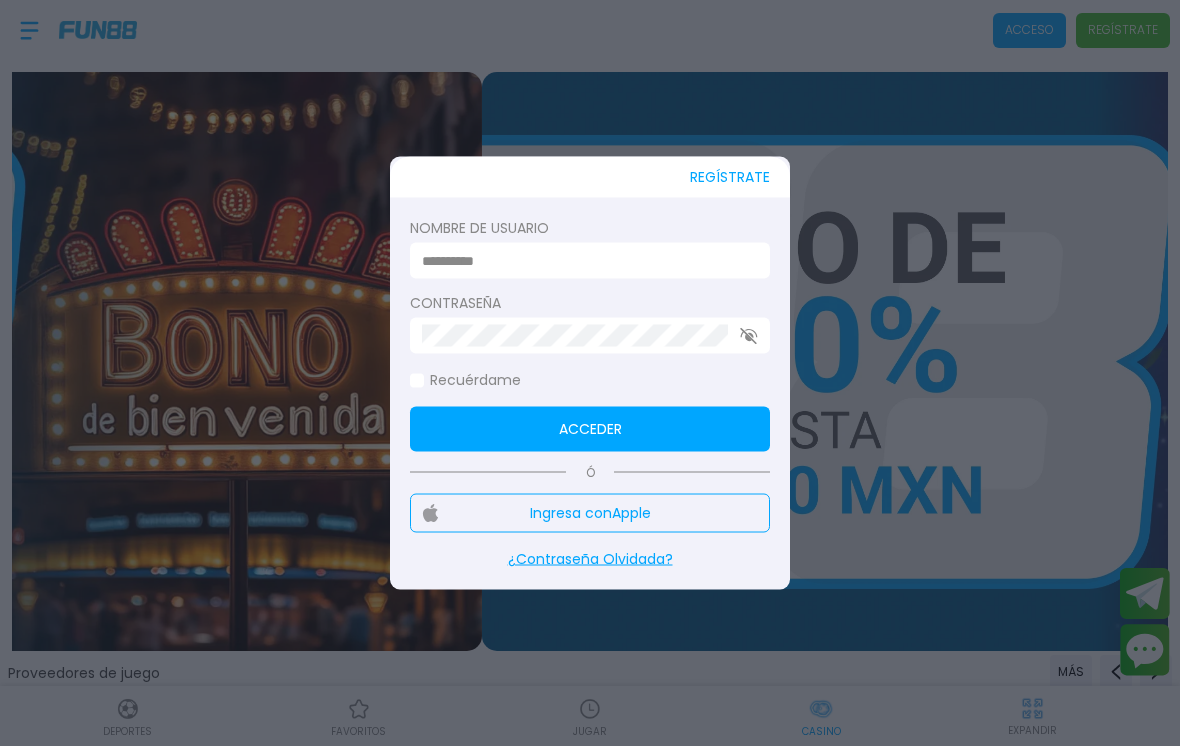 type on "*******" 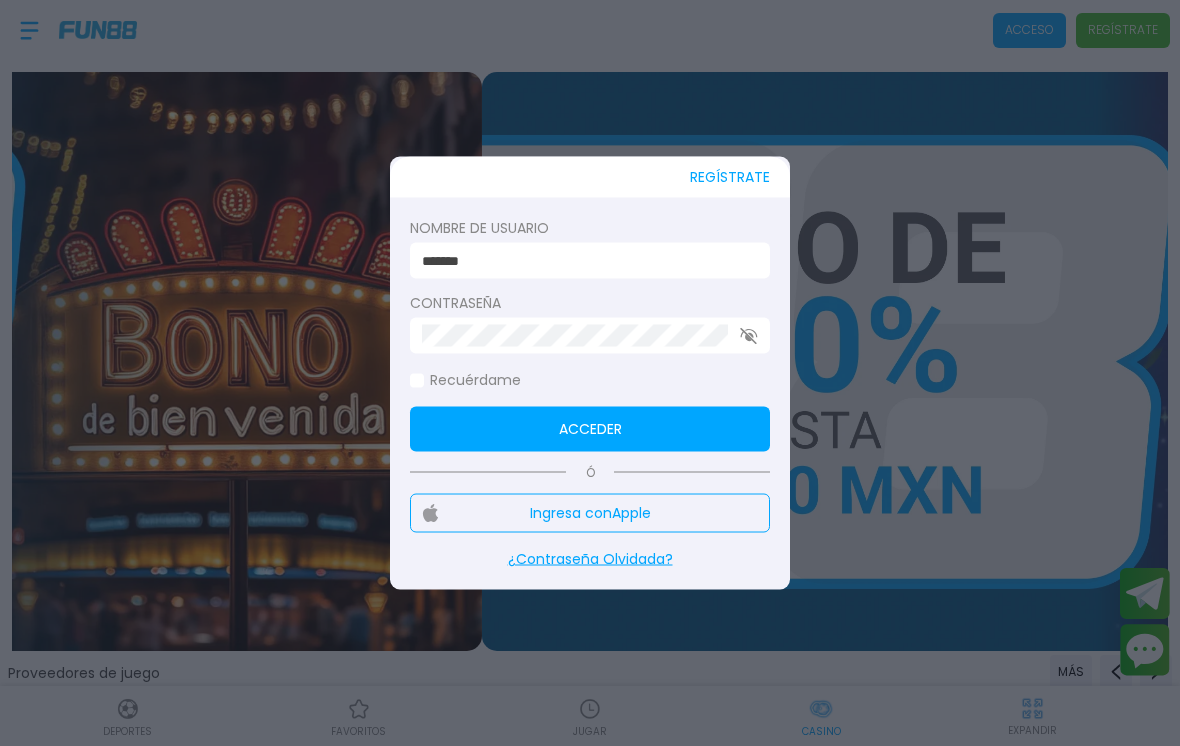 click on "Acceder" at bounding box center (590, 429) 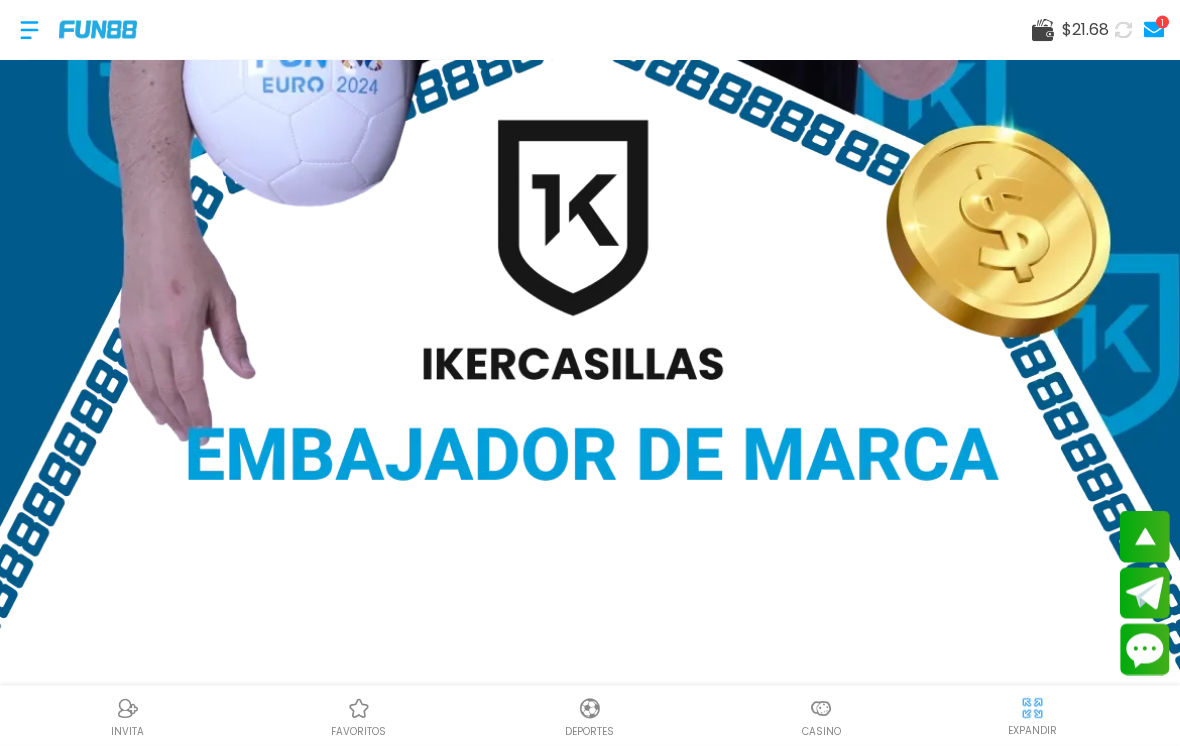 scroll, scrollTop: 842, scrollLeft: 0, axis: vertical 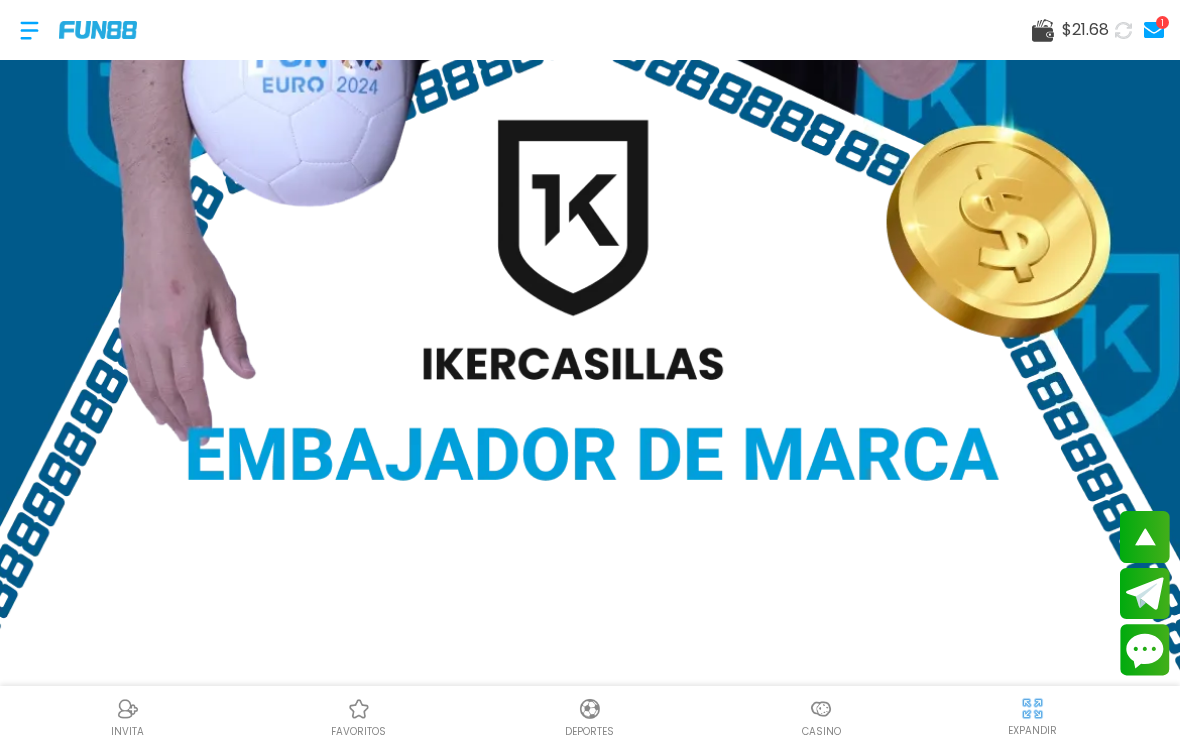 click at bounding box center [821, 709] 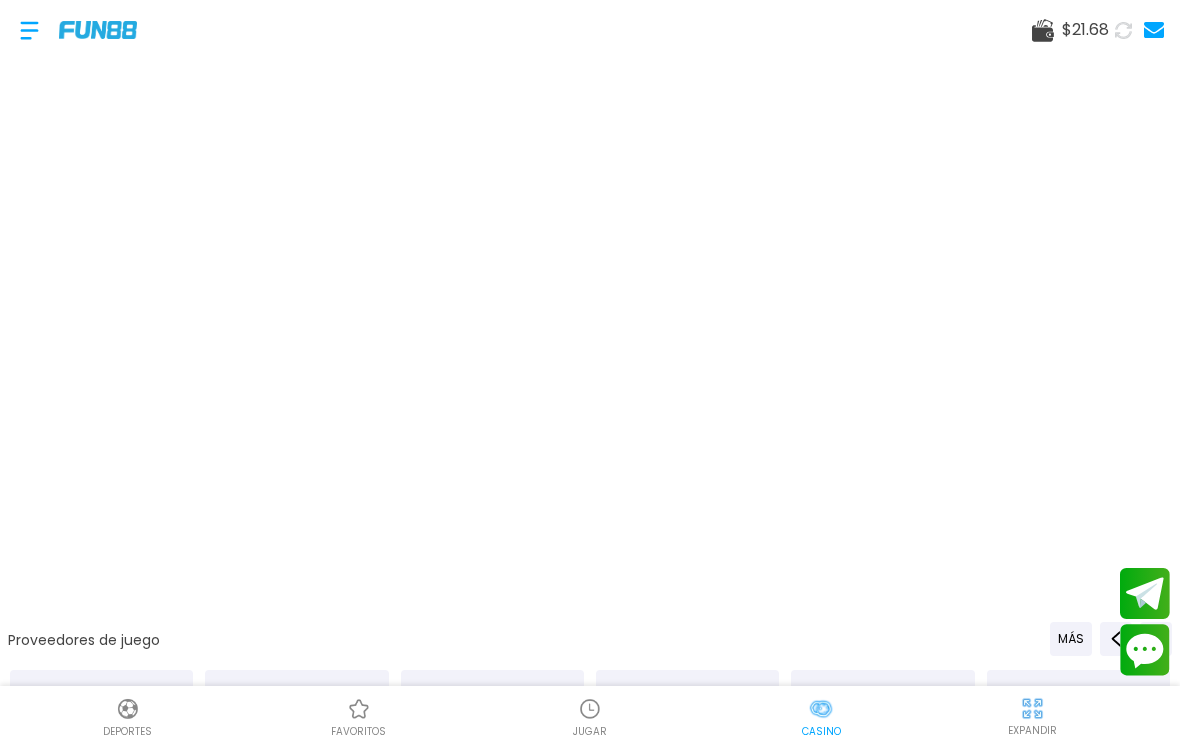 scroll, scrollTop: 0, scrollLeft: 0, axis: both 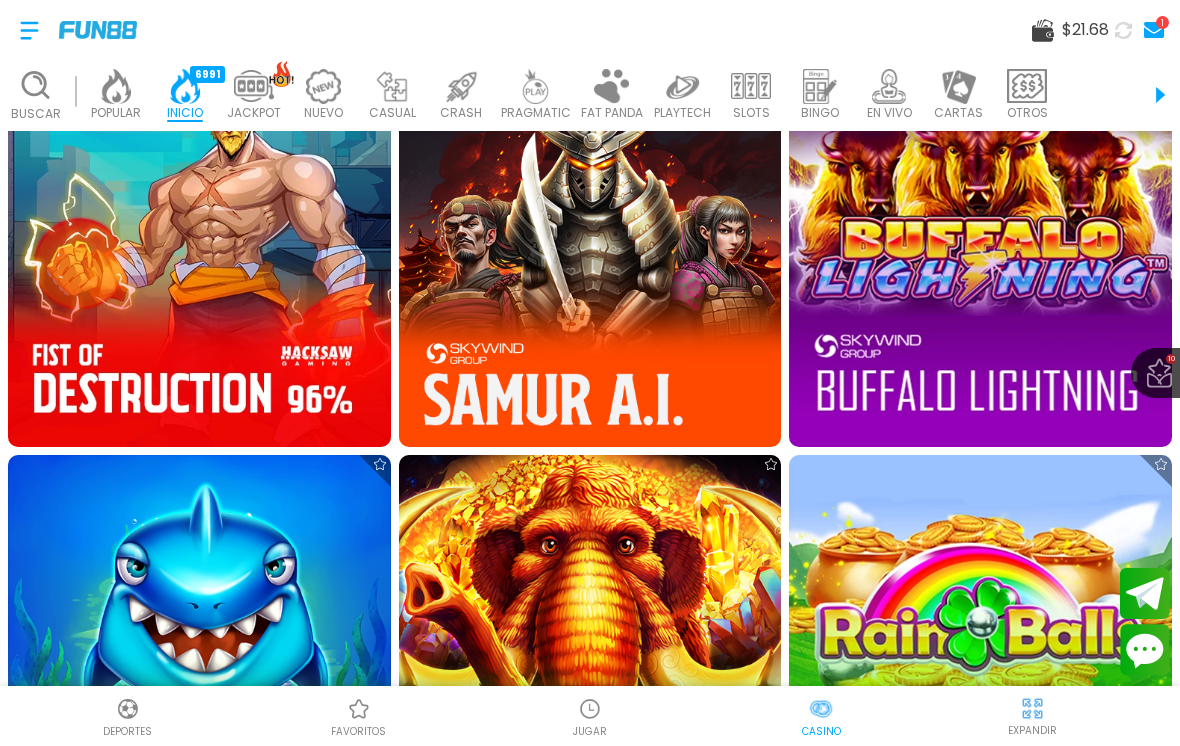 click 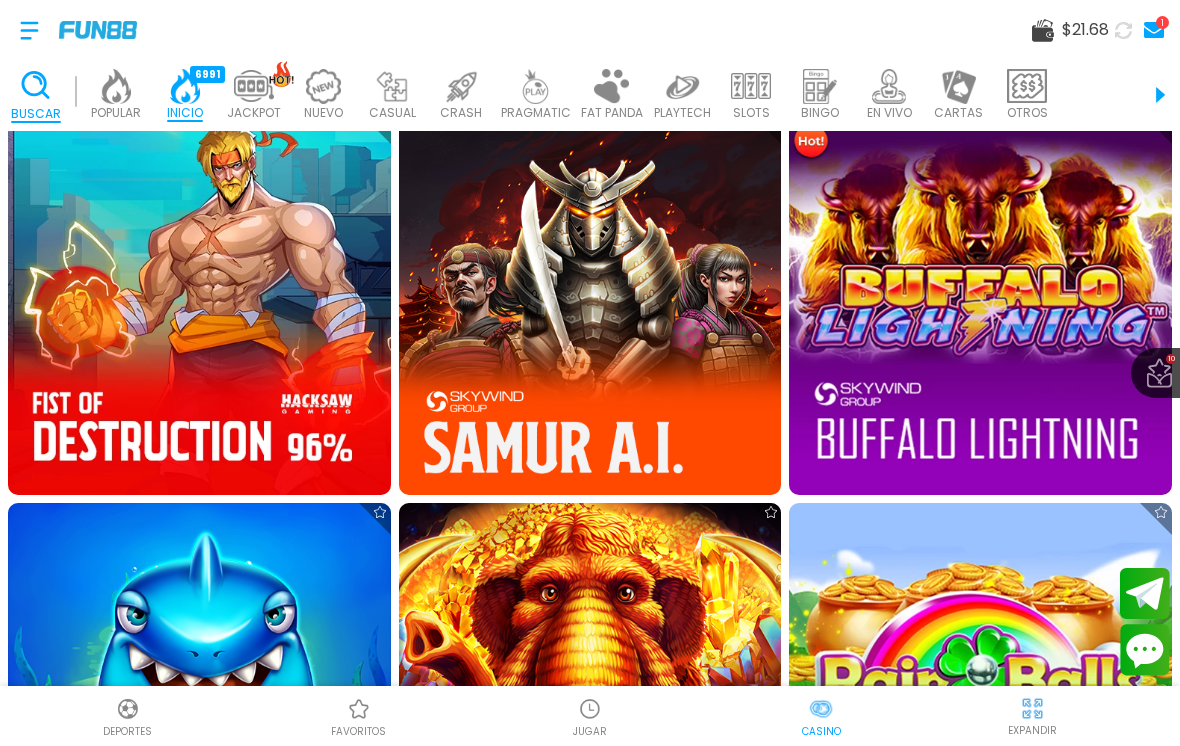 click 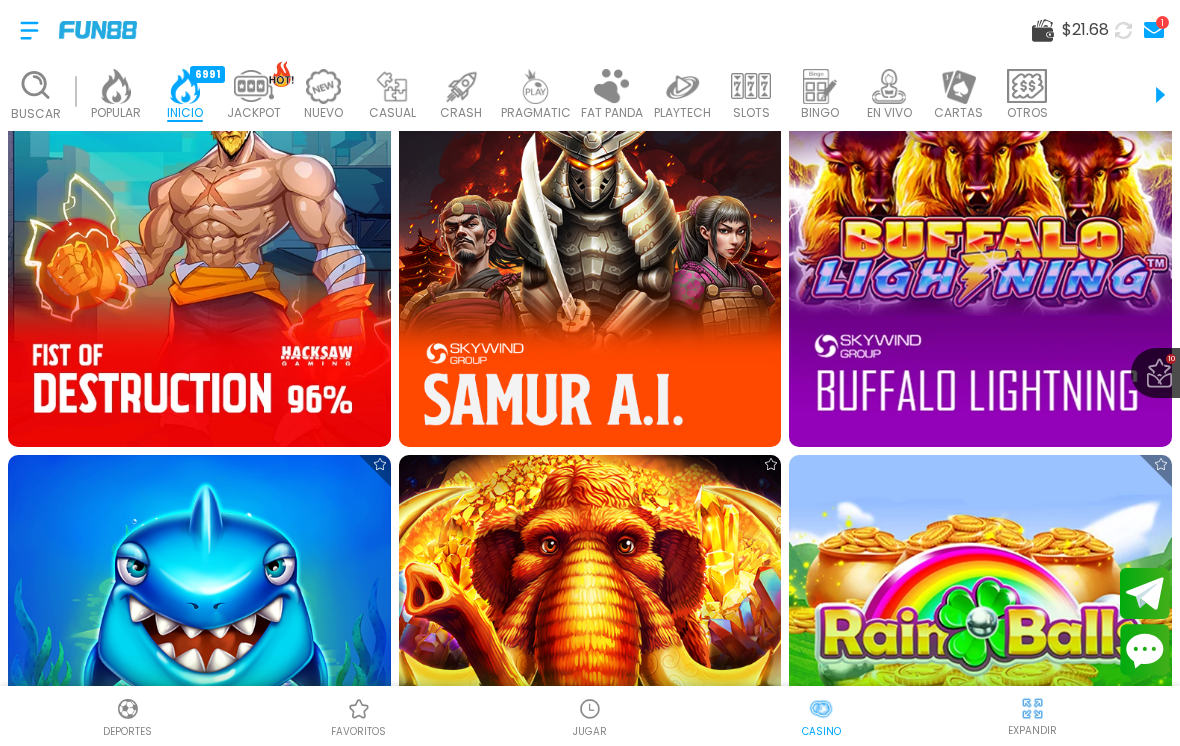 click 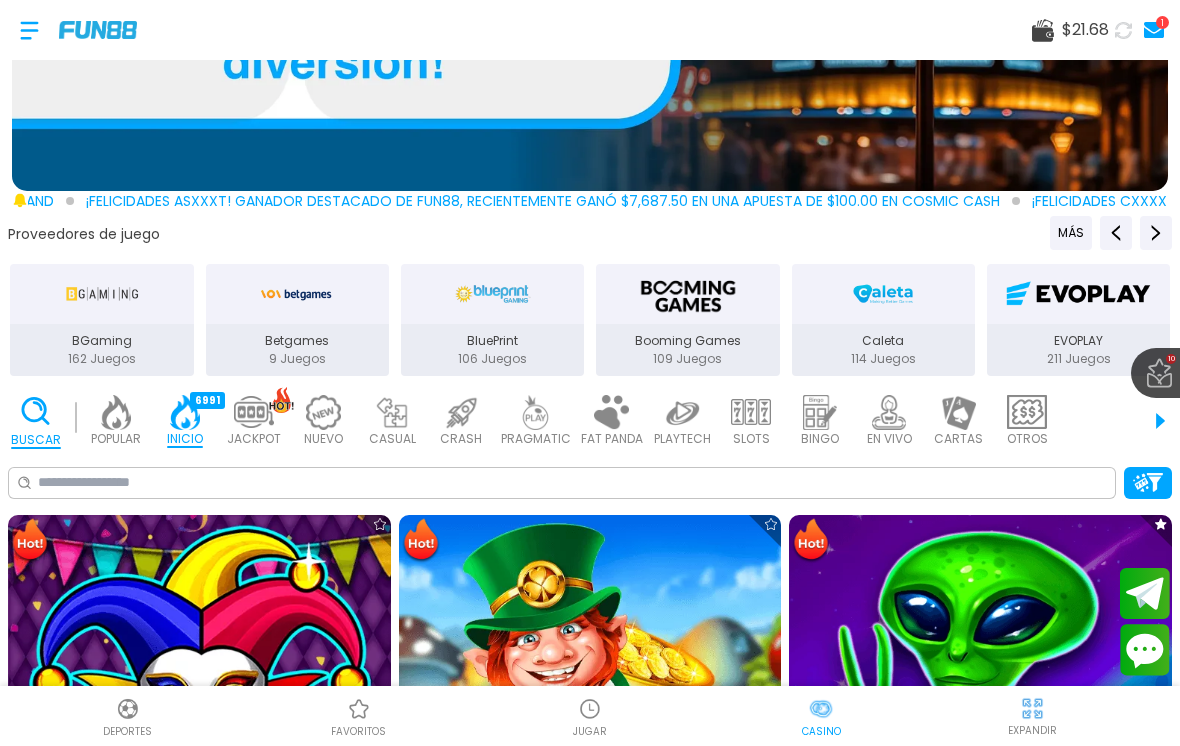 scroll, scrollTop: 693, scrollLeft: 0, axis: vertical 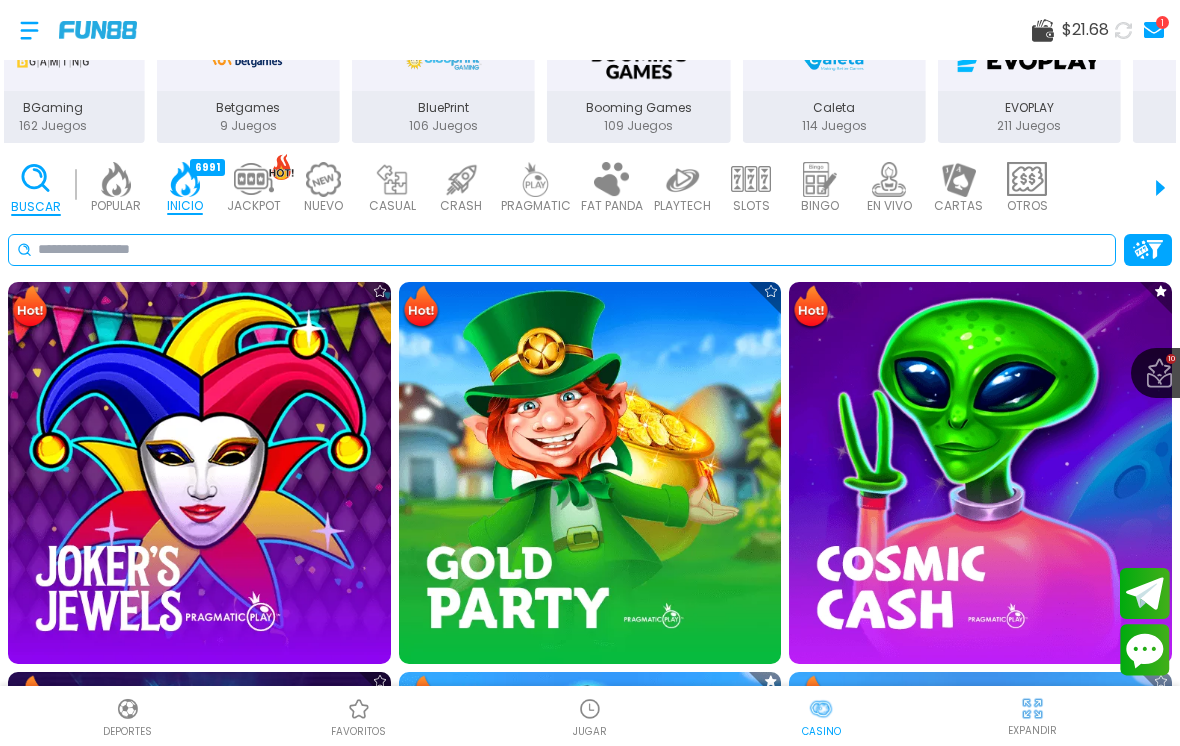 click at bounding box center [572, 249] 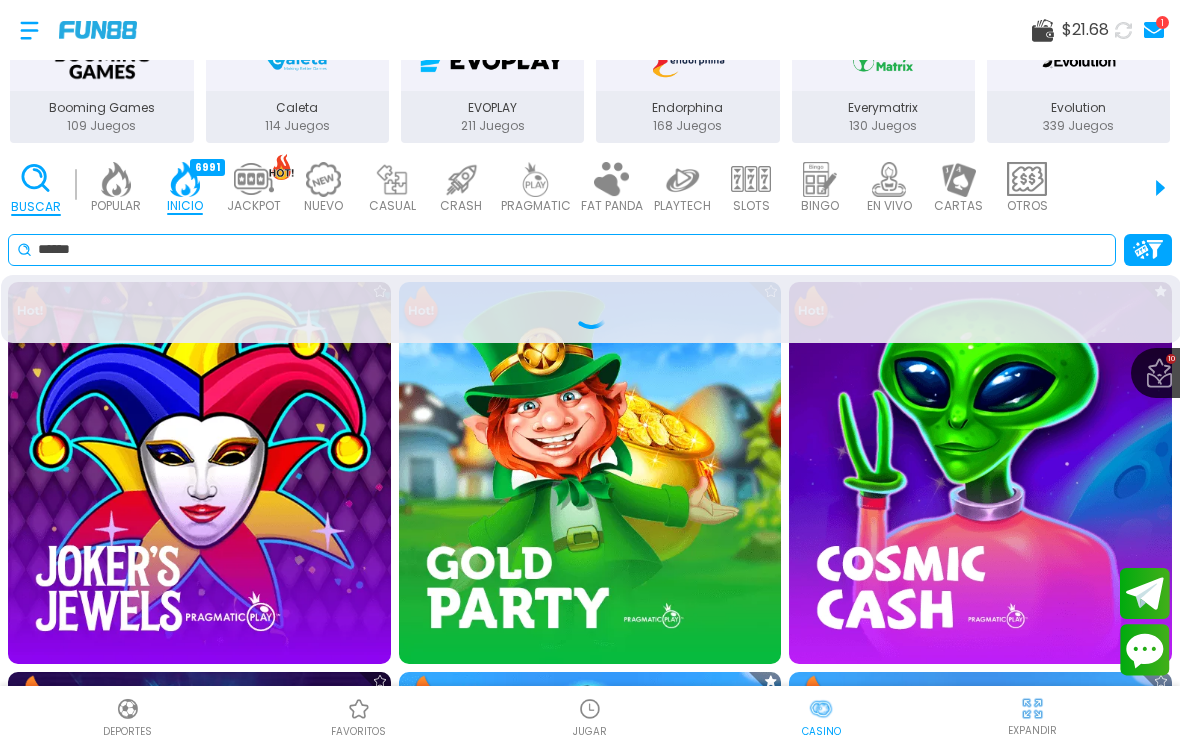click on "******" at bounding box center [572, 249] 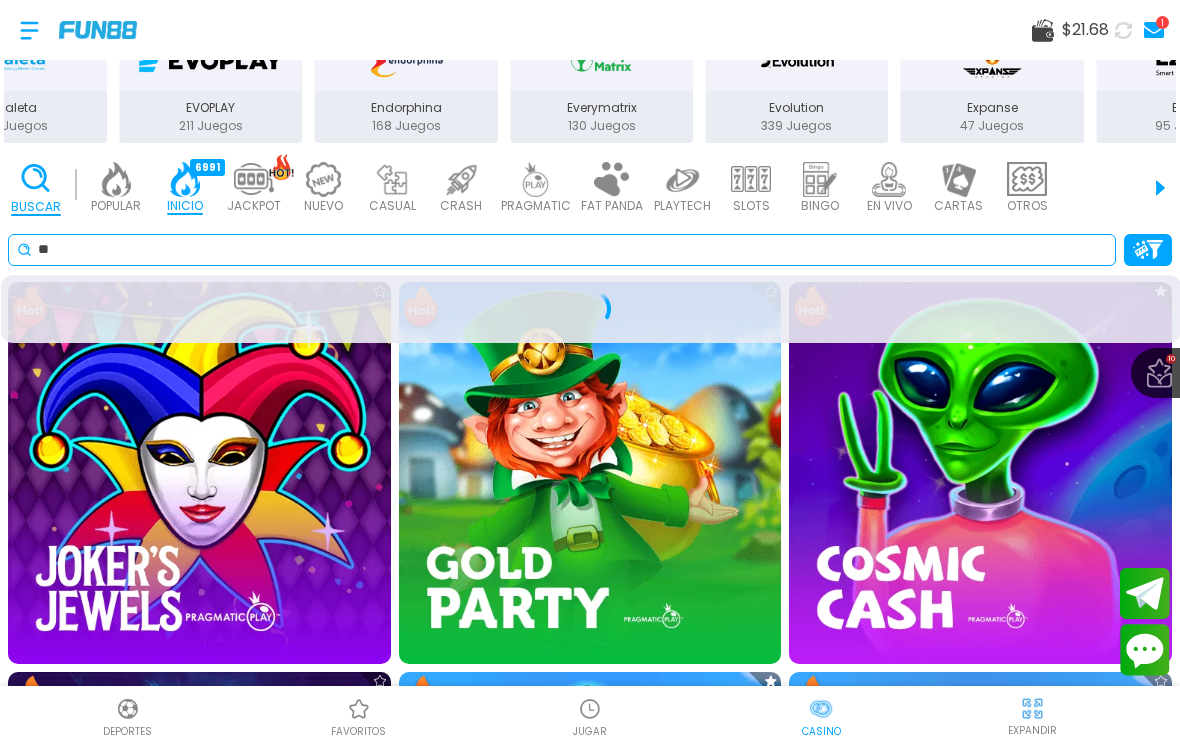 type on "*" 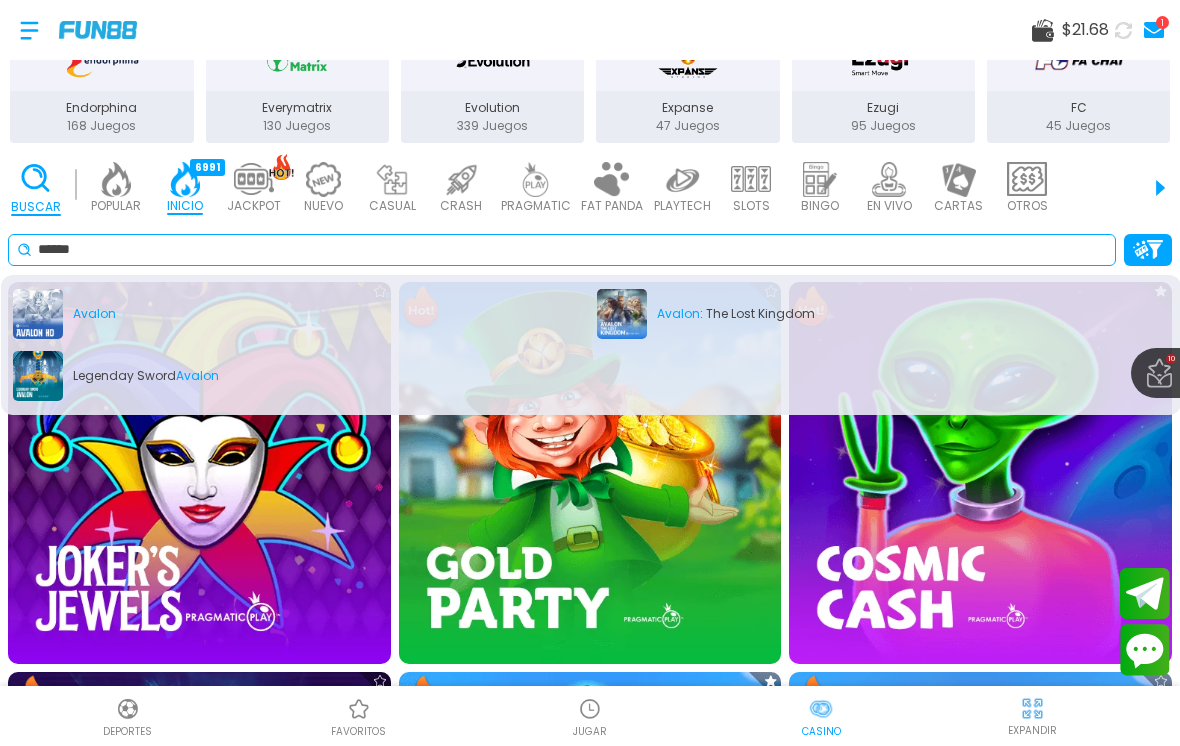 type on "******" 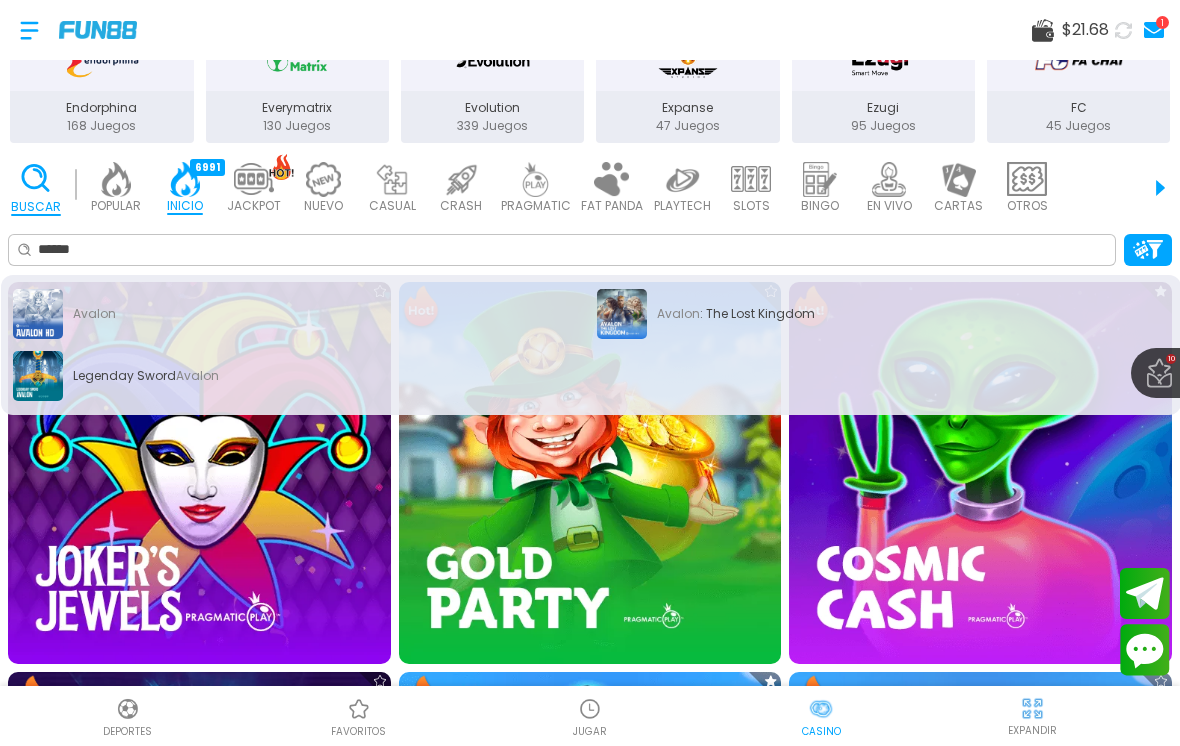 click on "Legenday Sword  Avalon" at bounding box center [299, 376] 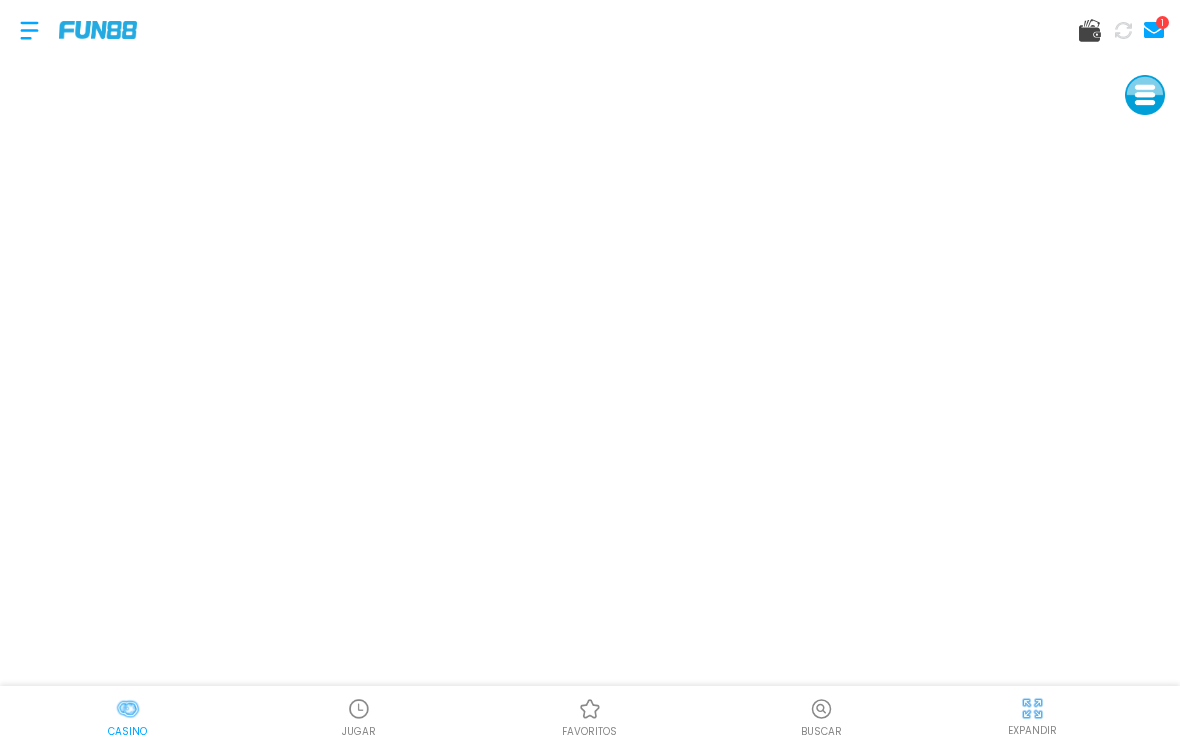 click 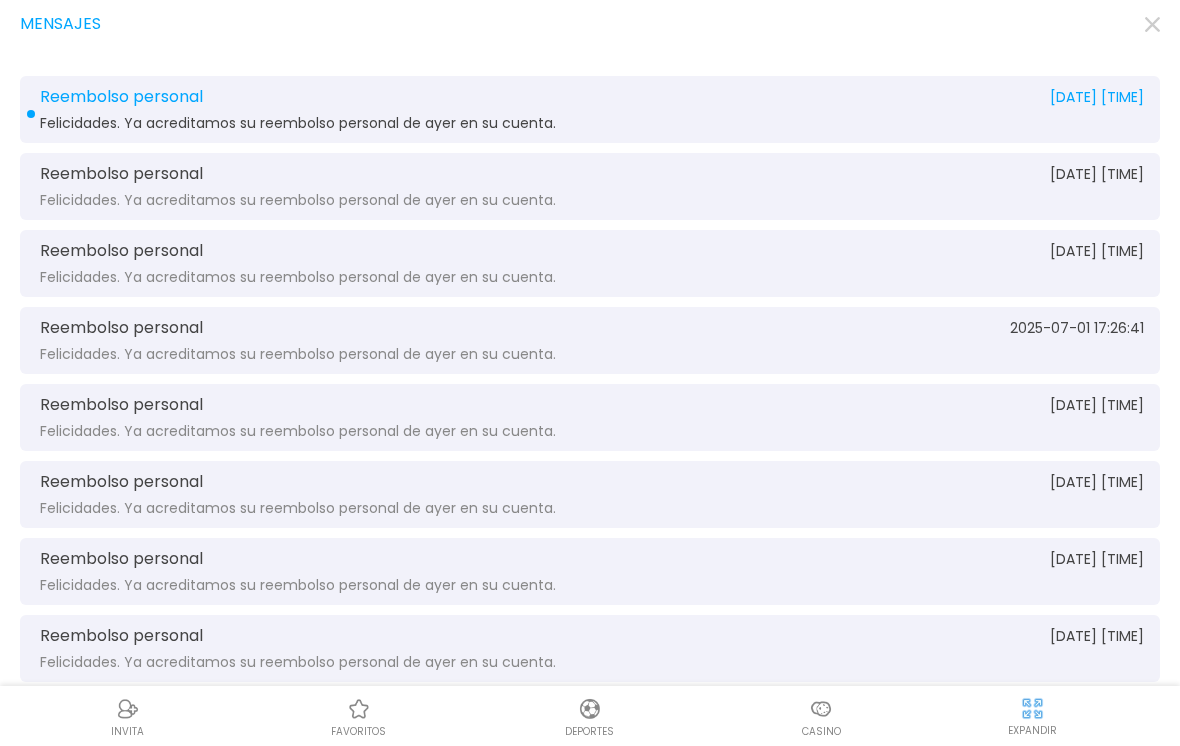 click 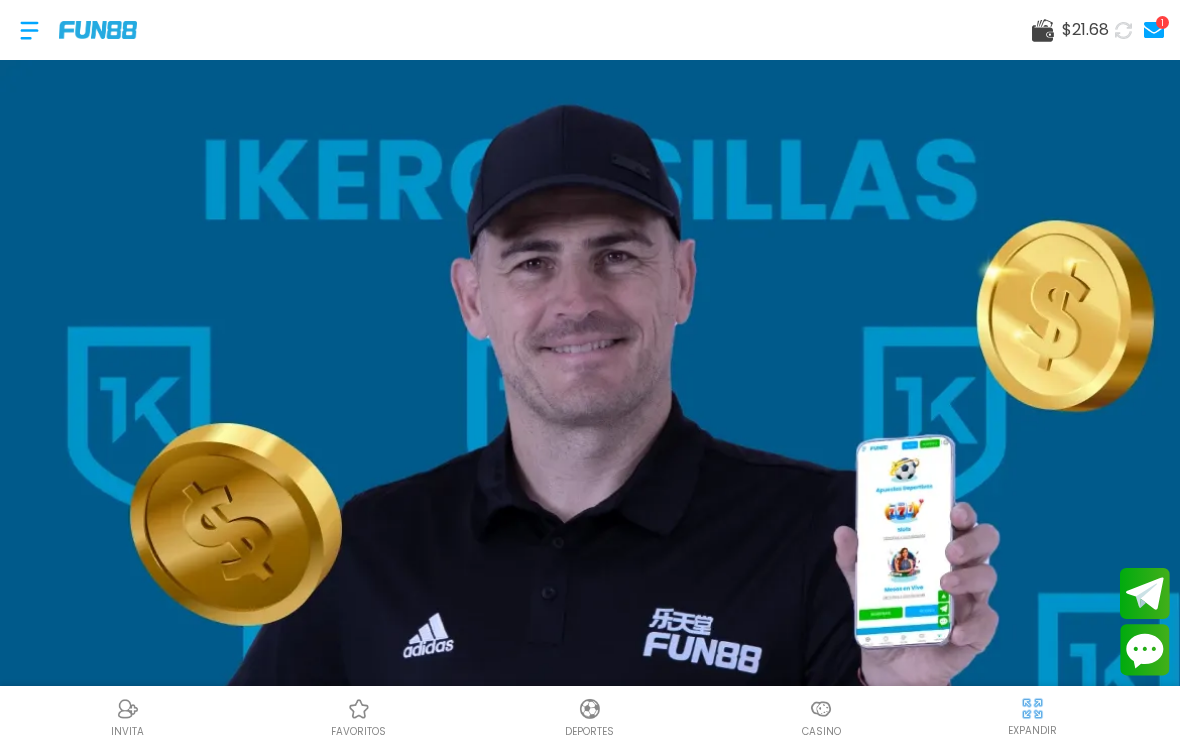 click at bounding box center (98, 29) 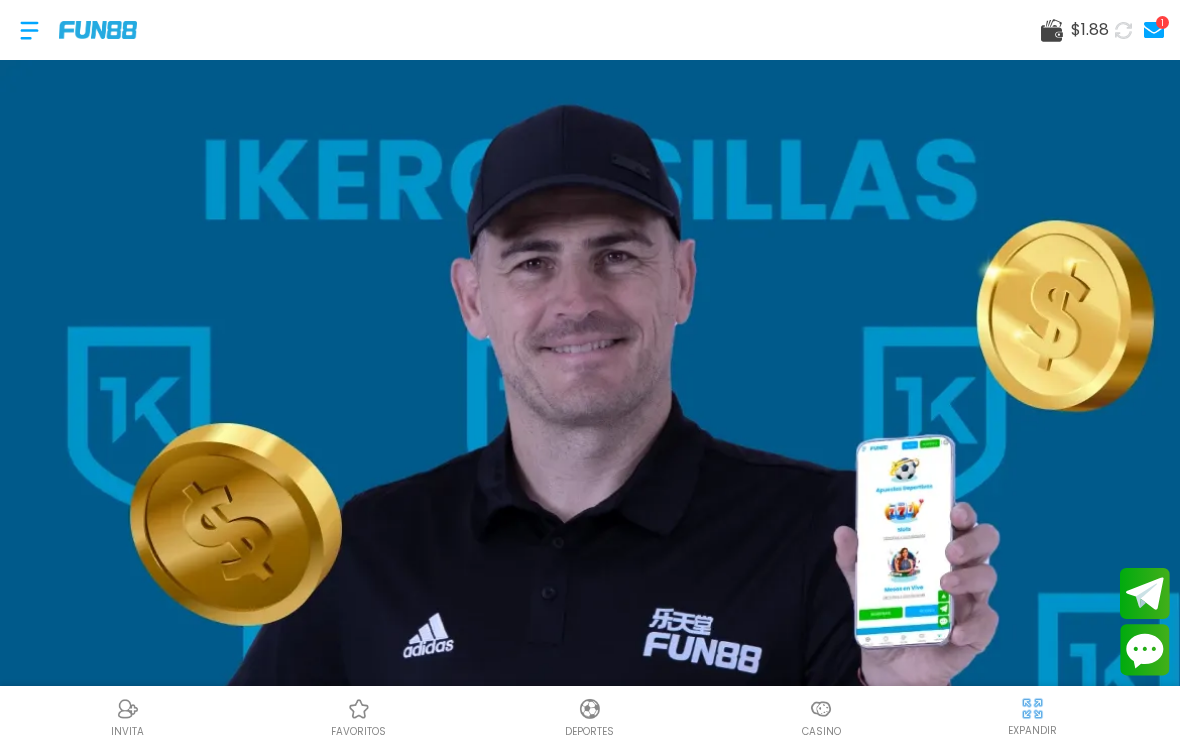 click 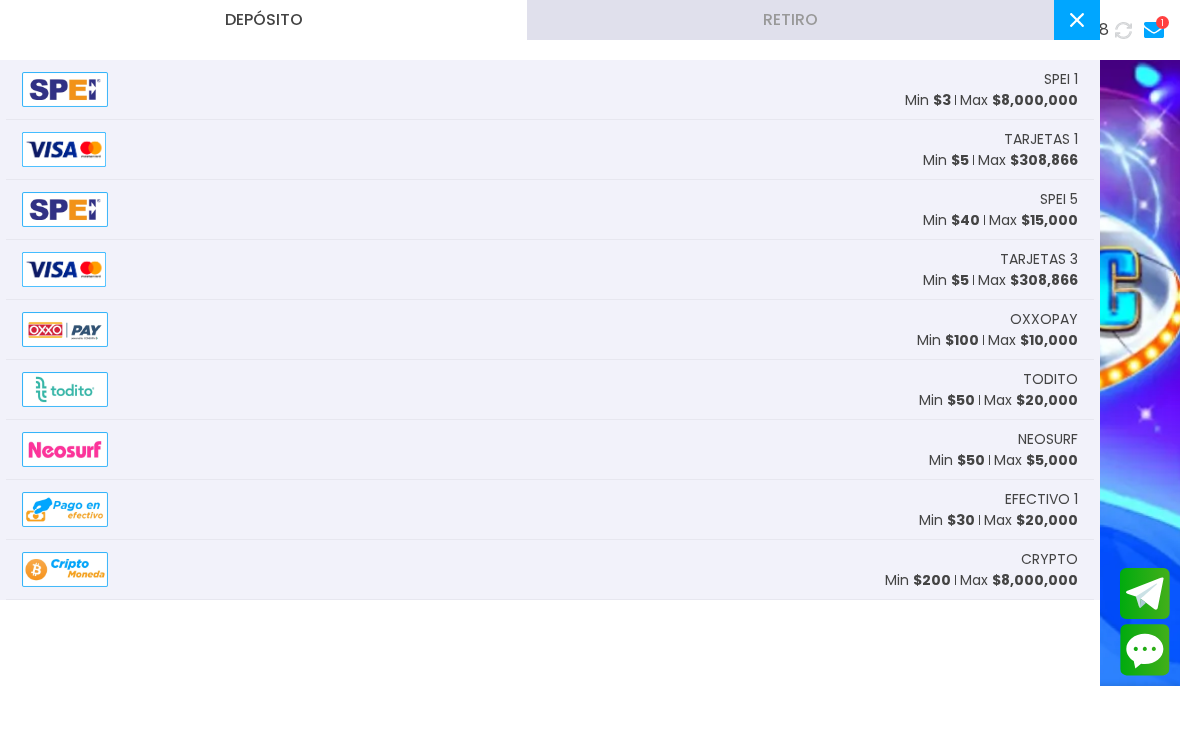click at bounding box center (65, 89) 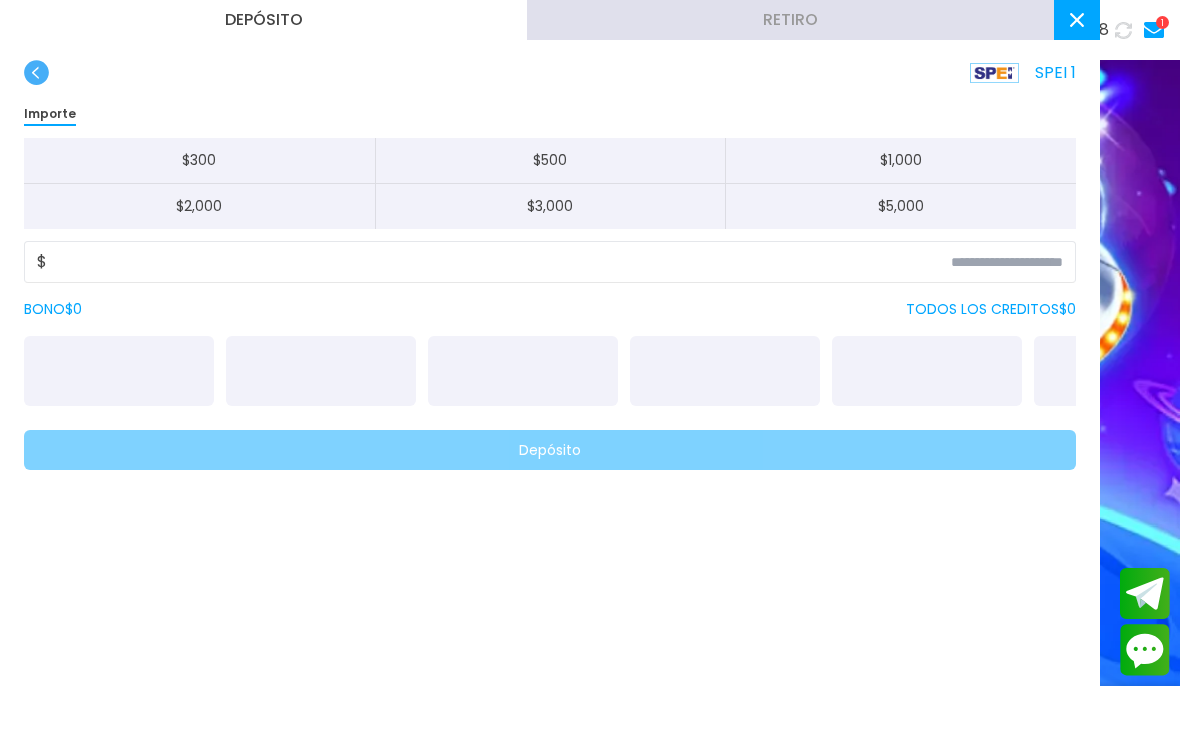 click on "$  500" at bounding box center [550, 161] 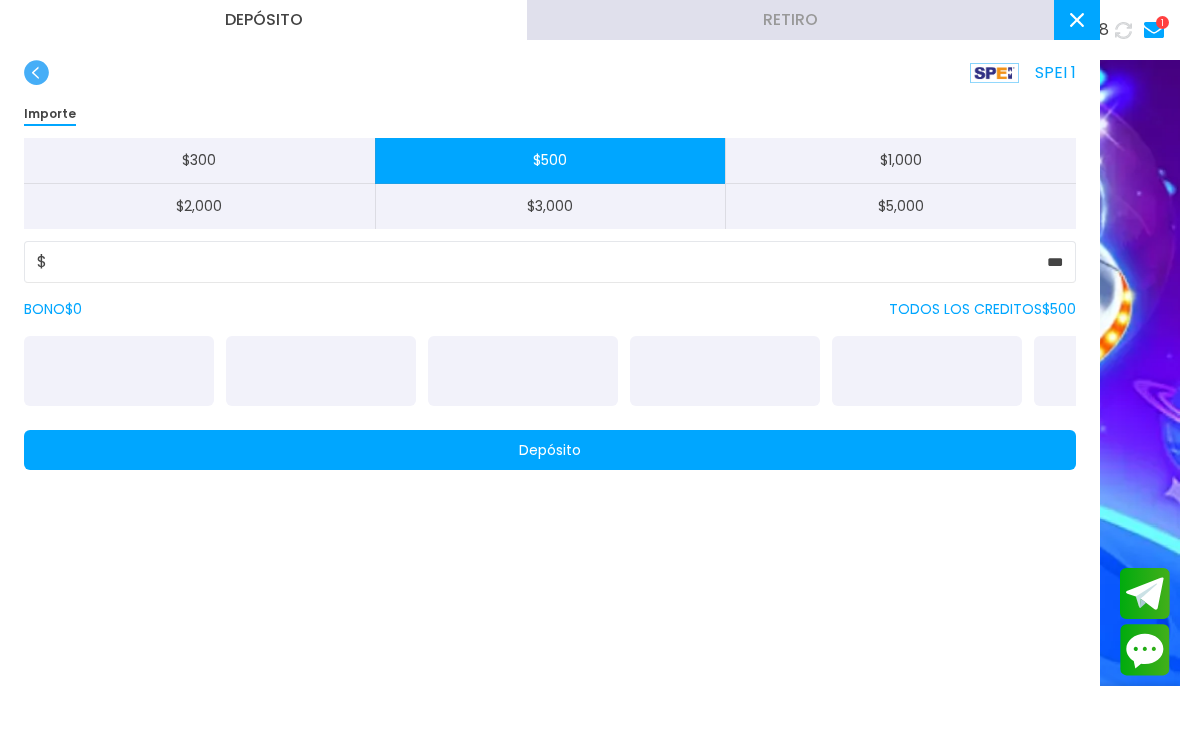 click on "Depósito" at bounding box center [550, 450] 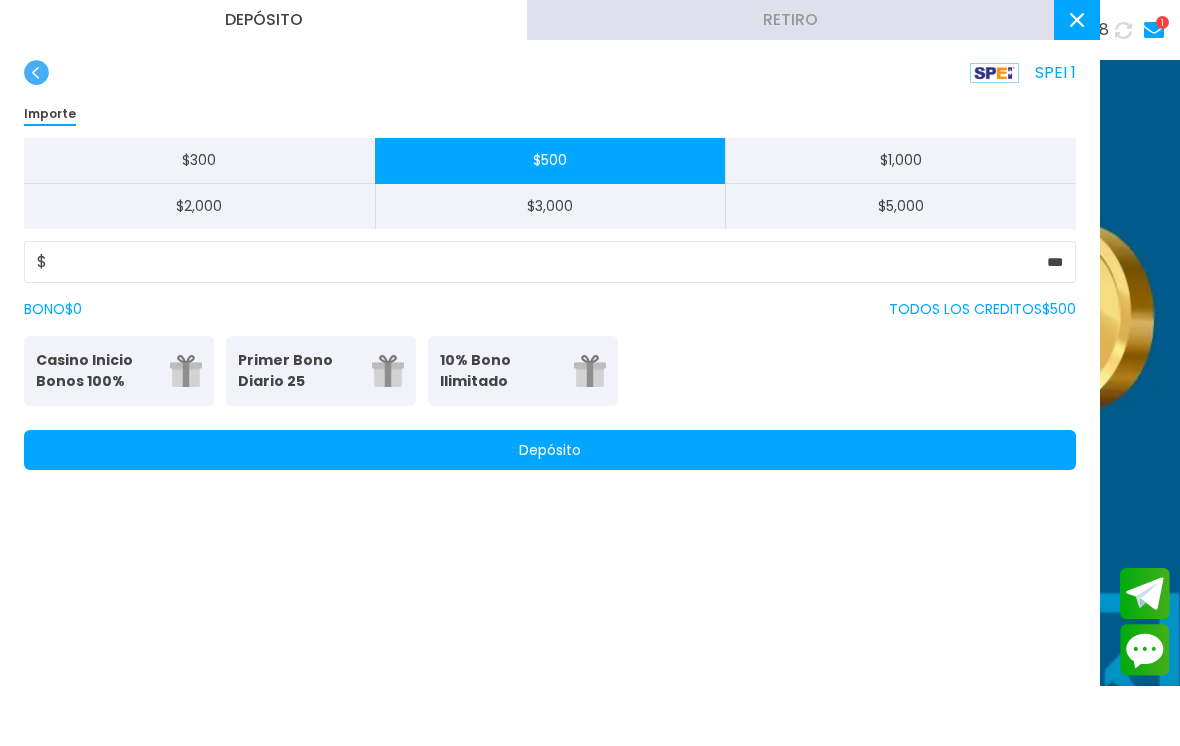click 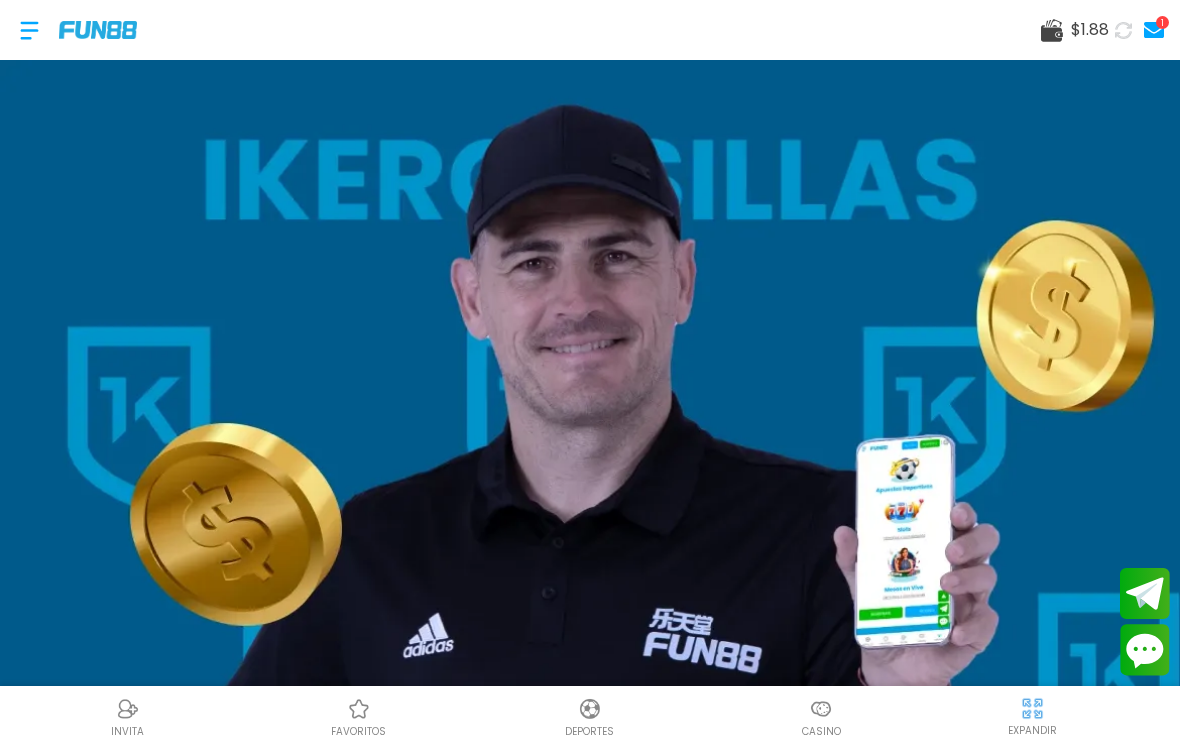 click 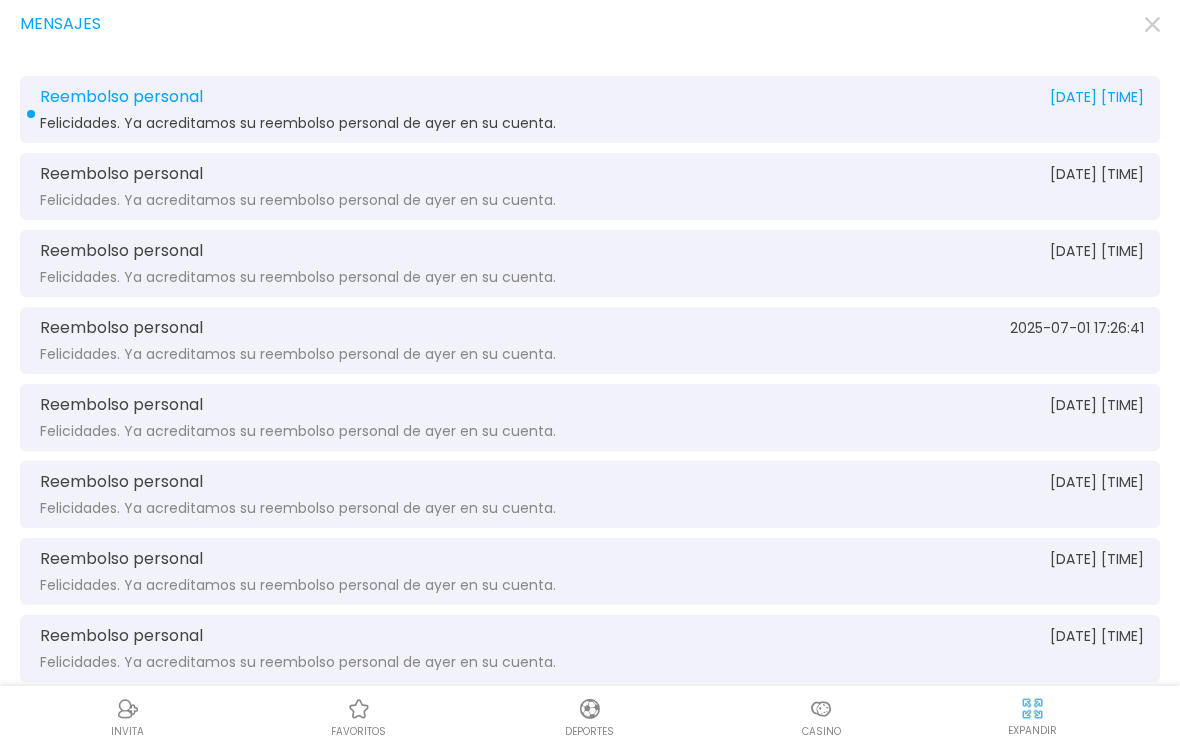 click on "Reembolso personal" at bounding box center [121, 97] 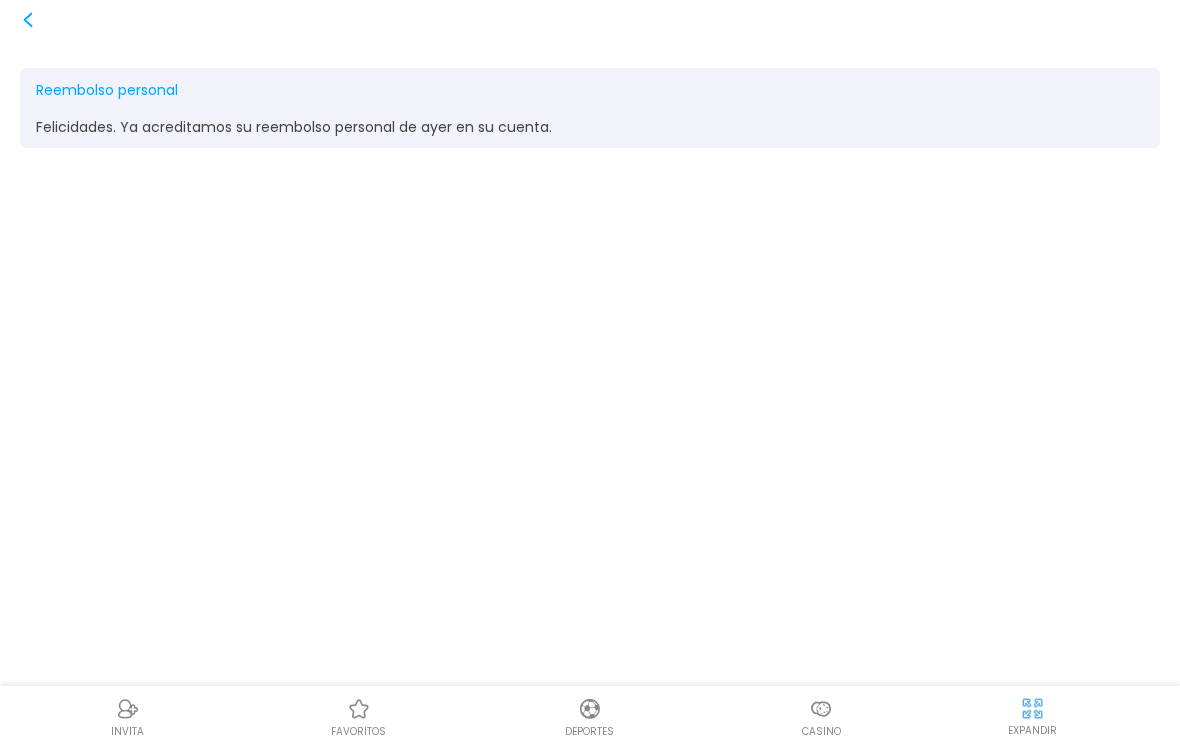 click on "Reembolso personal [DATE] [TIME] Felicidades. Ya acreditamos su reembolso personal de ayer en su cuenta." at bounding box center [590, 373] 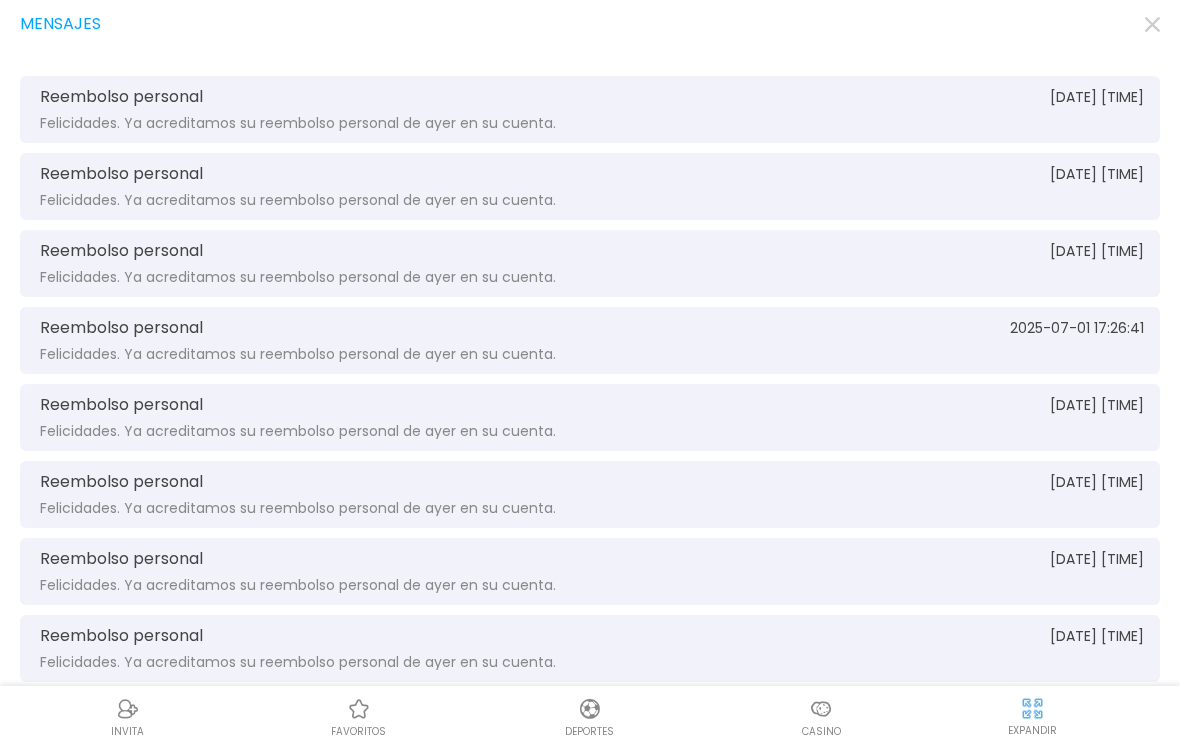 click 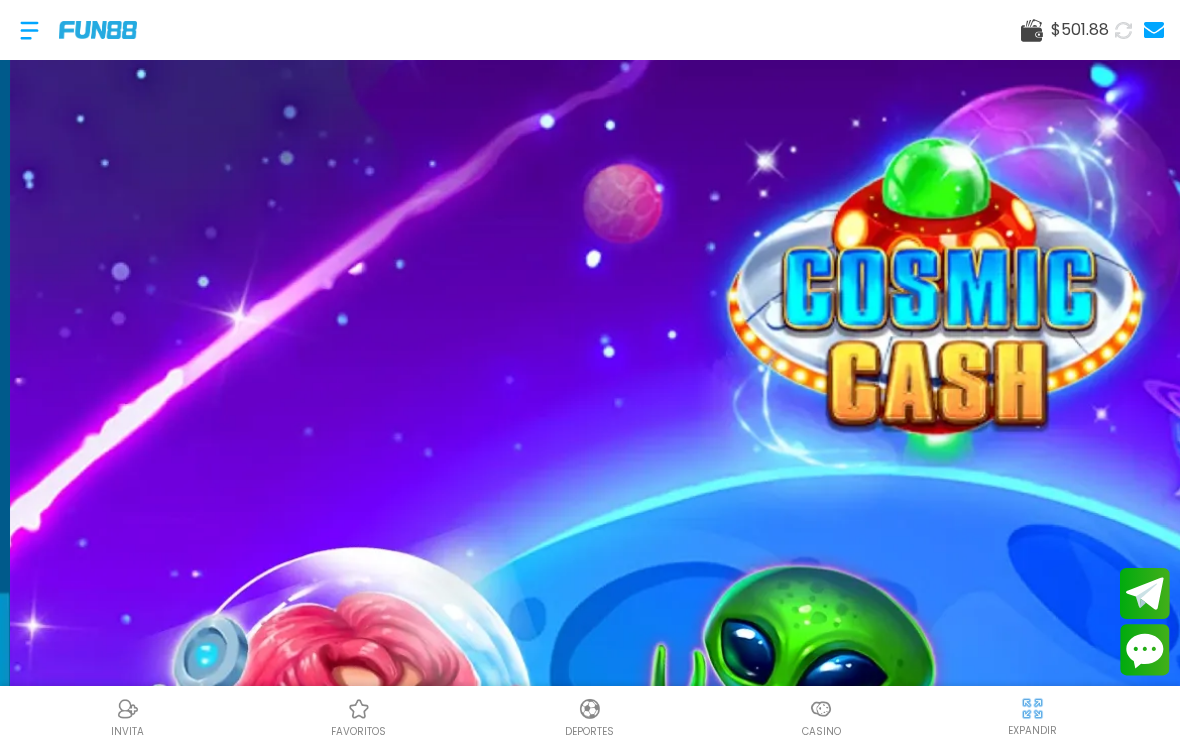 click at bounding box center [821, 709] 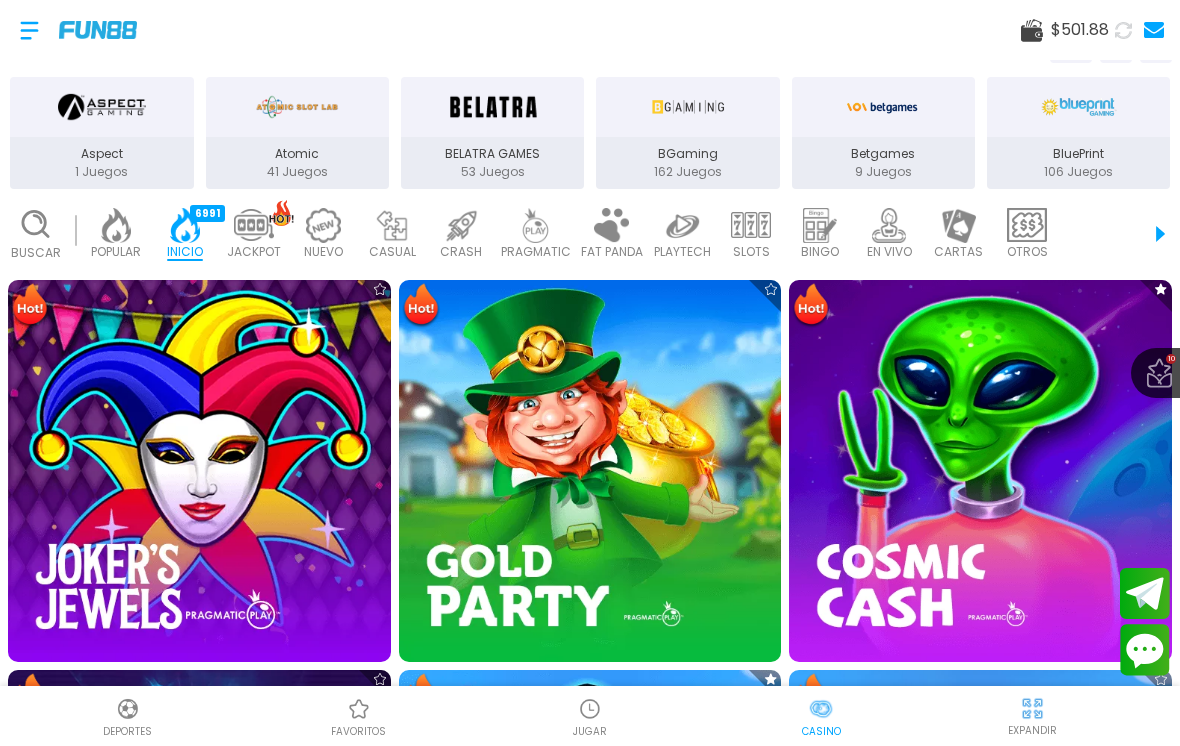scroll, scrollTop: 649, scrollLeft: 0, axis: vertical 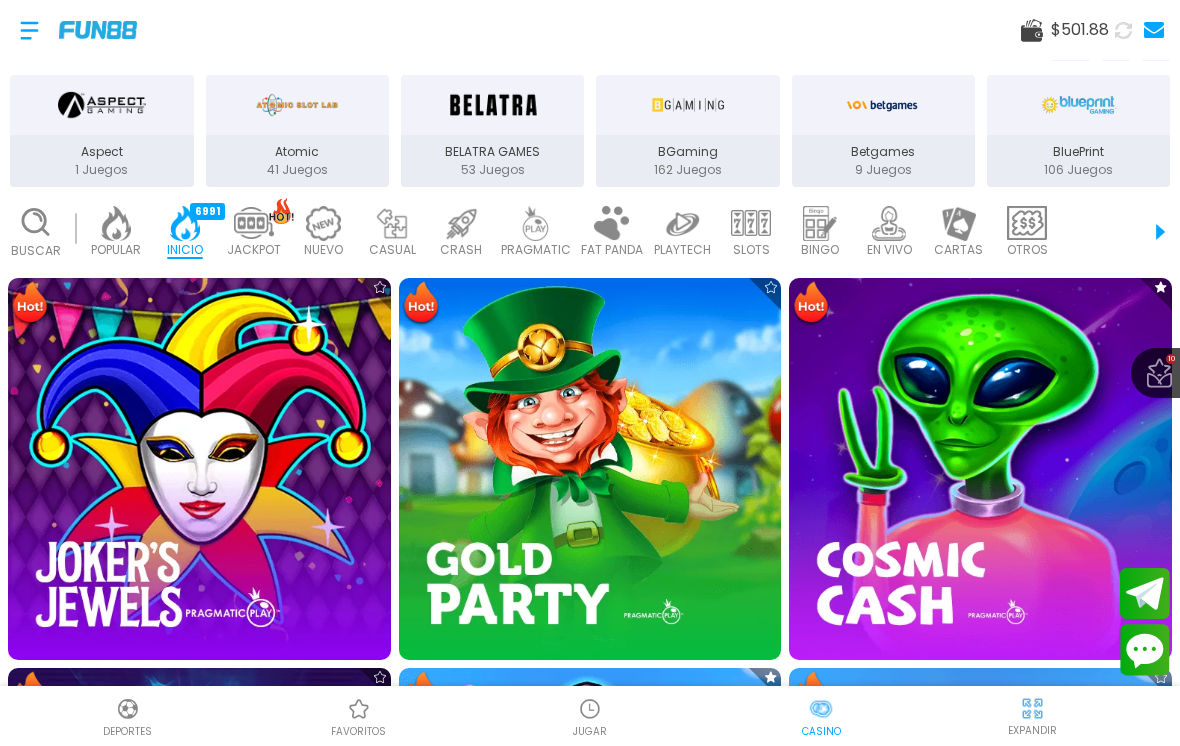 click 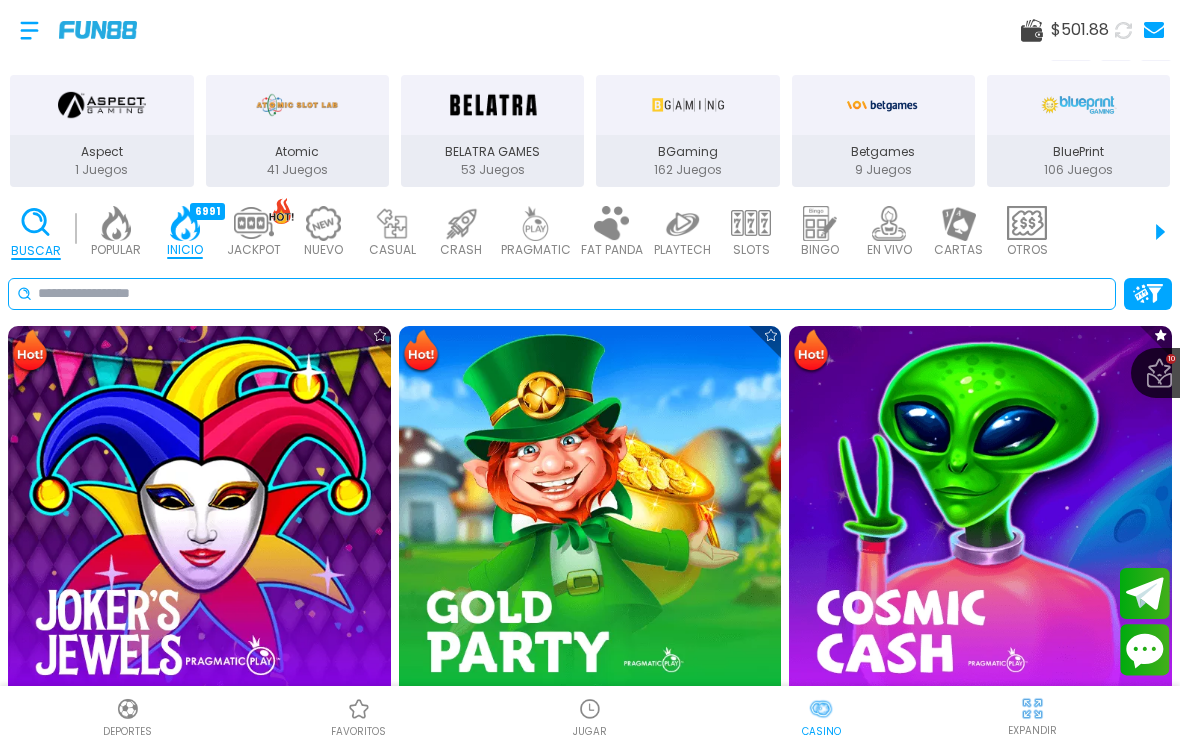 click at bounding box center [572, 293] 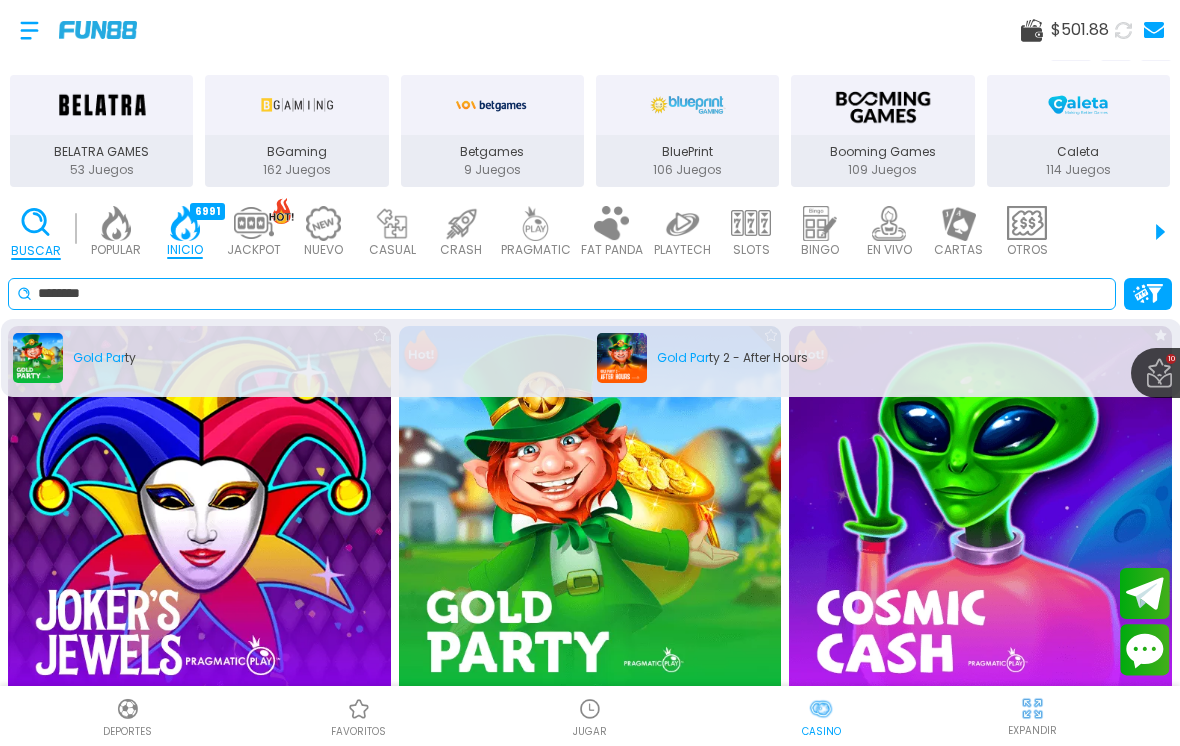type on "********" 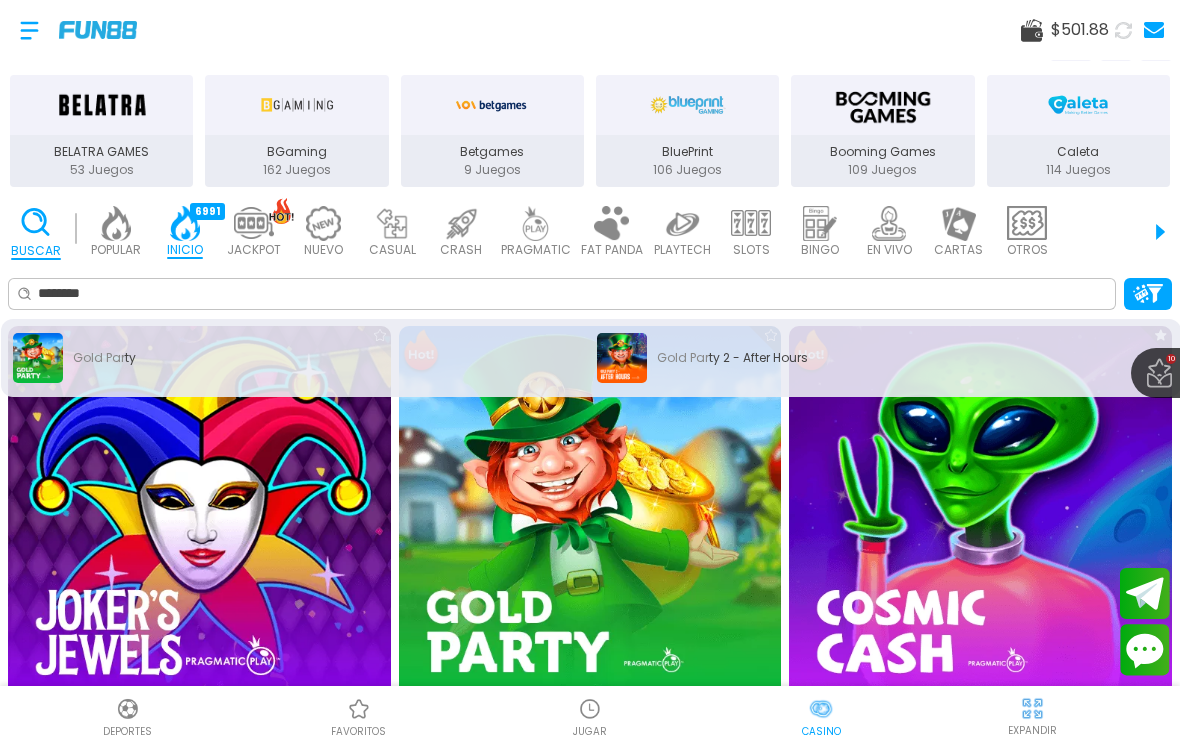 click on "Gold Par ty 2 - After Hours" at bounding box center (883, 358) 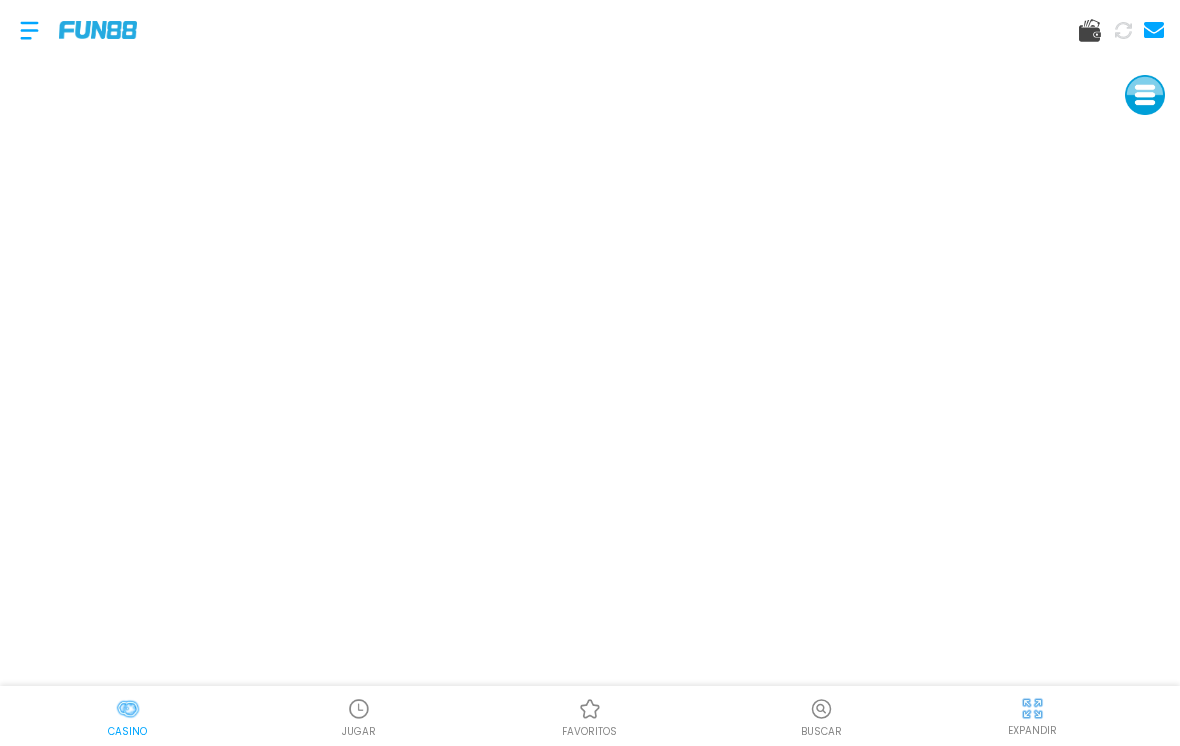 click at bounding box center [98, 29] 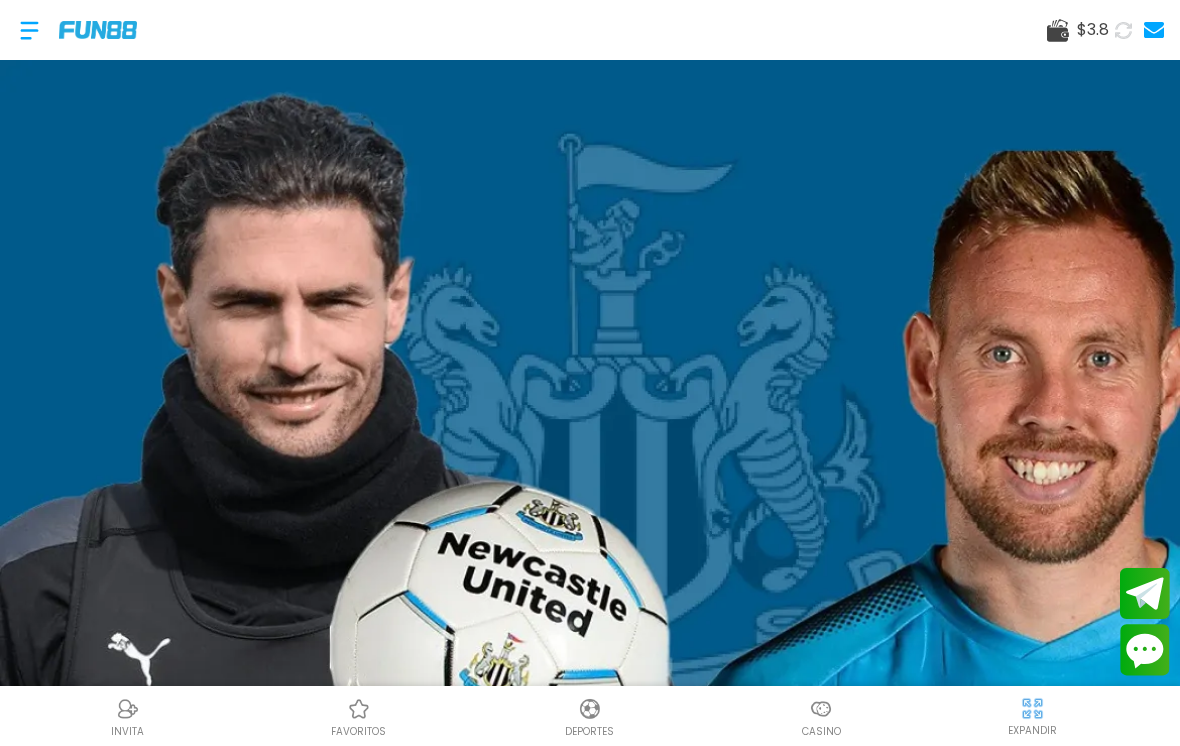 click 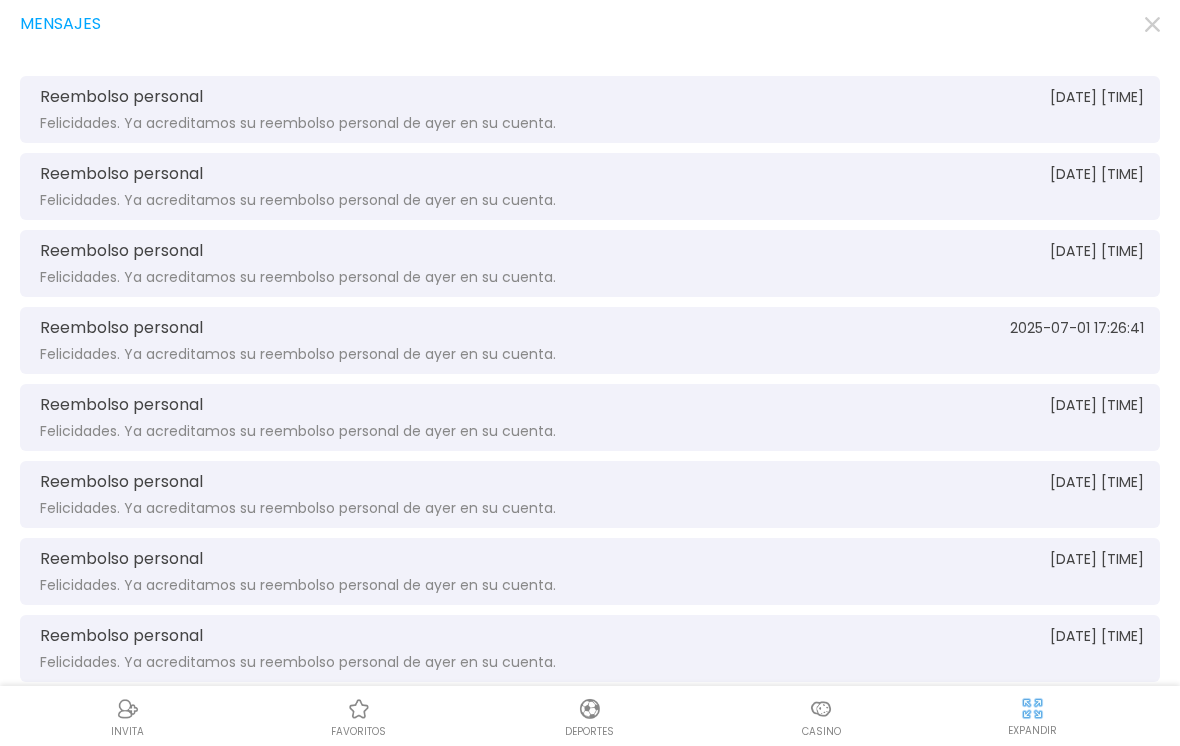 click on "Mensajes" at bounding box center [590, 24] 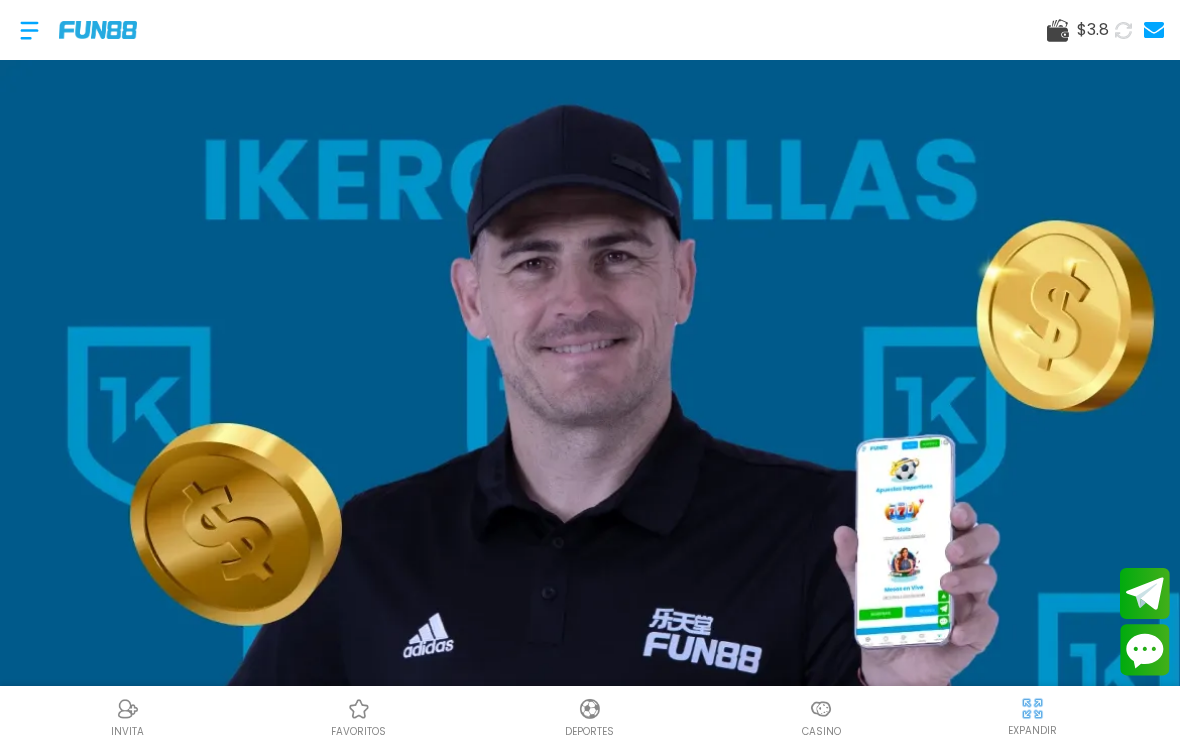click 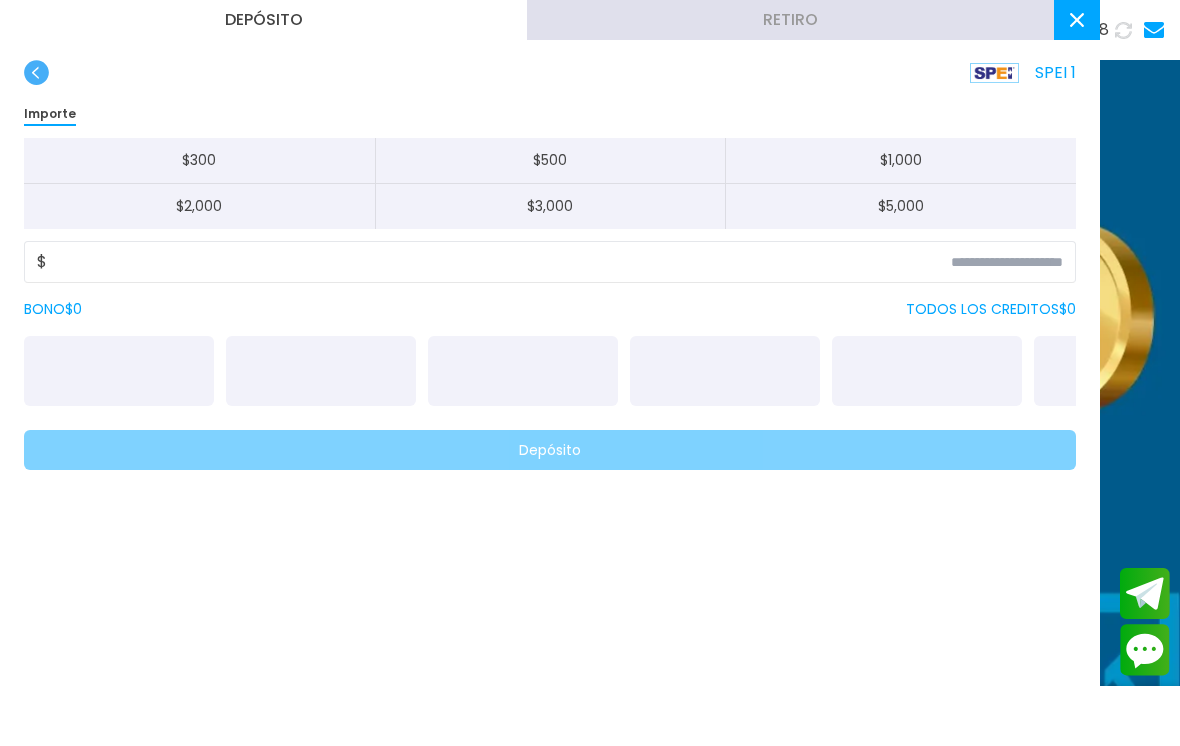 click on "$  500" at bounding box center [550, 161] 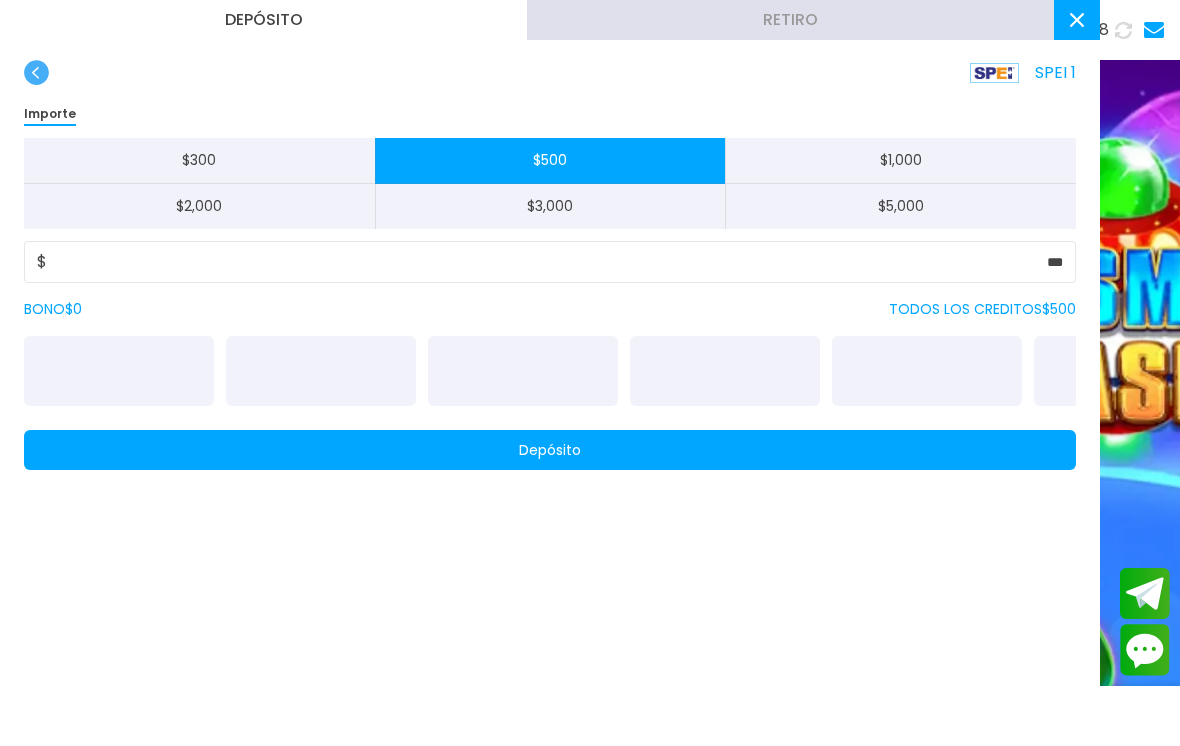 click on "Depósito" at bounding box center (550, 450) 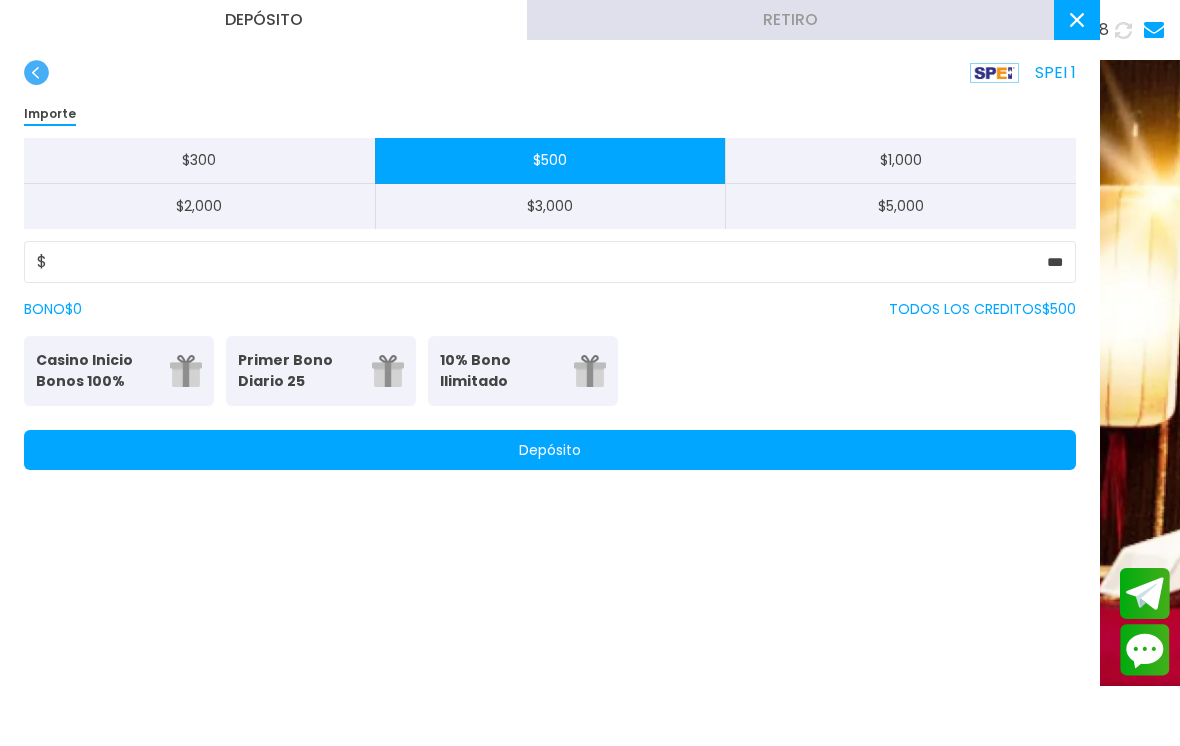 click on "Depósito" at bounding box center [550, 450] 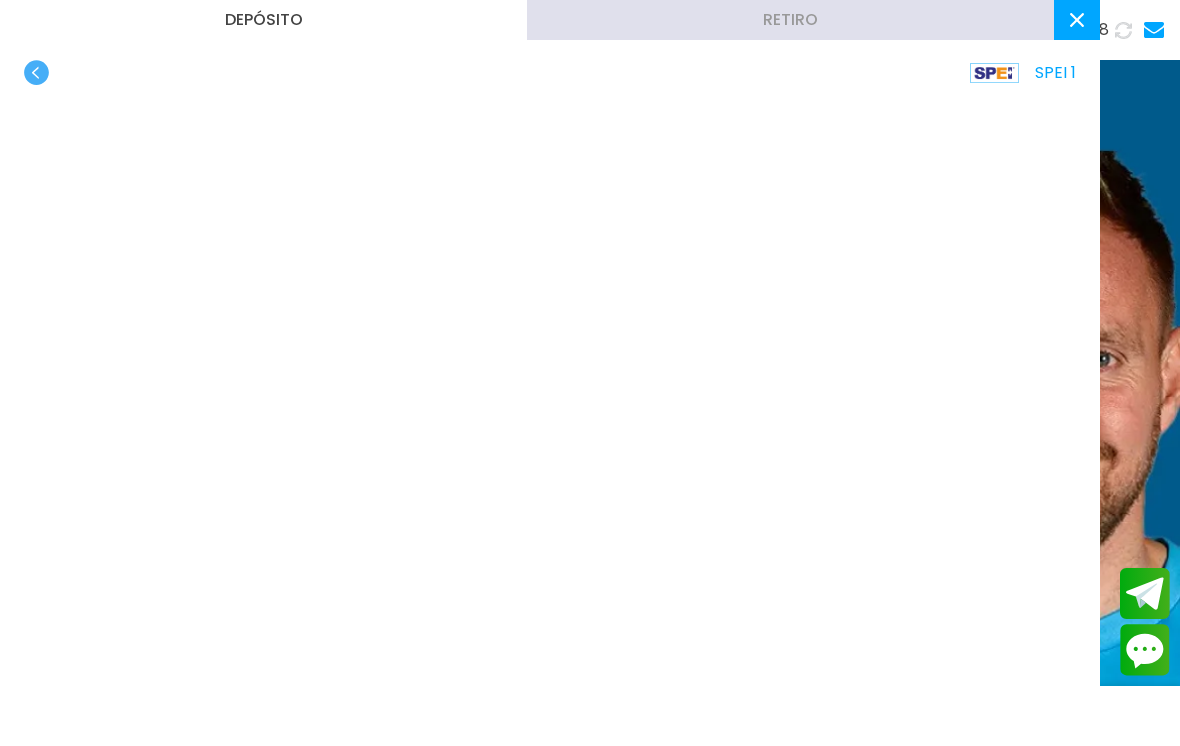 click 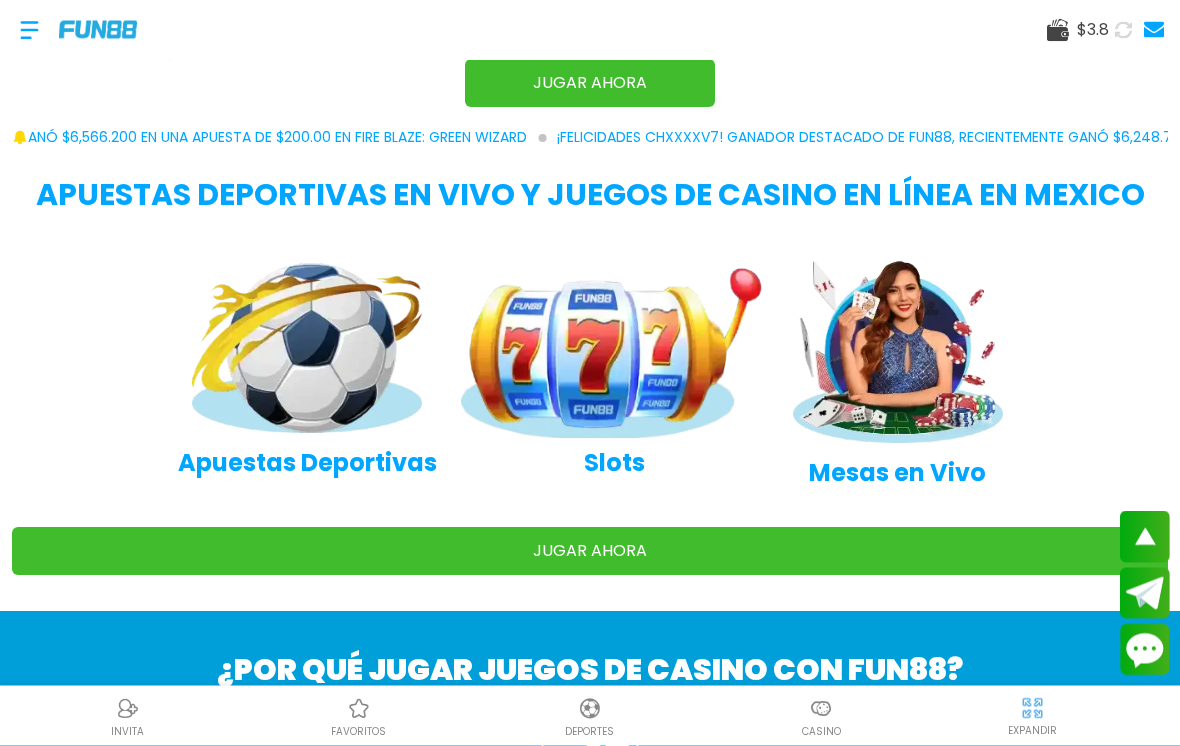 scroll, scrollTop: 1567, scrollLeft: 0, axis: vertical 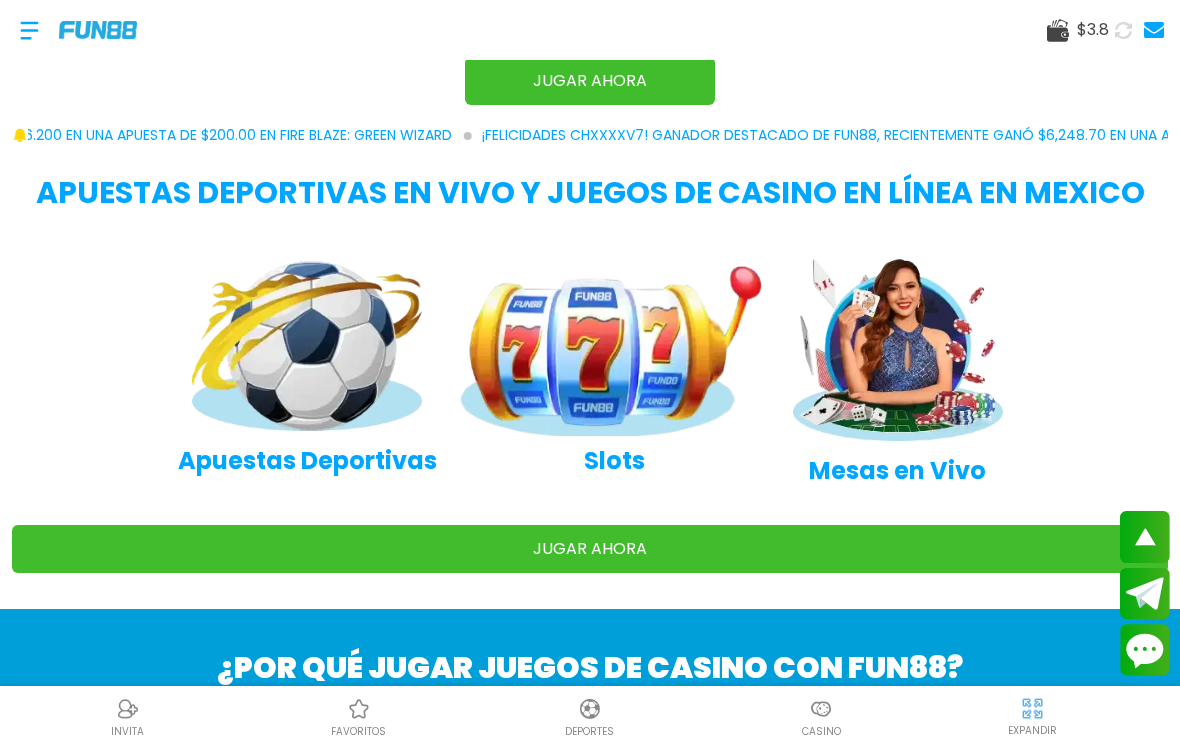 click at bounding box center (821, 709) 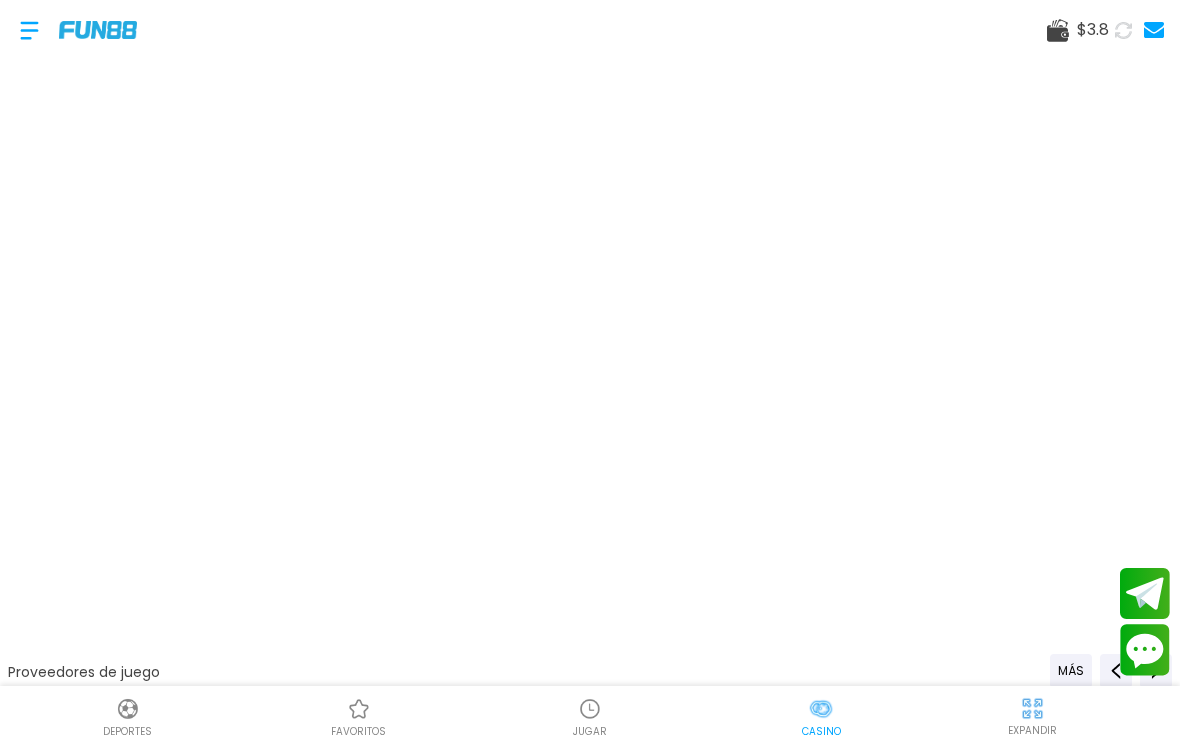 scroll, scrollTop: 0, scrollLeft: 0, axis: both 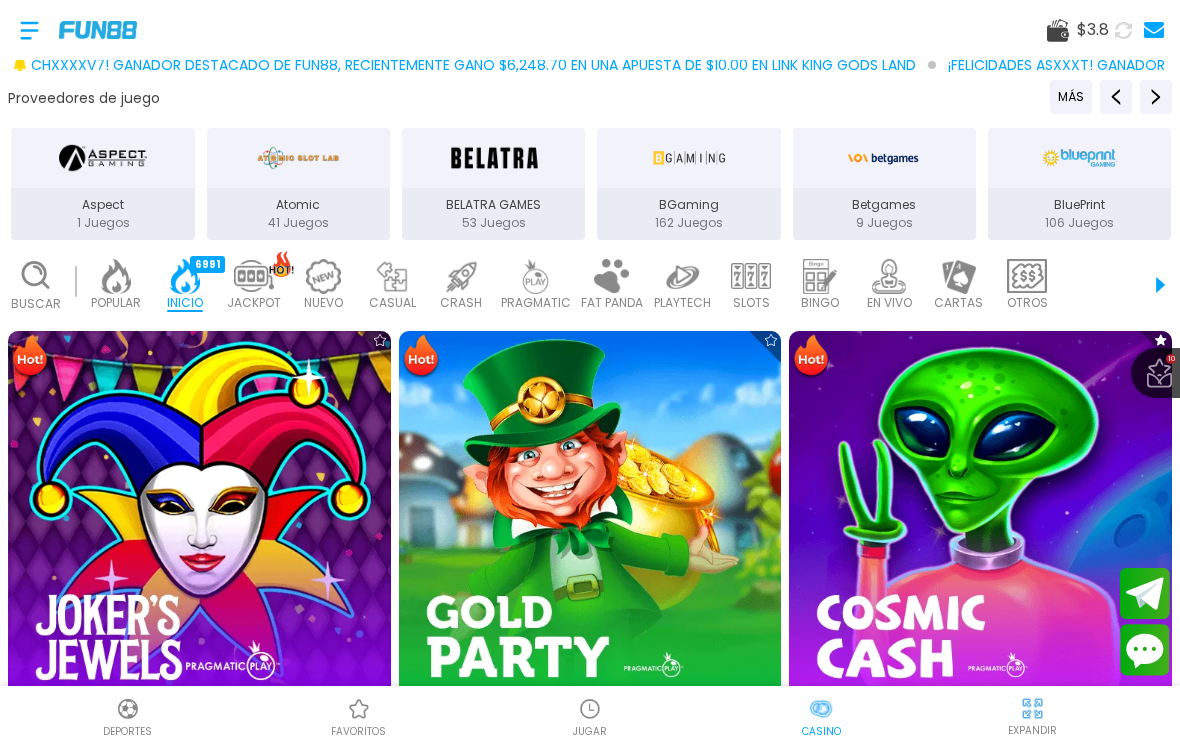 click 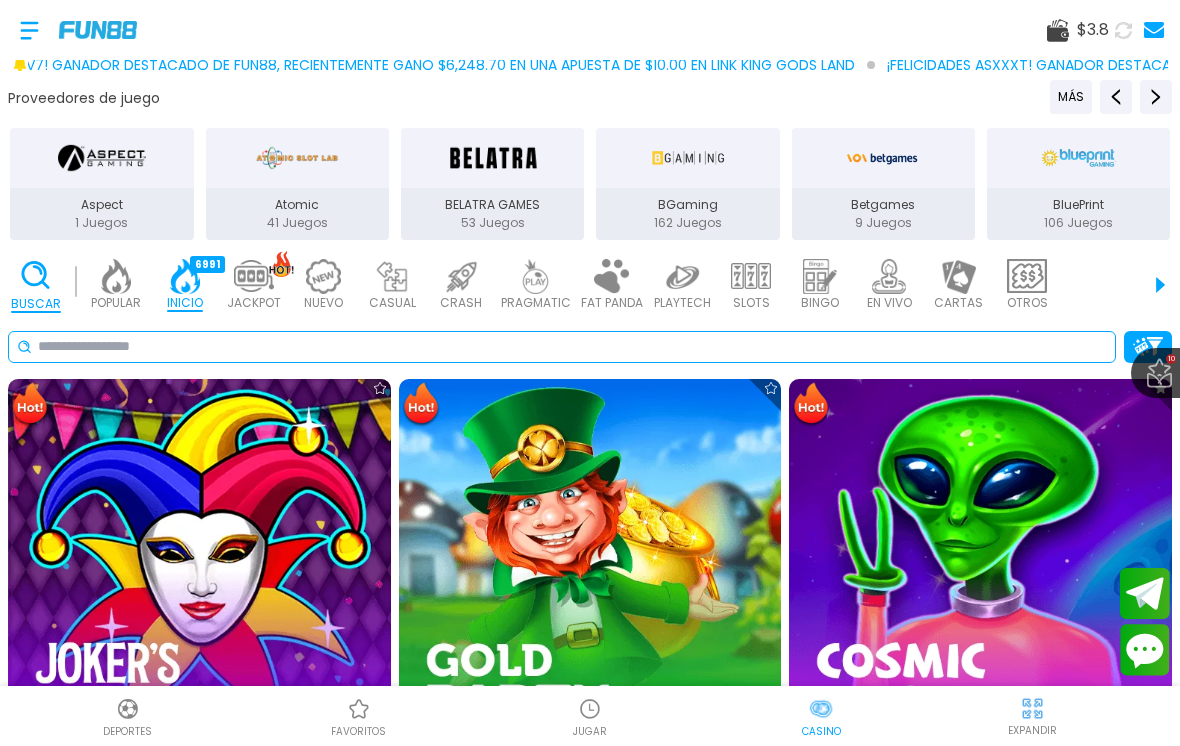 click at bounding box center [572, 346] 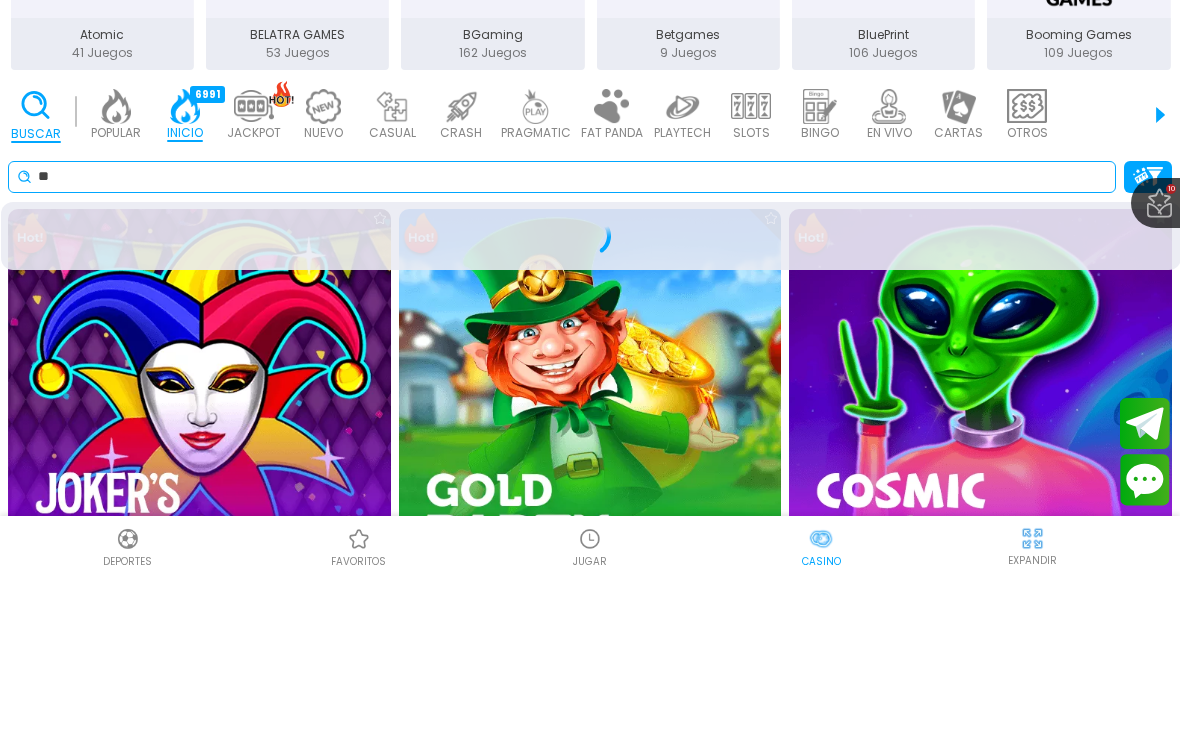 type on "*" 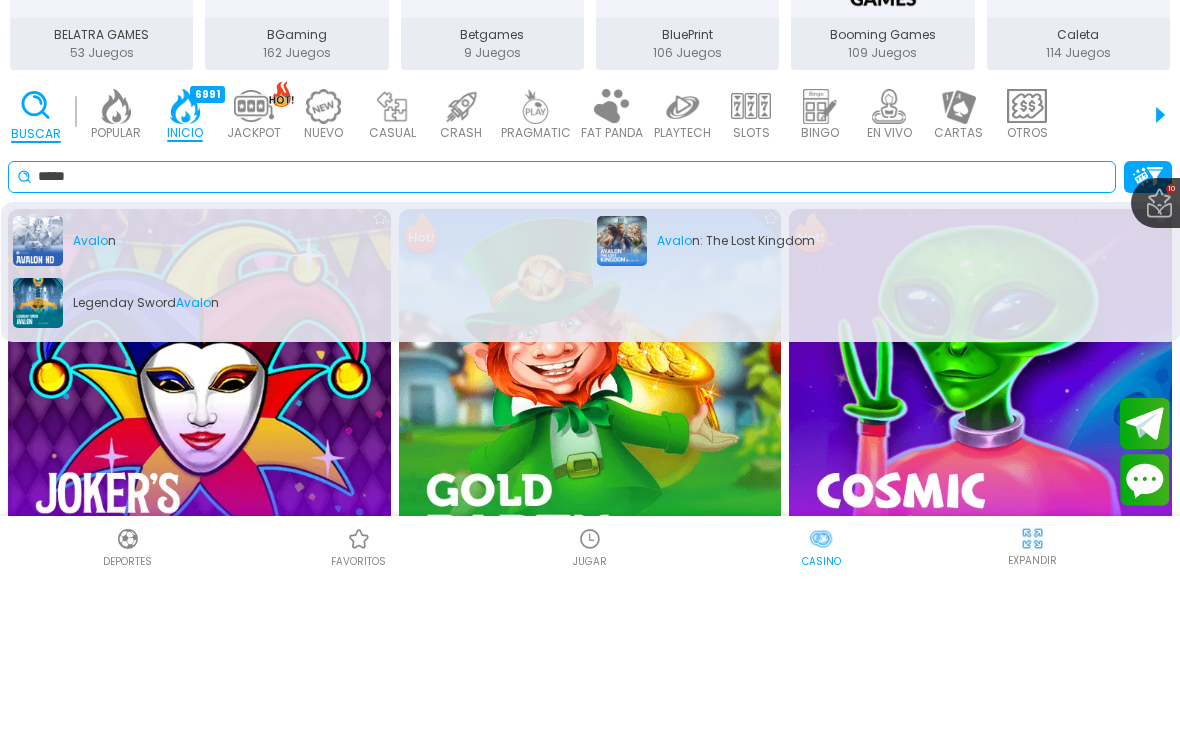 type on "*****" 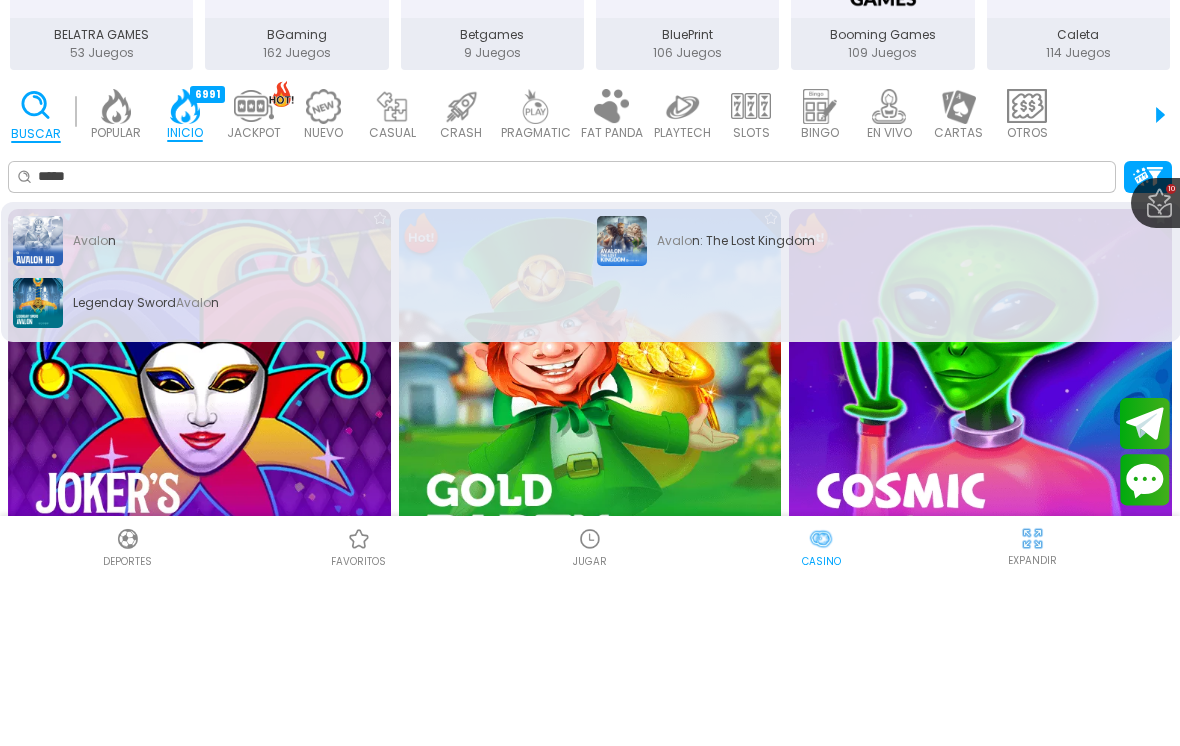 click on "Legenday Sword  Avalo n" at bounding box center (299, 473) 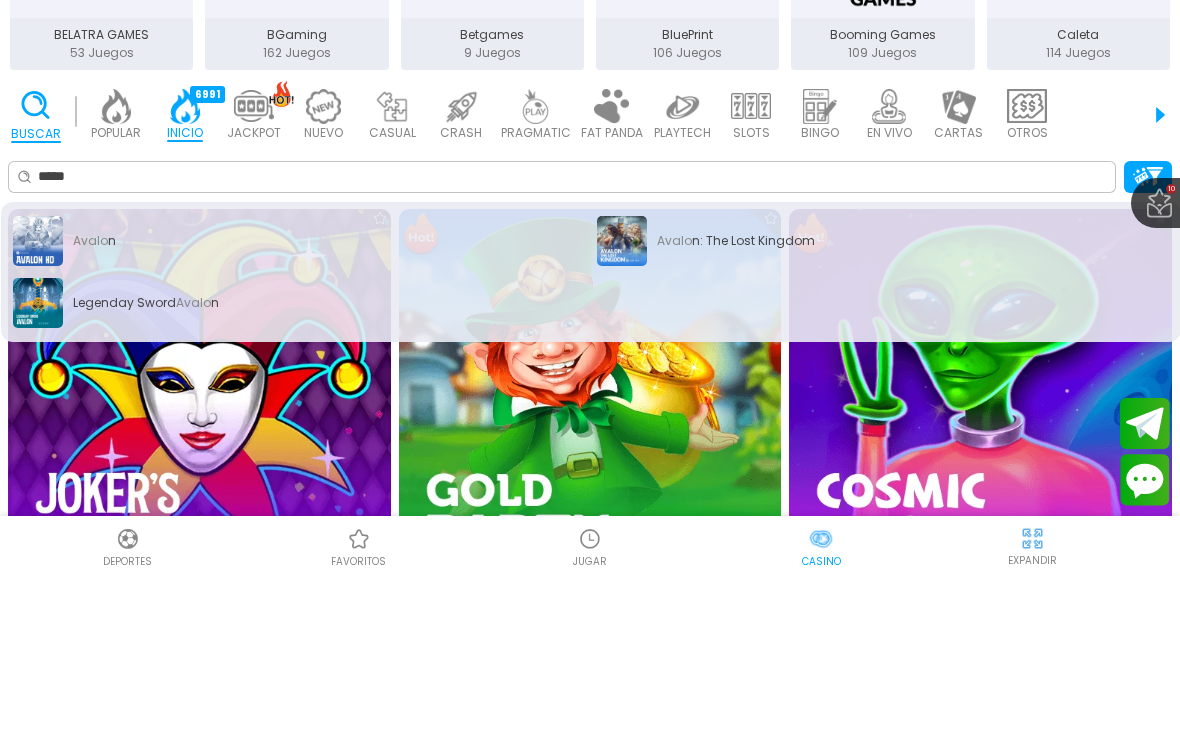 scroll, scrollTop: 60, scrollLeft: 0, axis: vertical 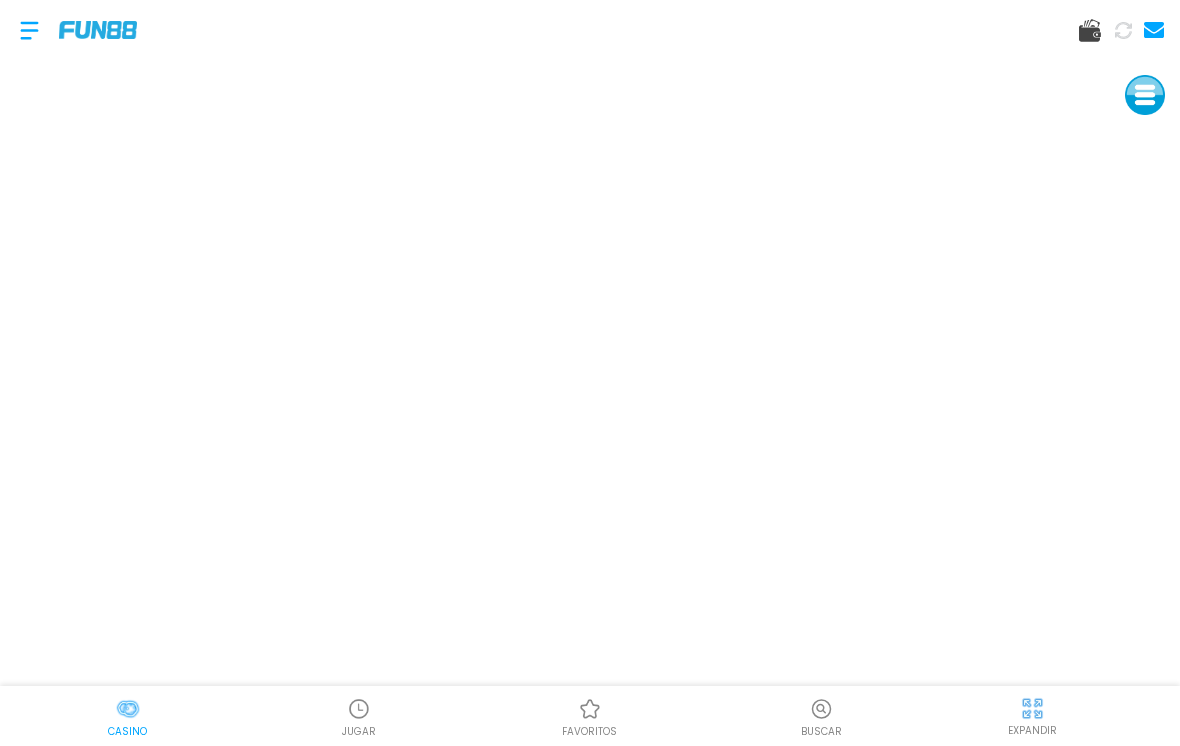 click at bounding box center [98, 29] 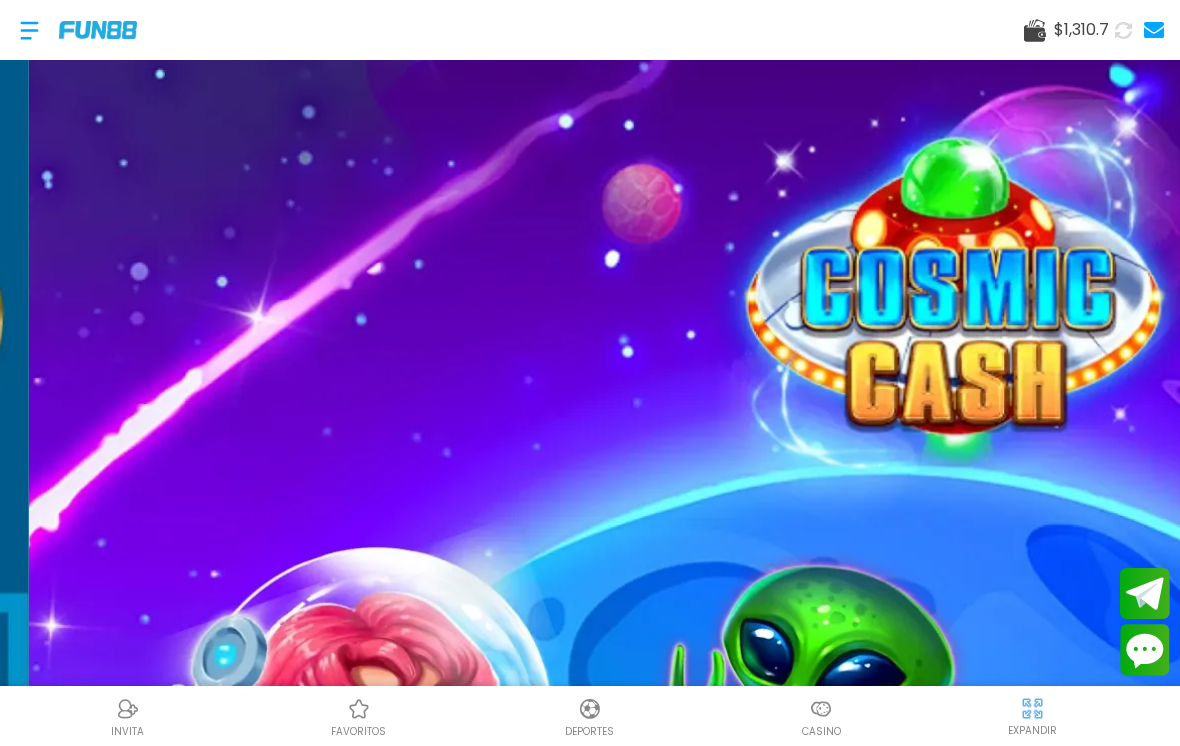 click at bounding box center [29, 30] 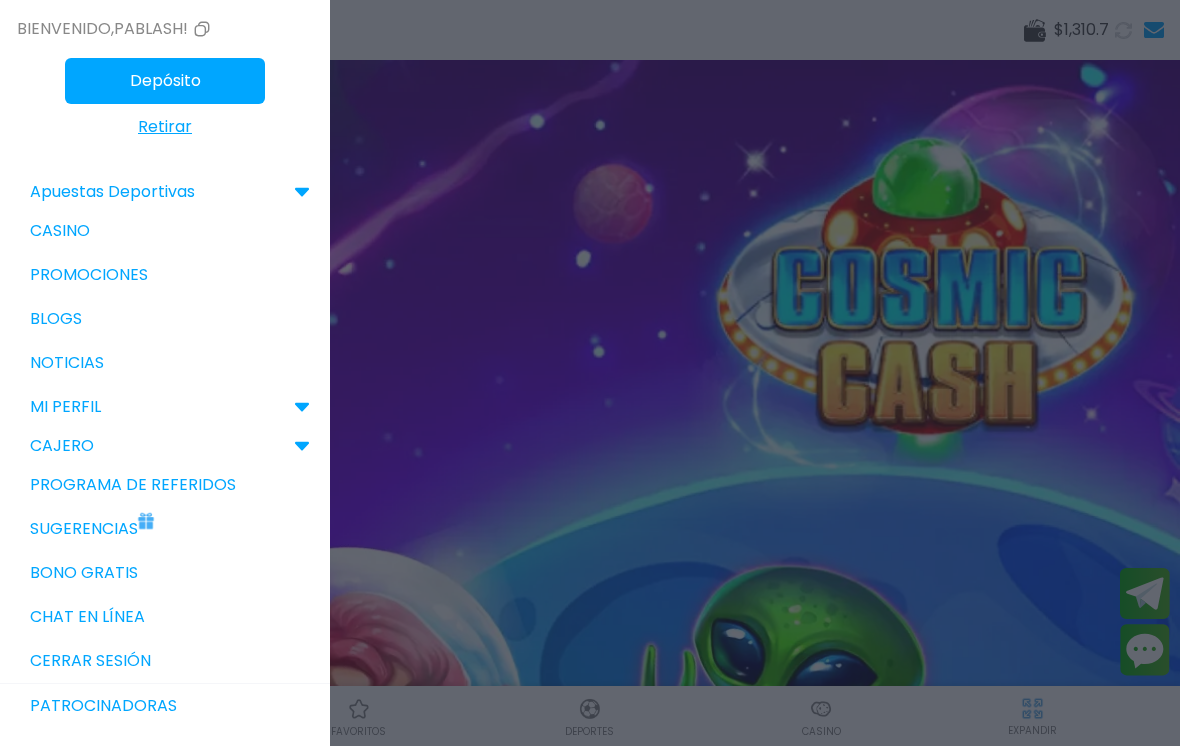 click on "Retirar" at bounding box center [165, 127] 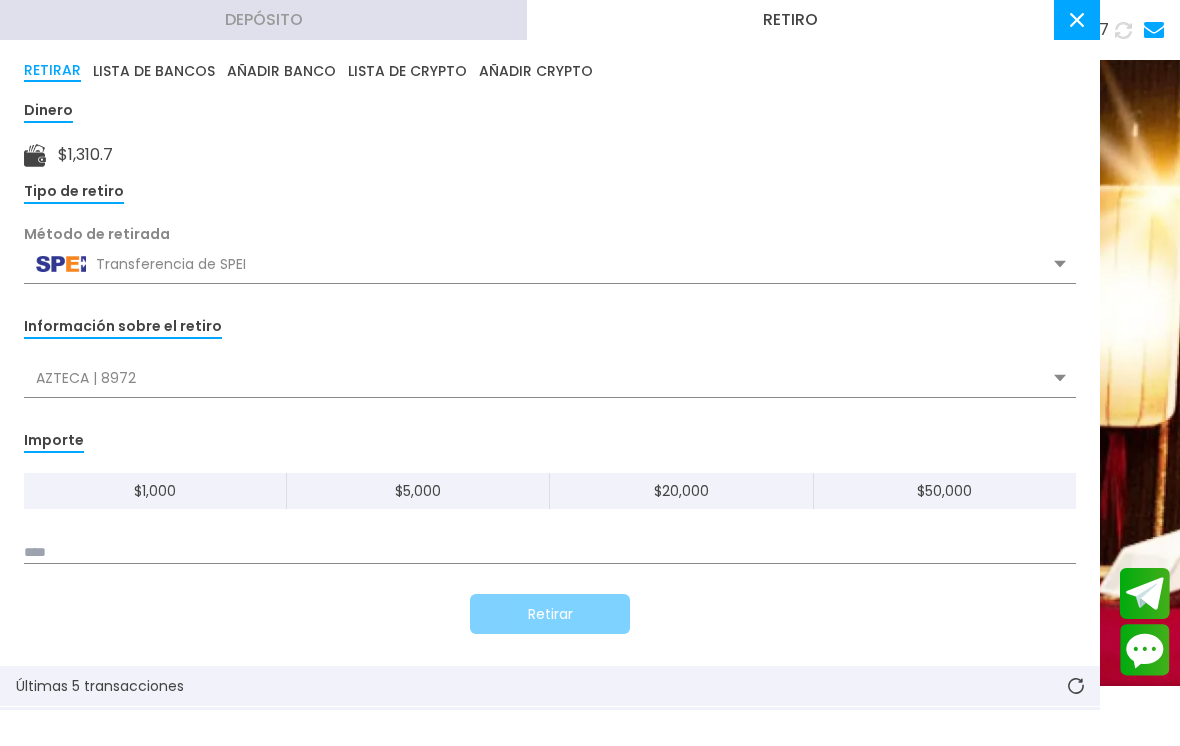 click at bounding box center [550, 553] 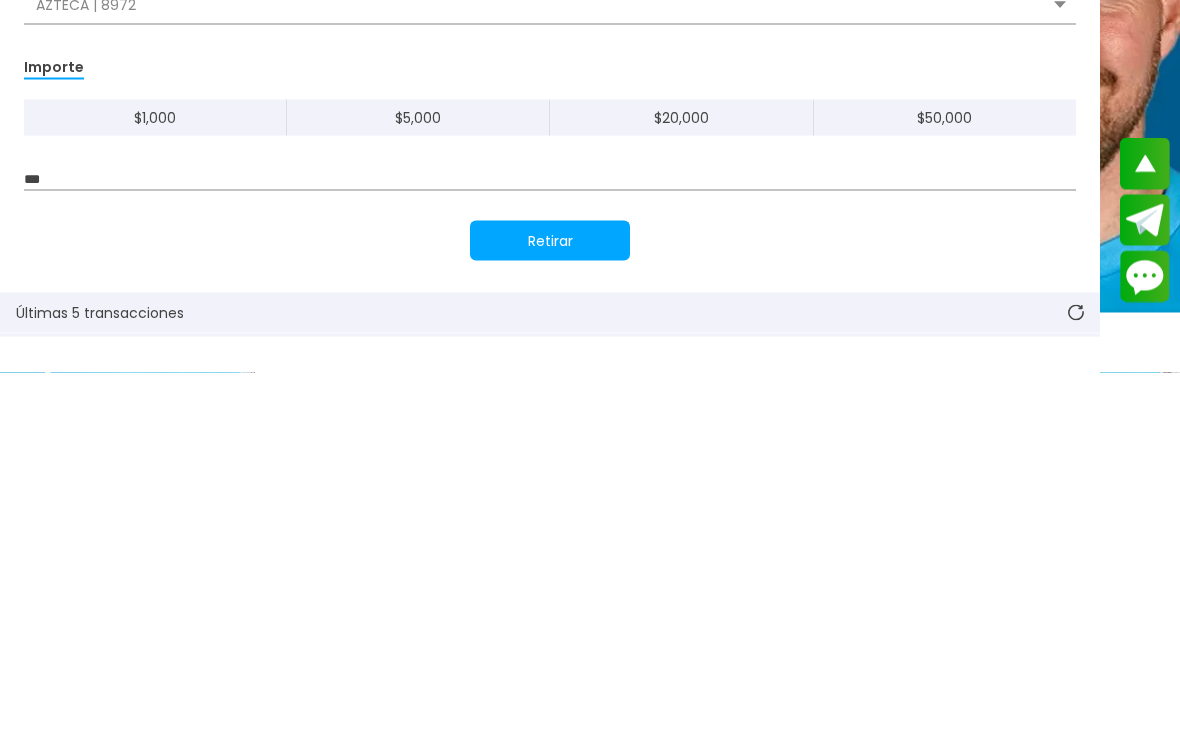 type on "*****" 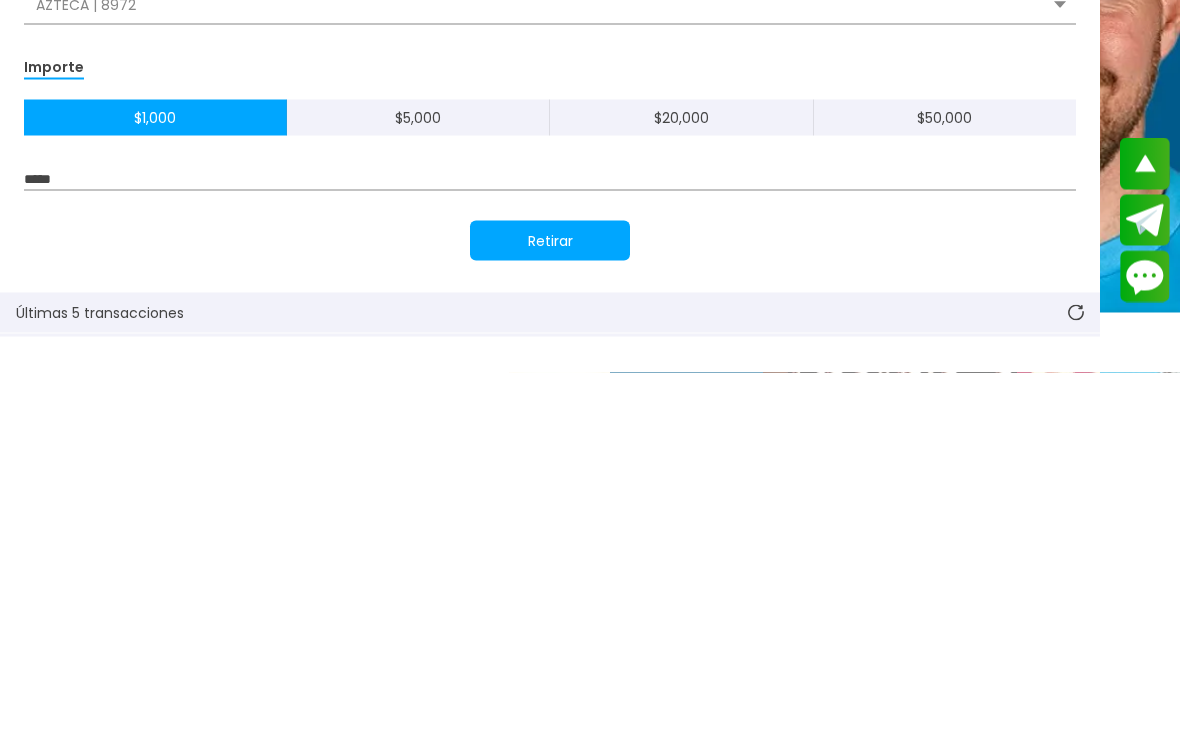click on "Retirar" at bounding box center (550, 614) 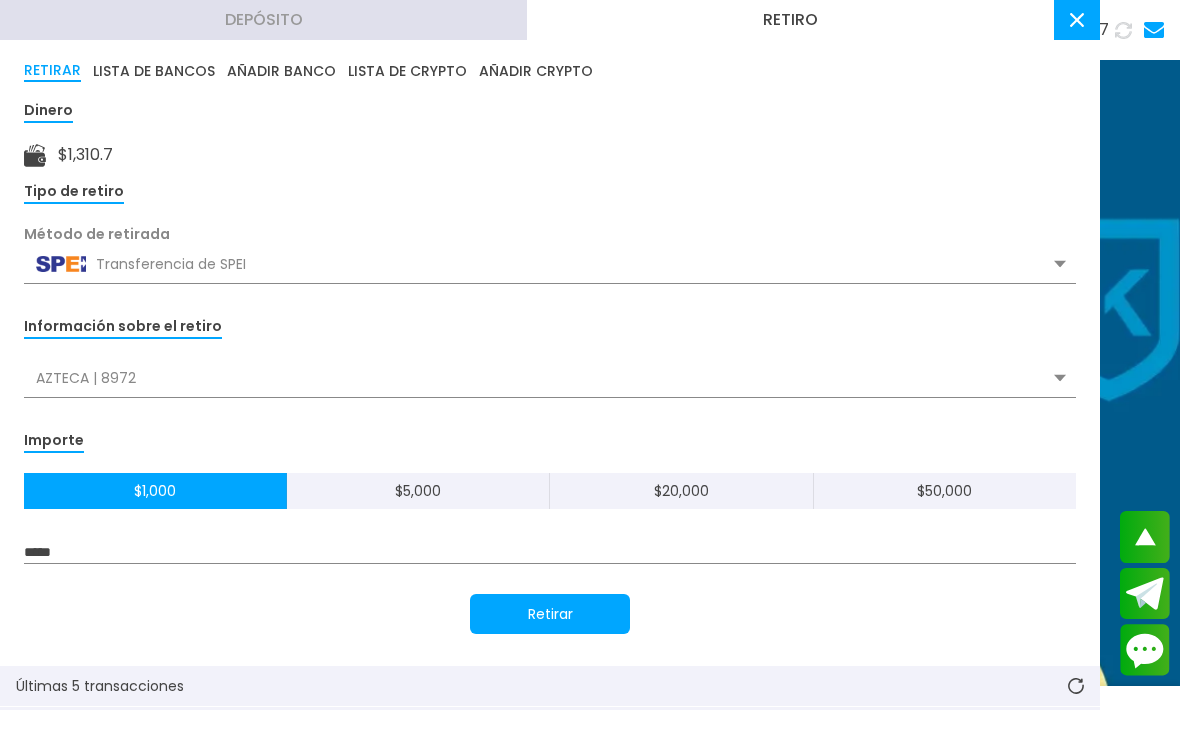 click 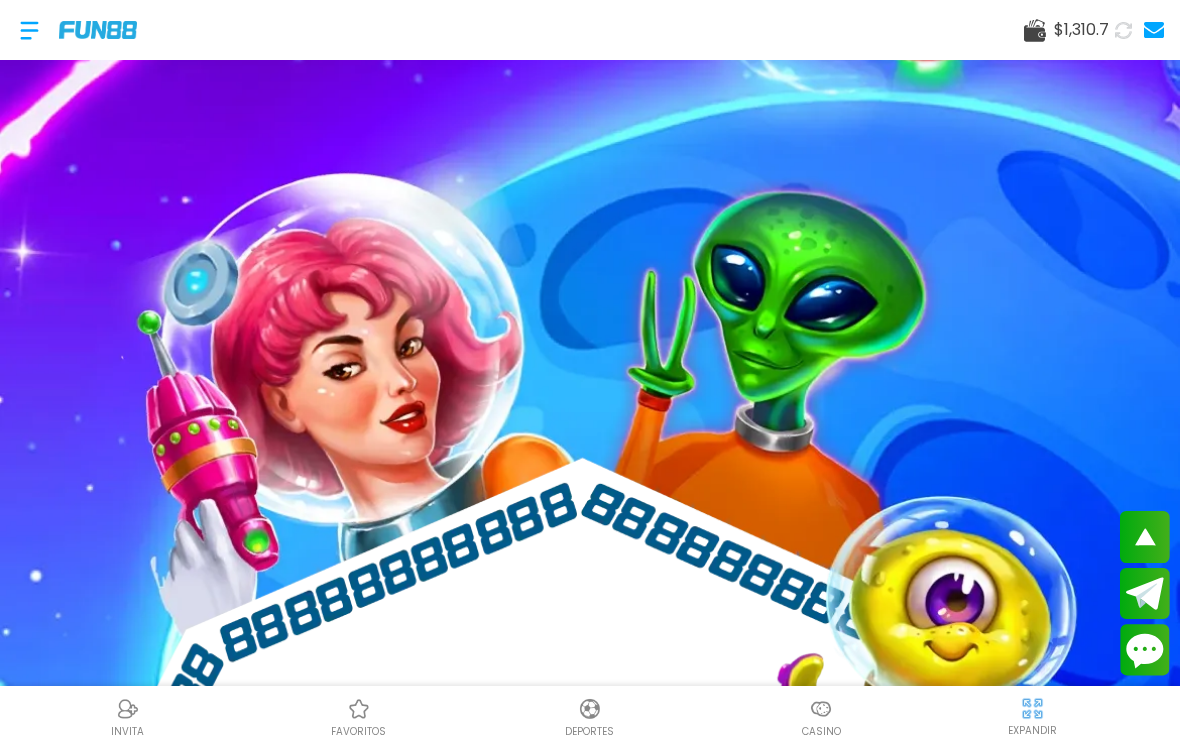 click 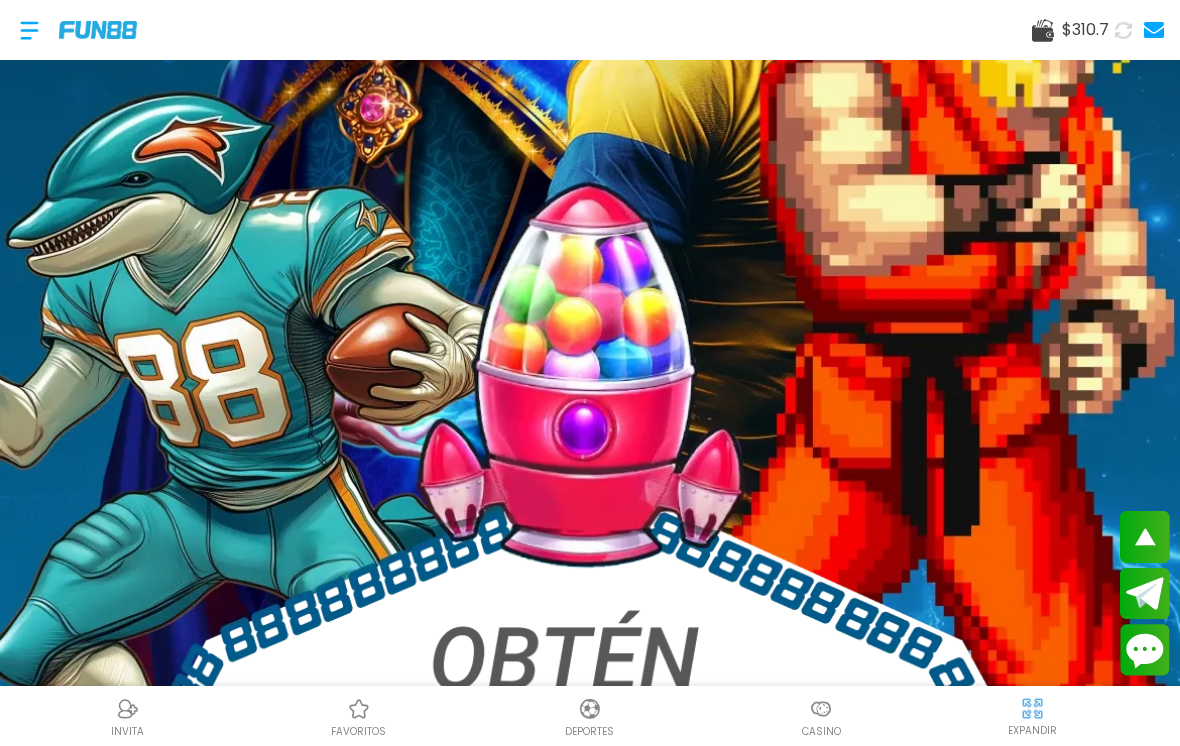 click at bounding box center (821, 709) 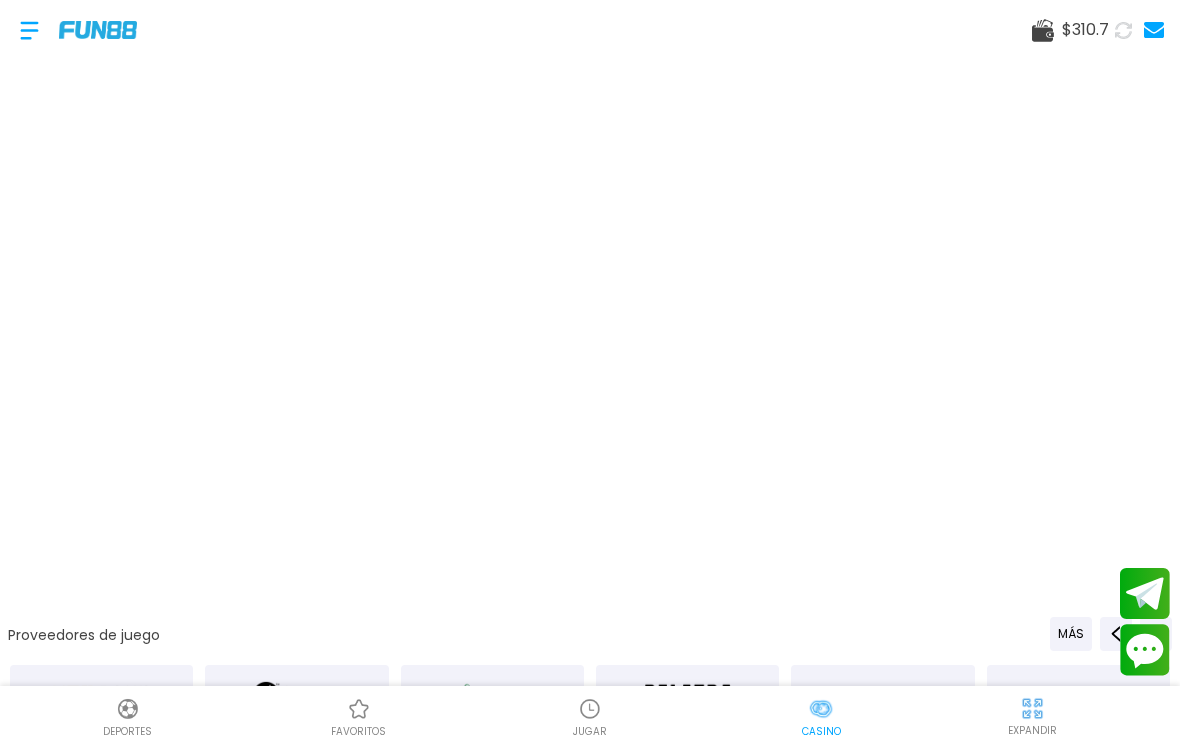 scroll, scrollTop: 0, scrollLeft: 0, axis: both 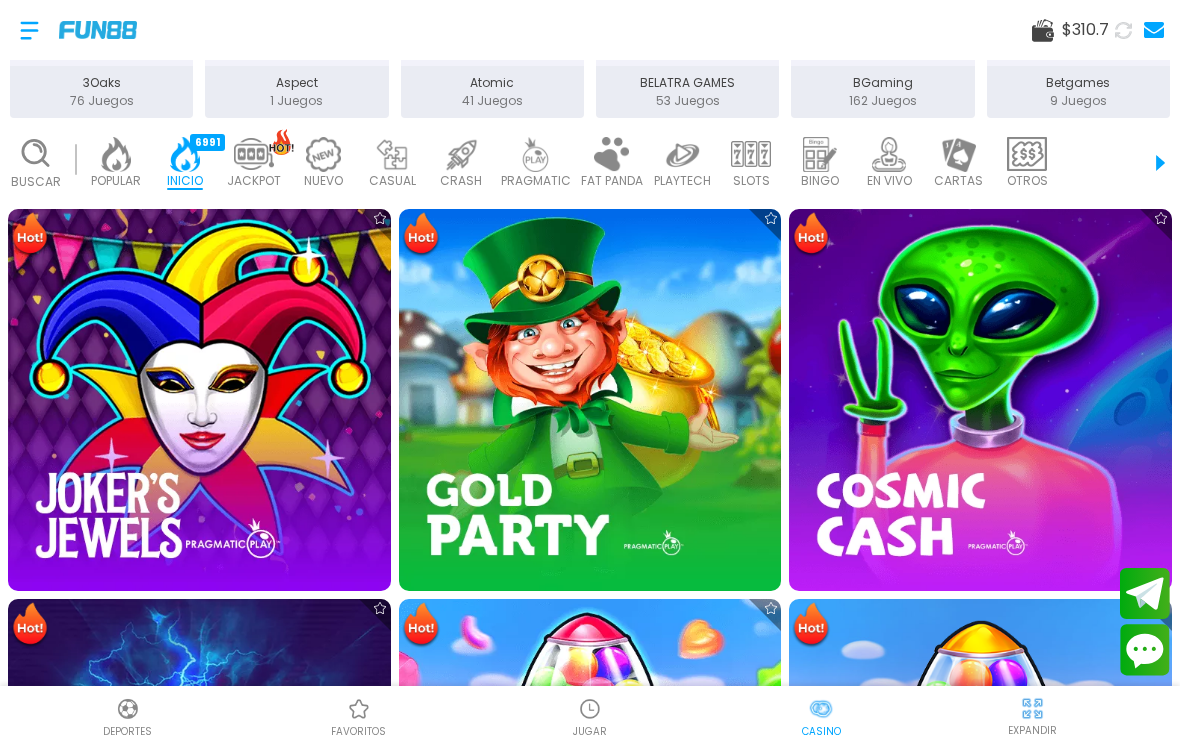 click 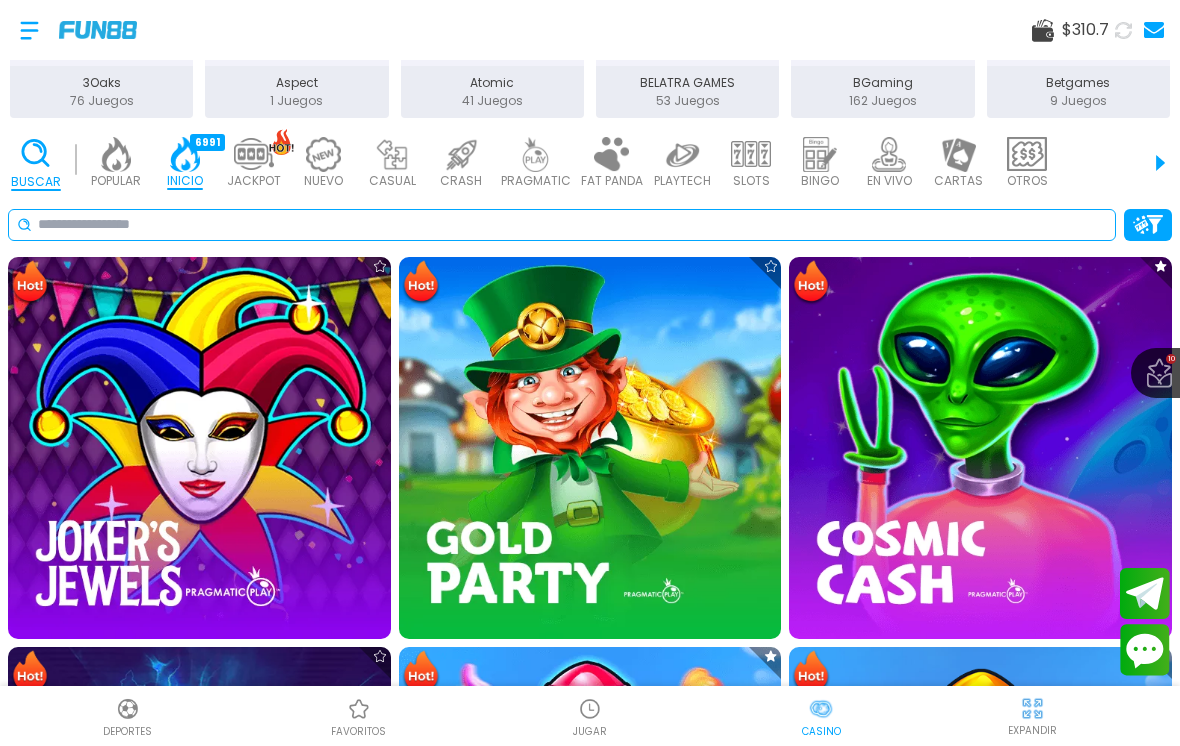 click at bounding box center [572, 224] 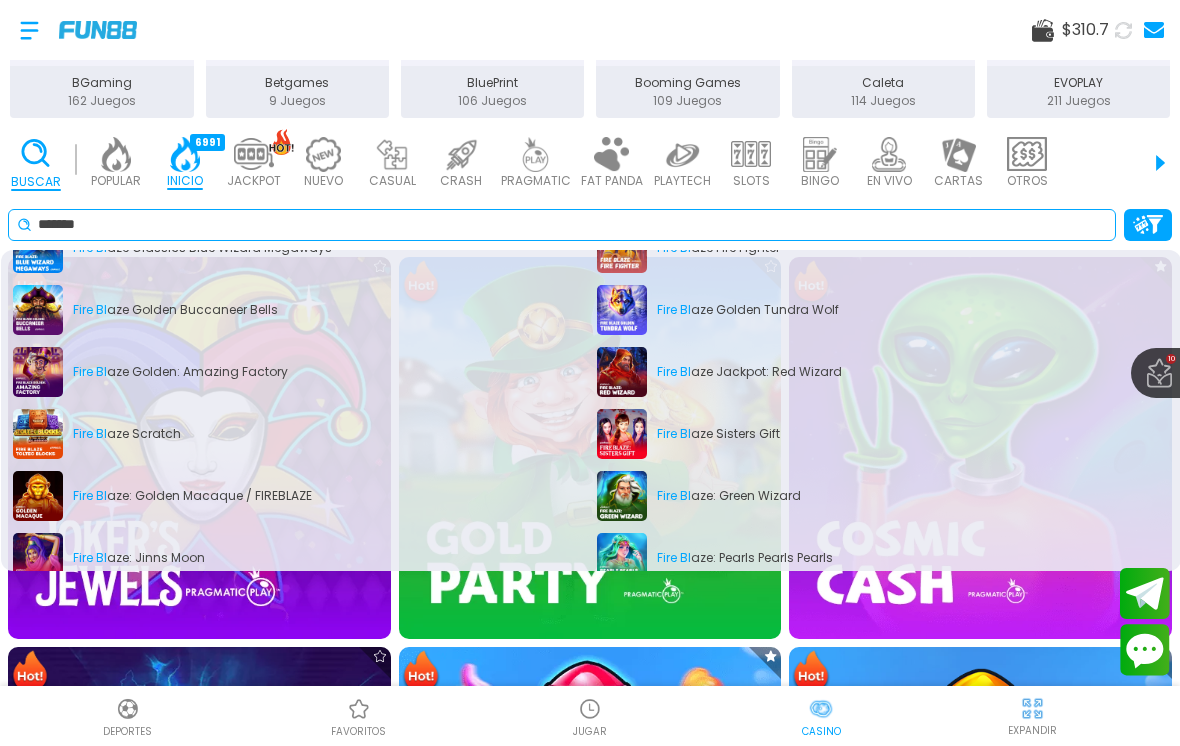 scroll, scrollTop: 104, scrollLeft: 0, axis: vertical 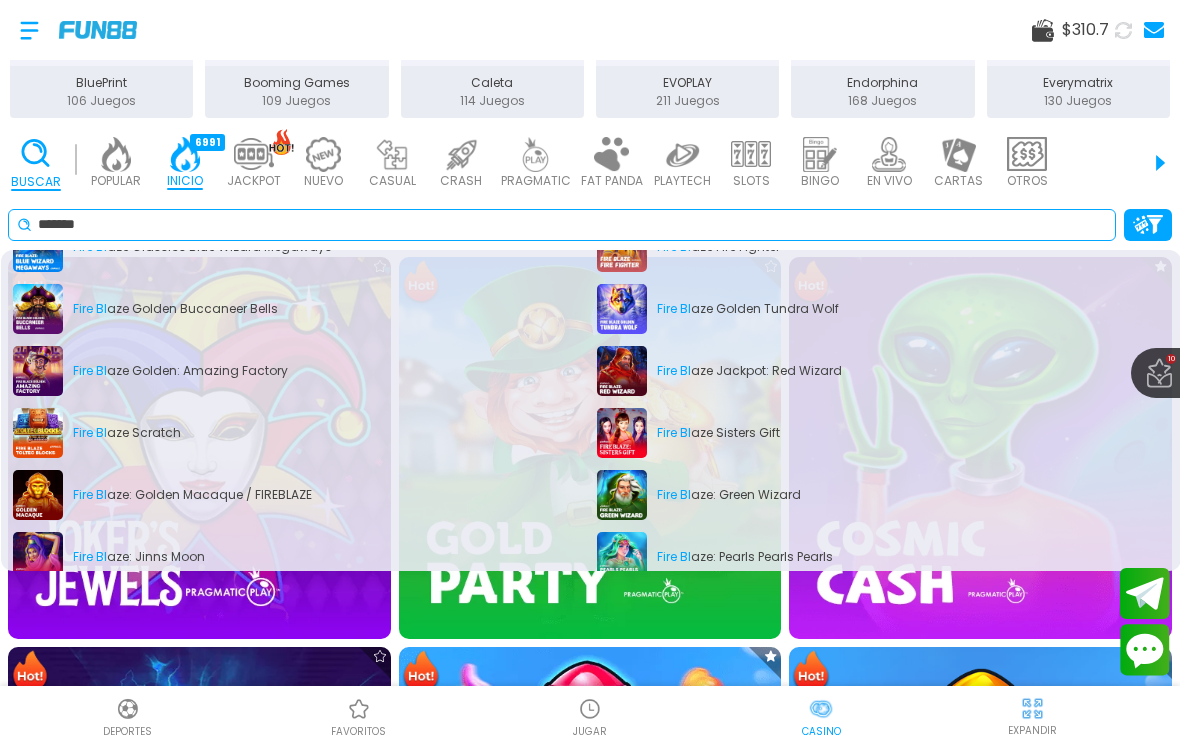 type on "*******" 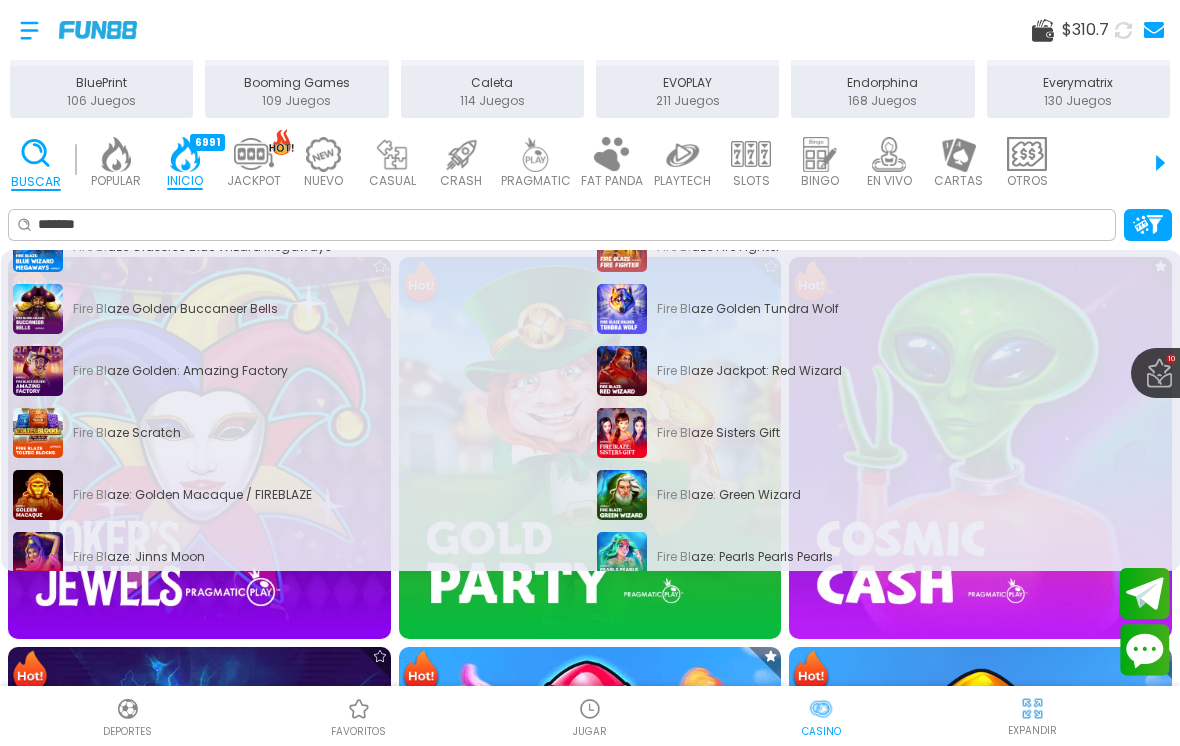click on "Fire Bl aze Golden Tundra Wolf" at bounding box center [883, 309] 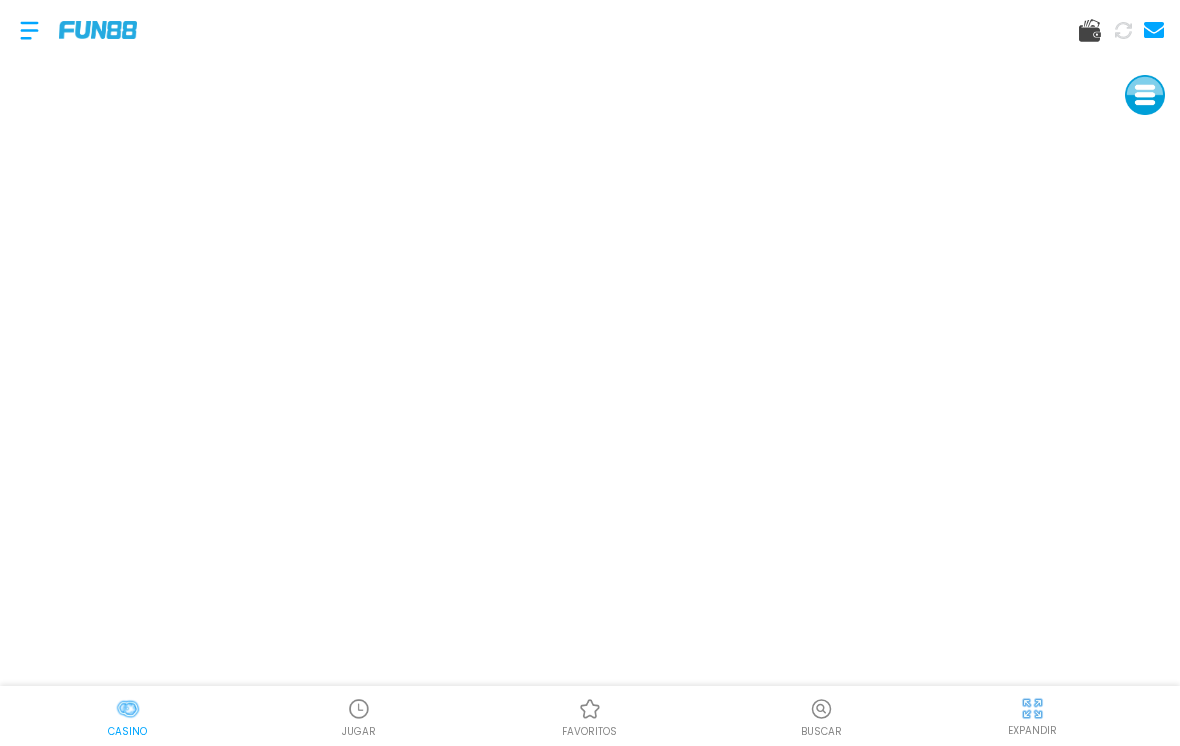 click at bounding box center [98, 29] 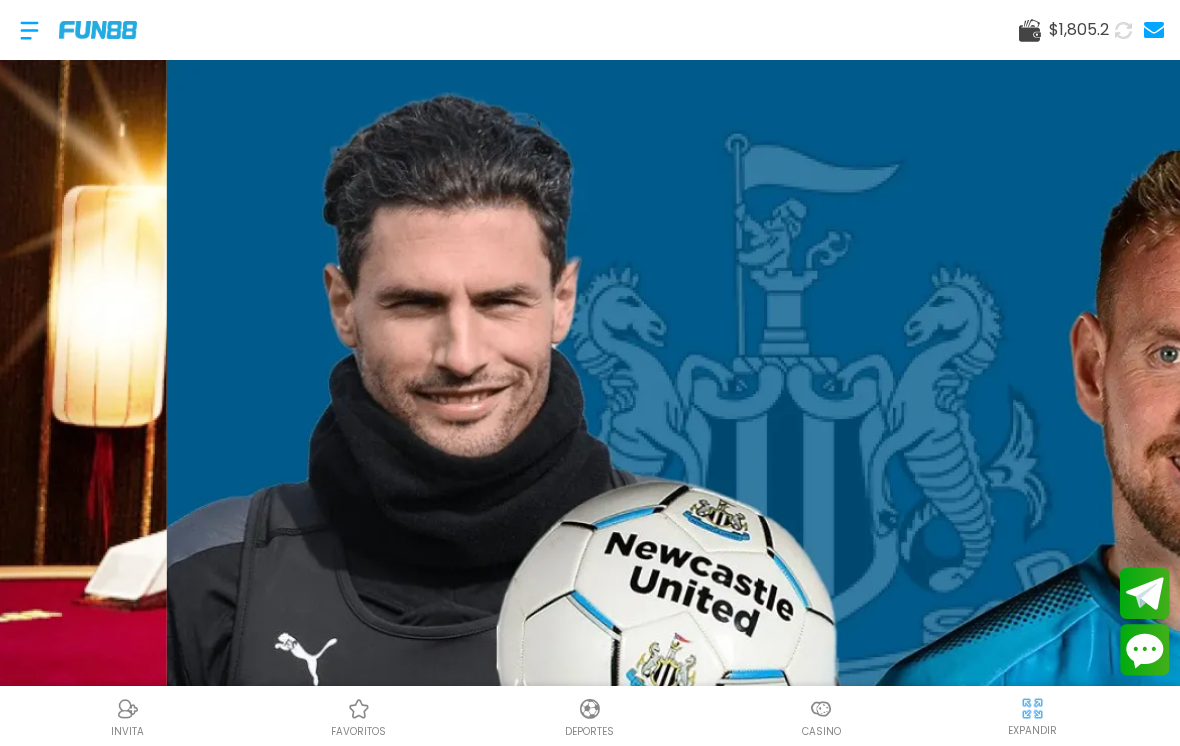 click at bounding box center (29, 30) 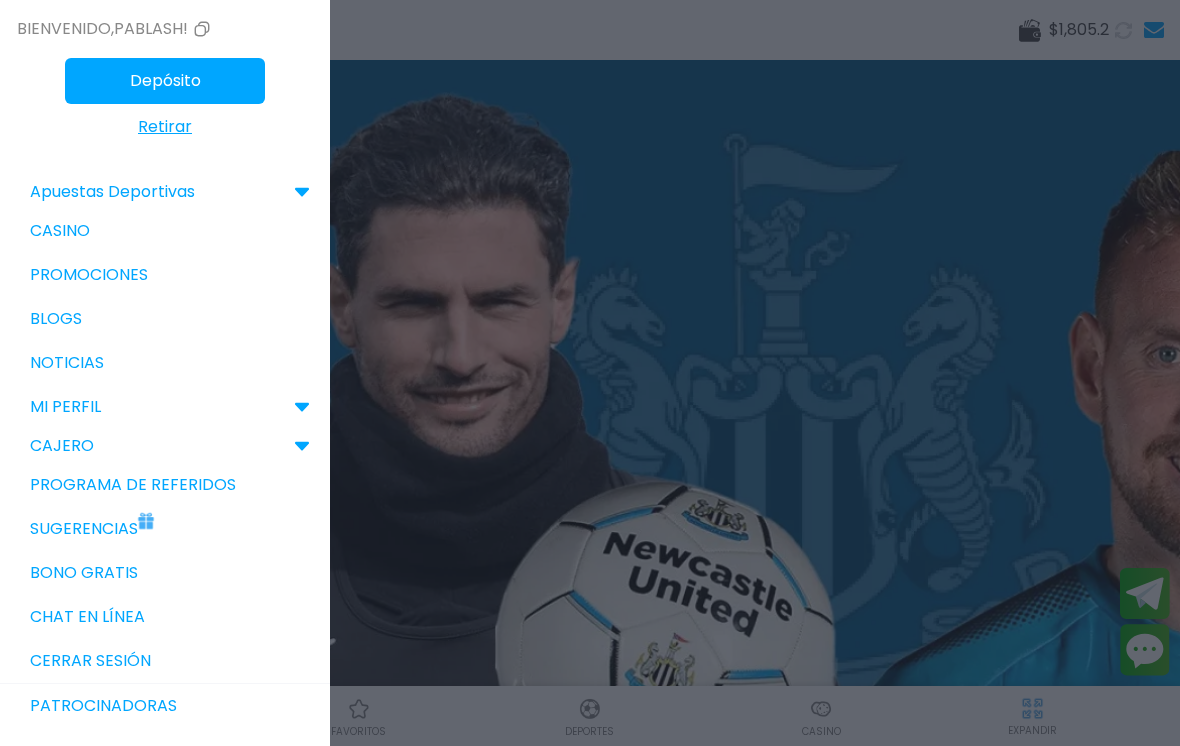 click on "Retirar" at bounding box center [165, 127] 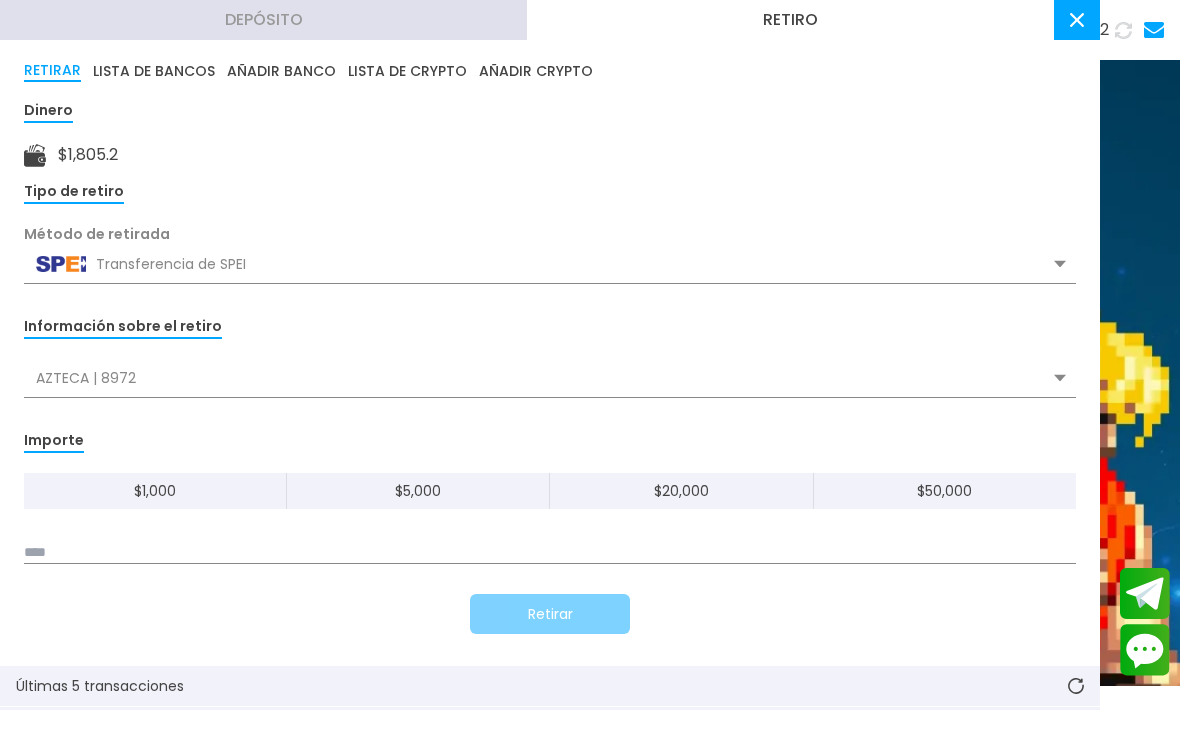 click at bounding box center (1077, 20) 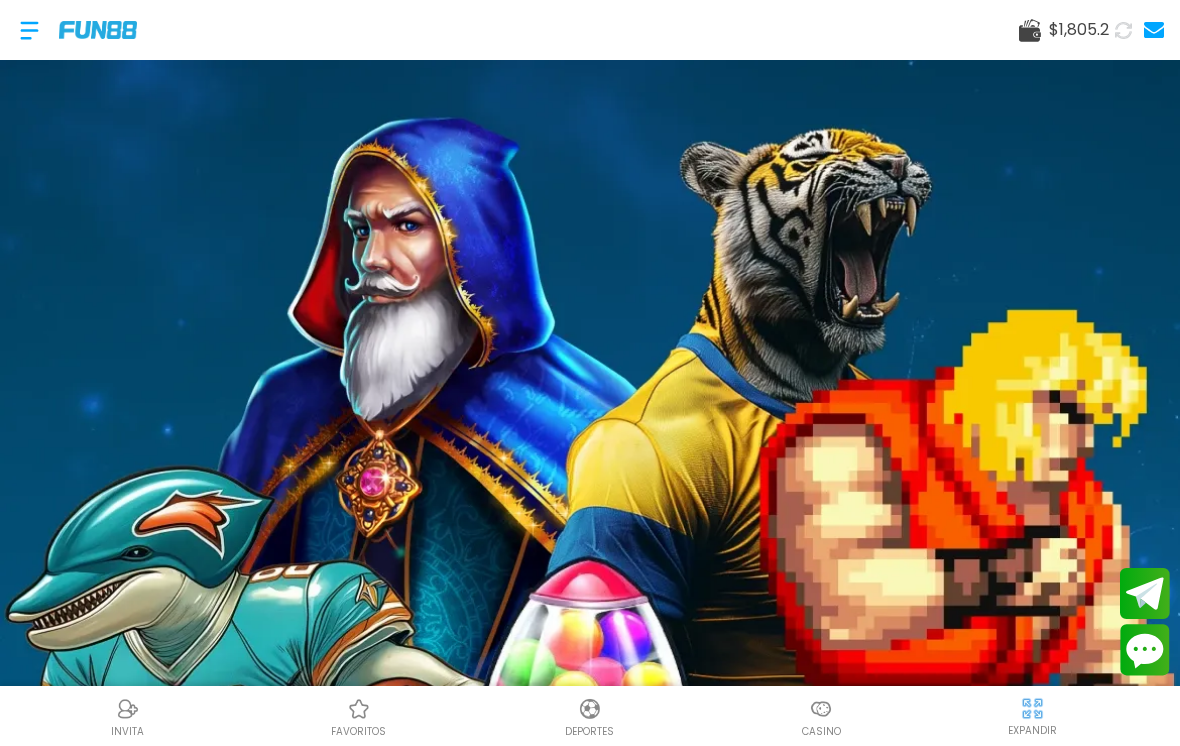 click at bounding box center [29, 30] 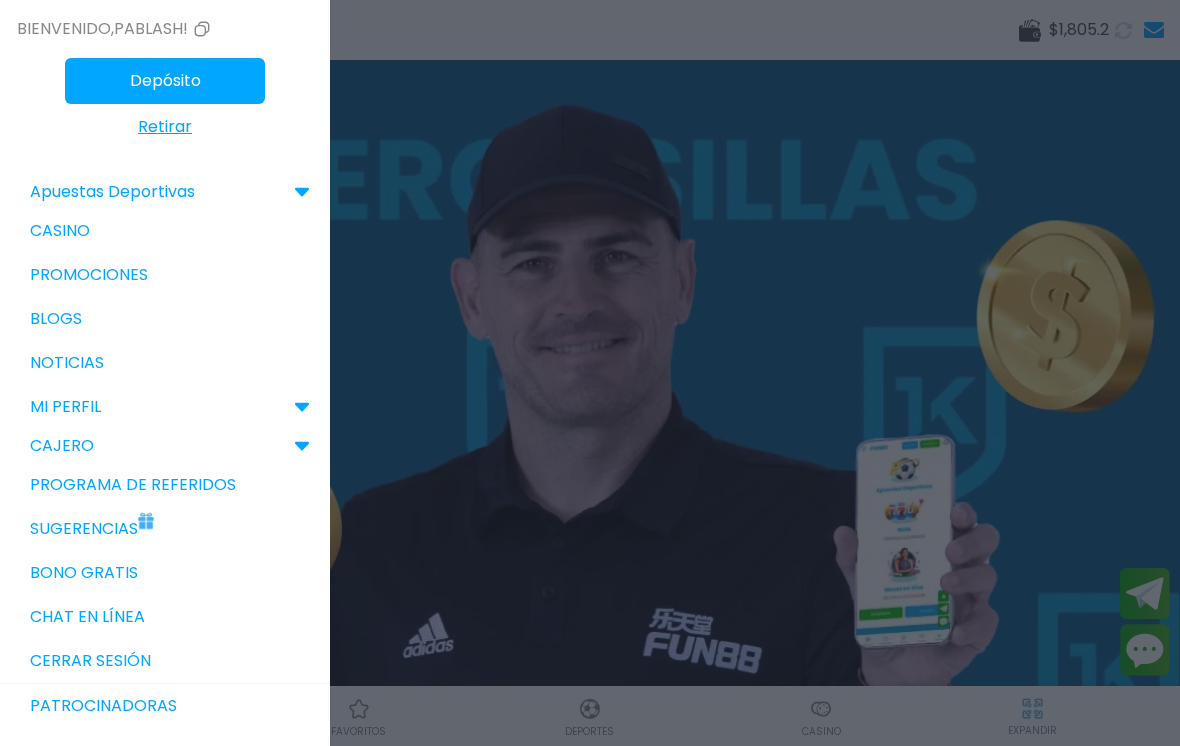 click on "CAJERO" at bounding box center [62, 446] 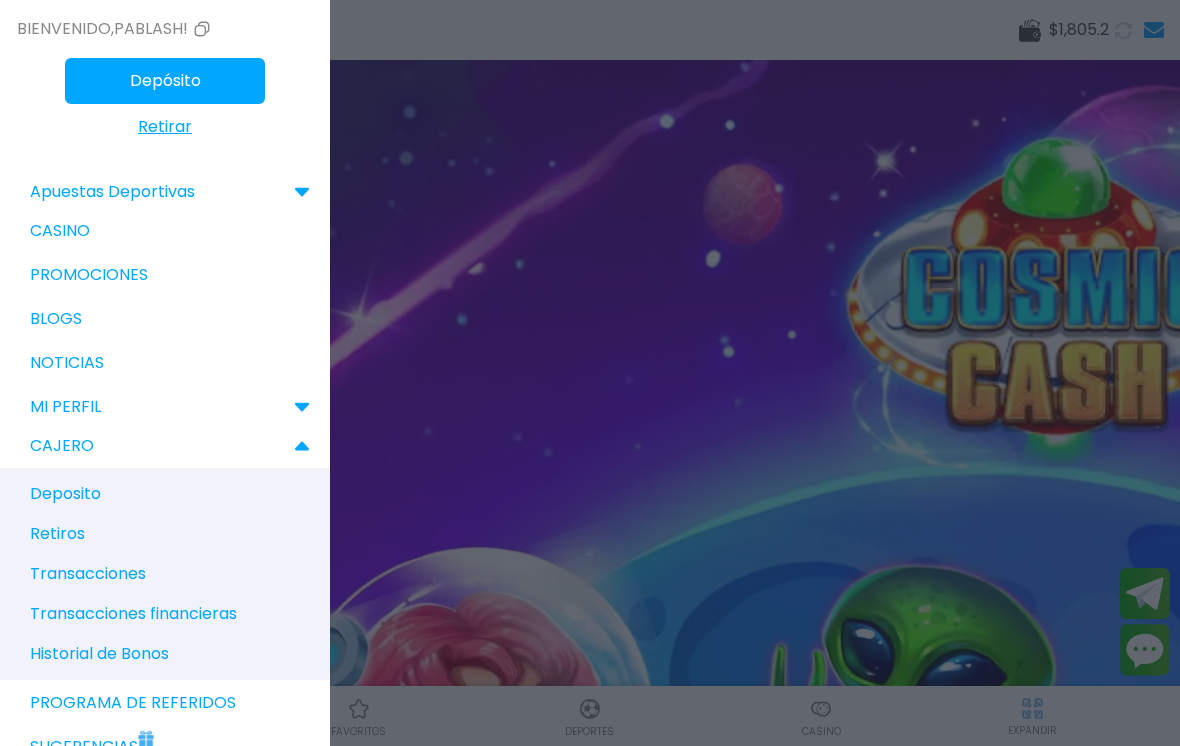 click on "Transacciones" at bounding box center [88, 574] 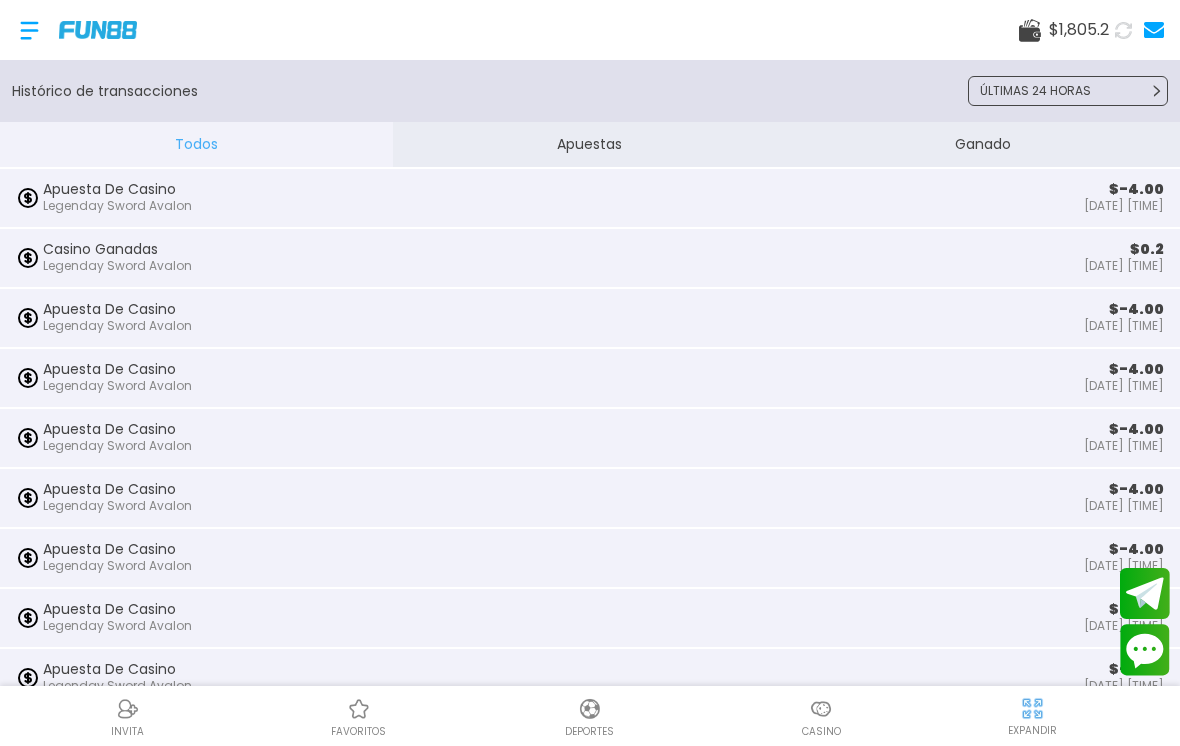 click at bounding box center (29, 30) 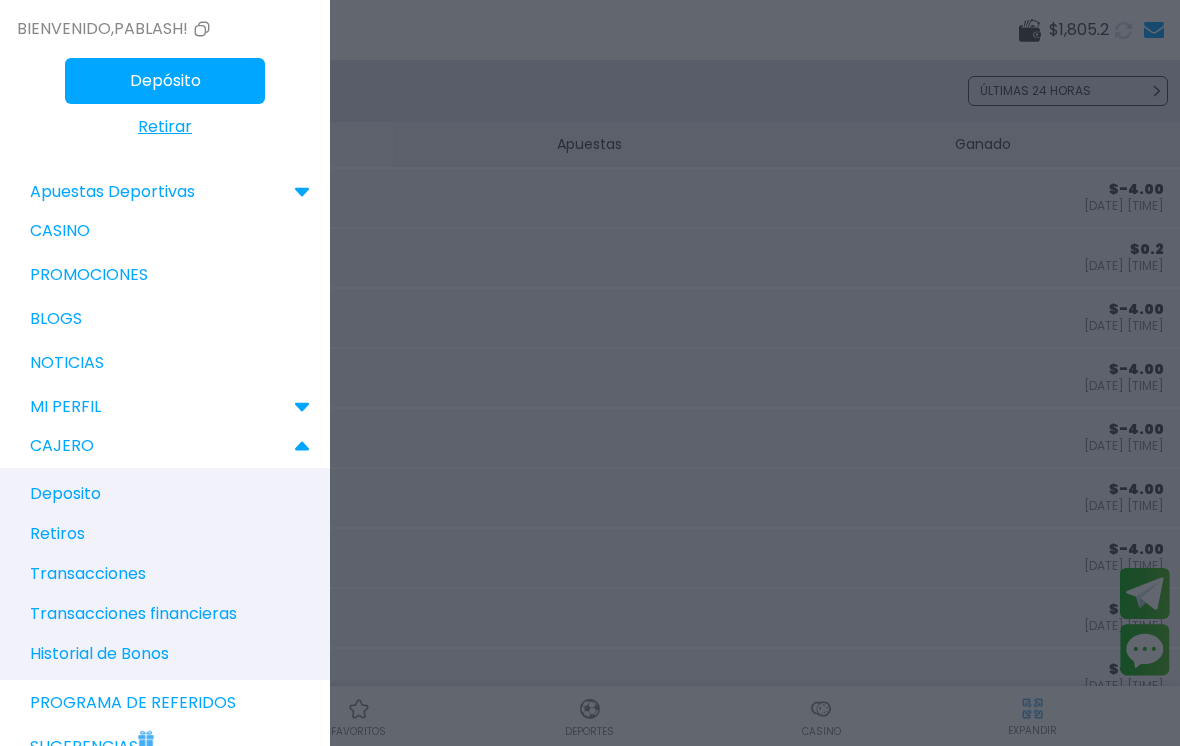 click on "Transacciones financieras" at bounding box center (133, 614) 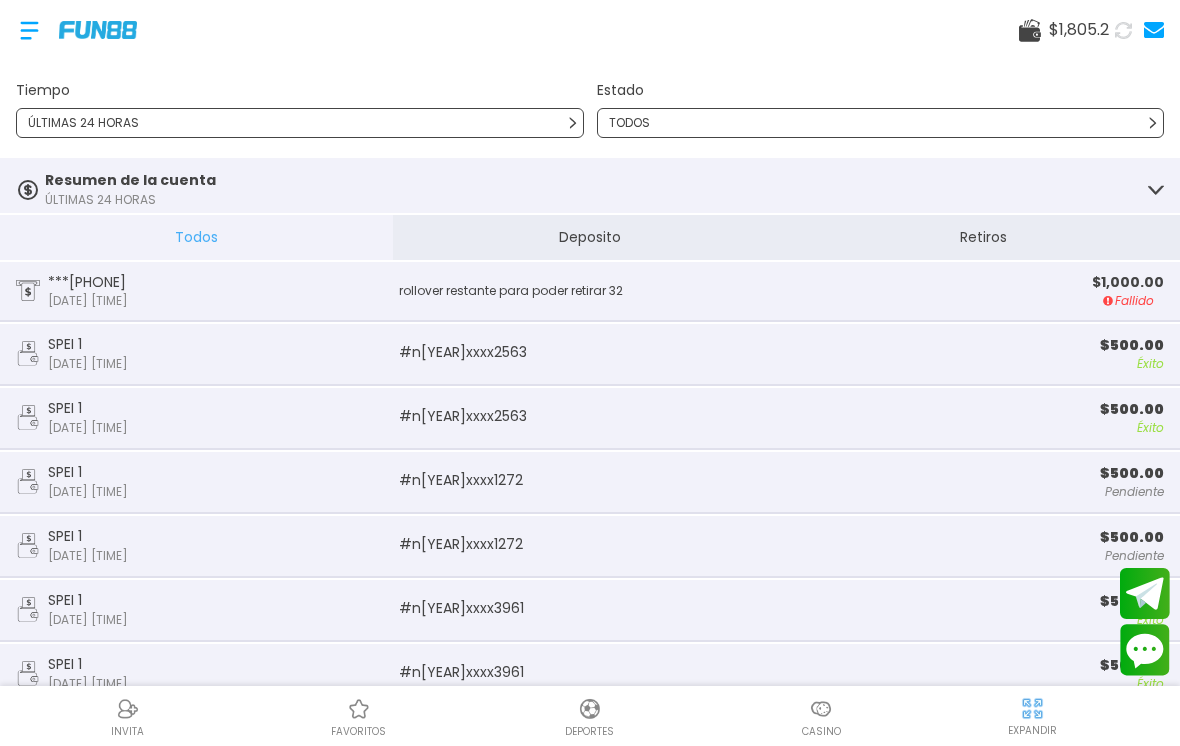 click on "Fallido" at bounding box center [1128, 301] 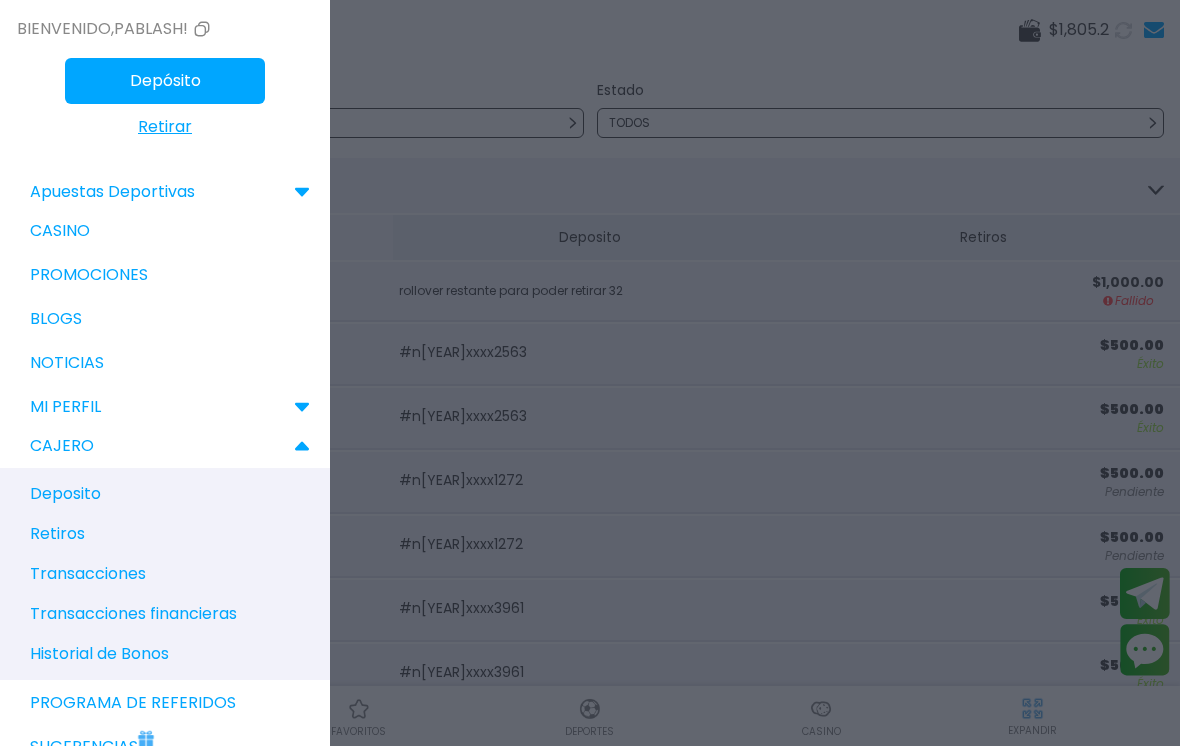 click on "Retirar" at bounding box center [165, 127] 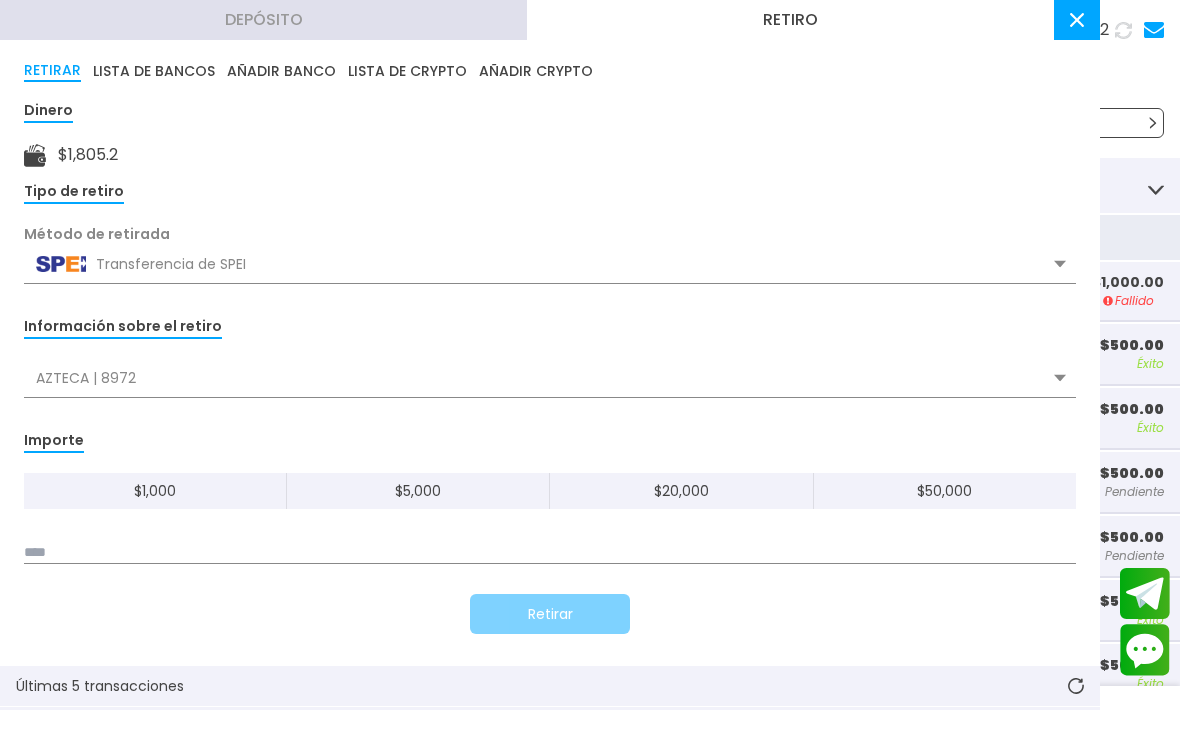 click at bounding box center [550, 553] 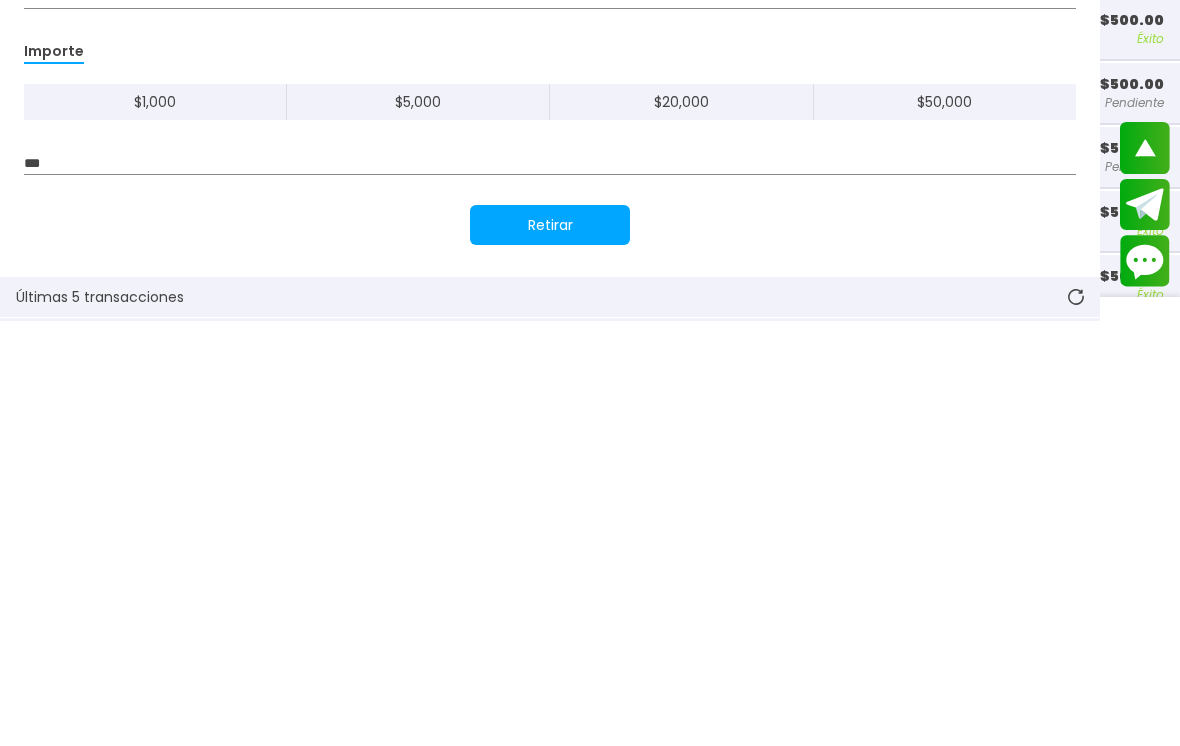 type on "*****" 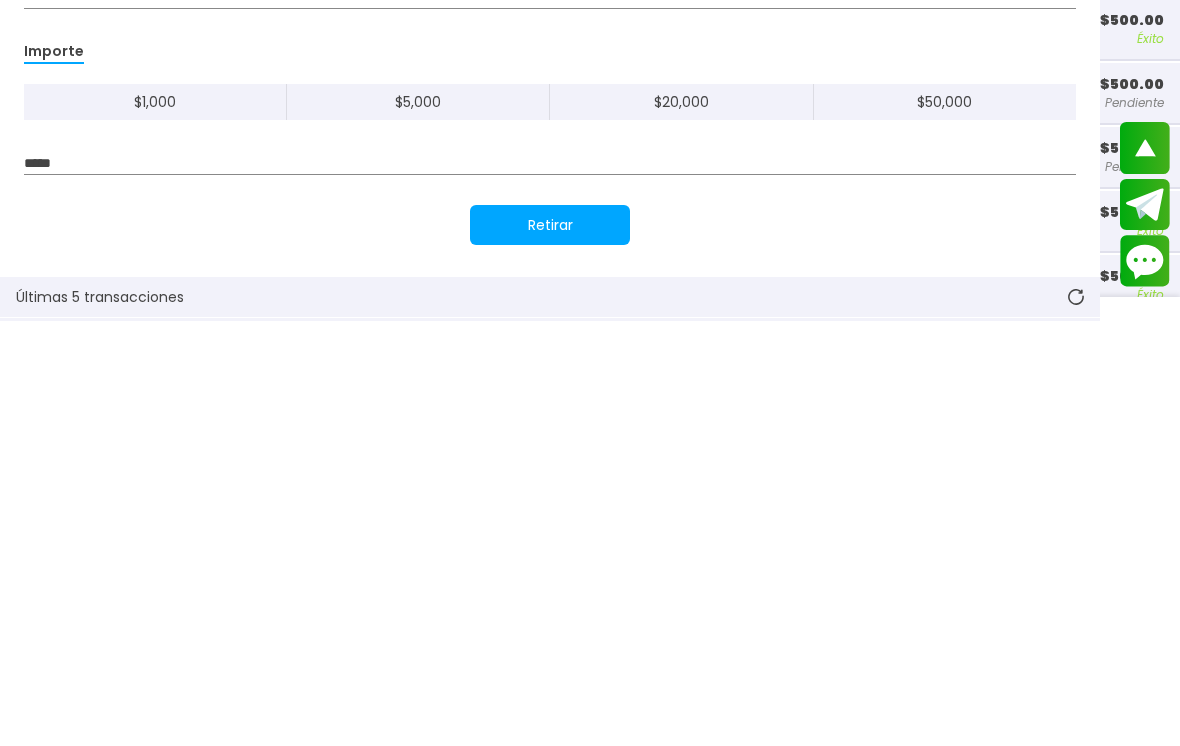 scroll, scrollTop: 389, scrollLeft: 0, axis: vertical 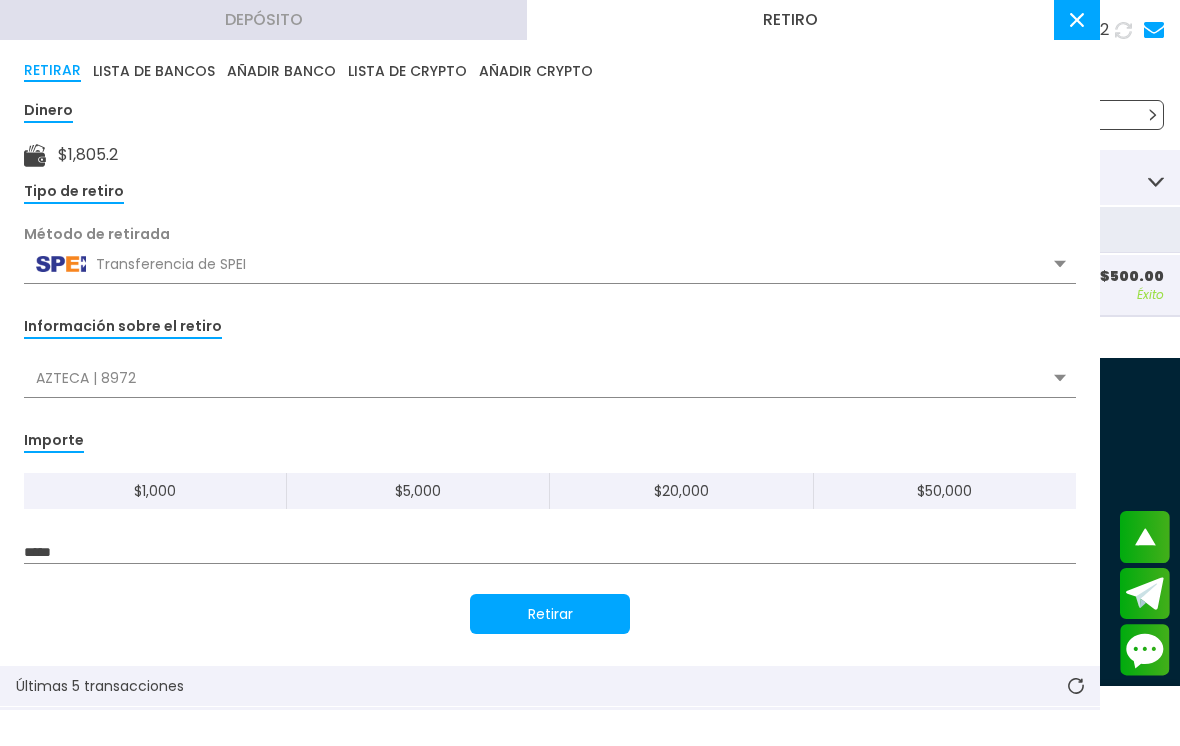 click on "Retirar" at bounding box center (550, 614) 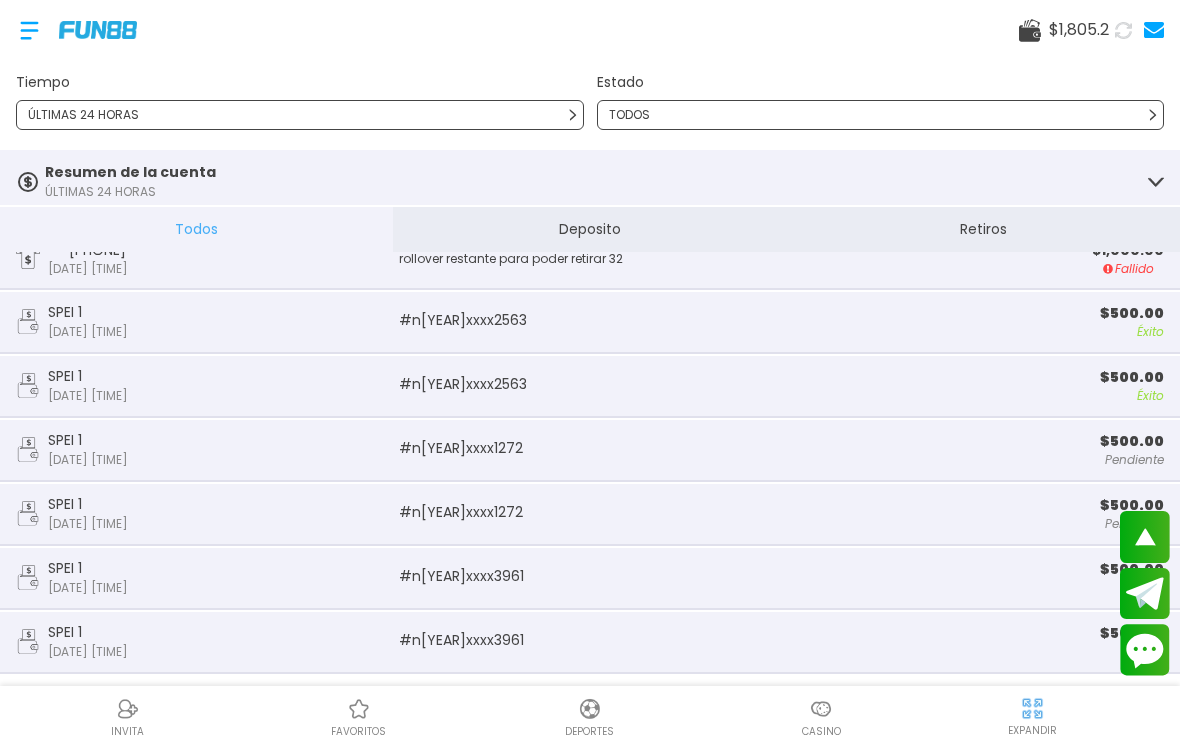 scroll, scrollTop: 0, scrollLeft: 0, axis: both 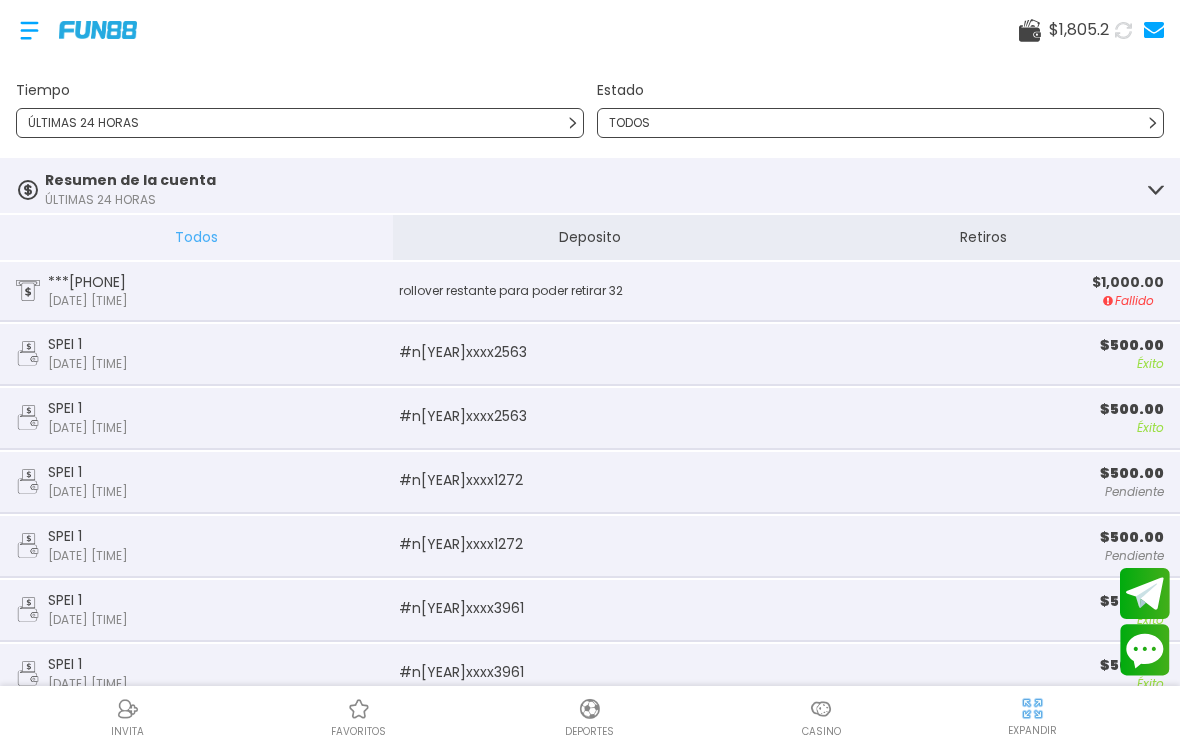 click at bounding box center (98, 29) 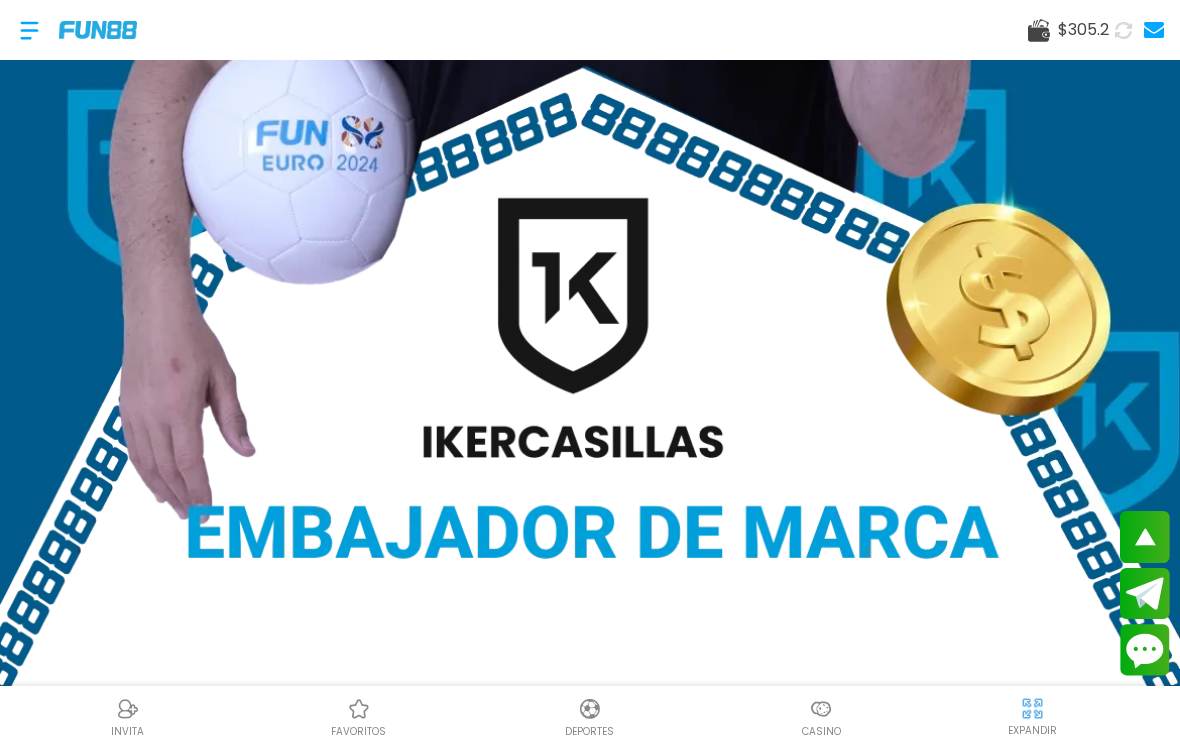 scroll, scrollTop: 771, scrollLeft: 0, axis: vertical 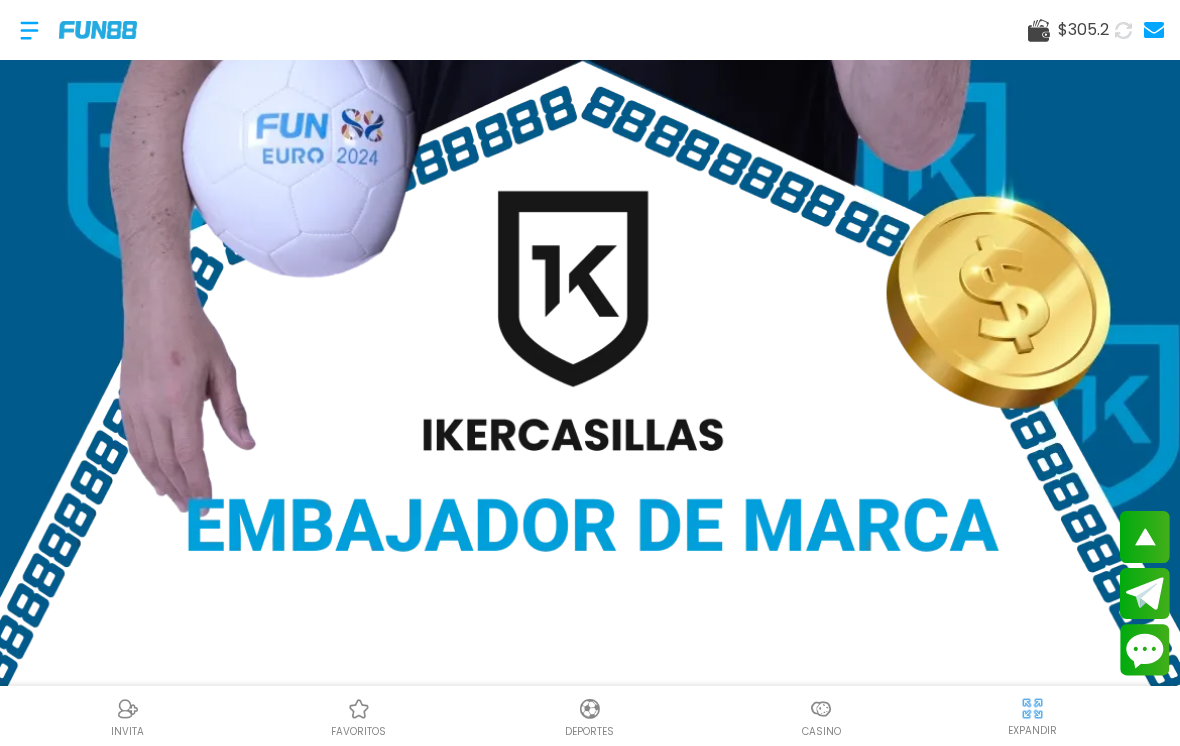 click at bounding box center (821, 709) 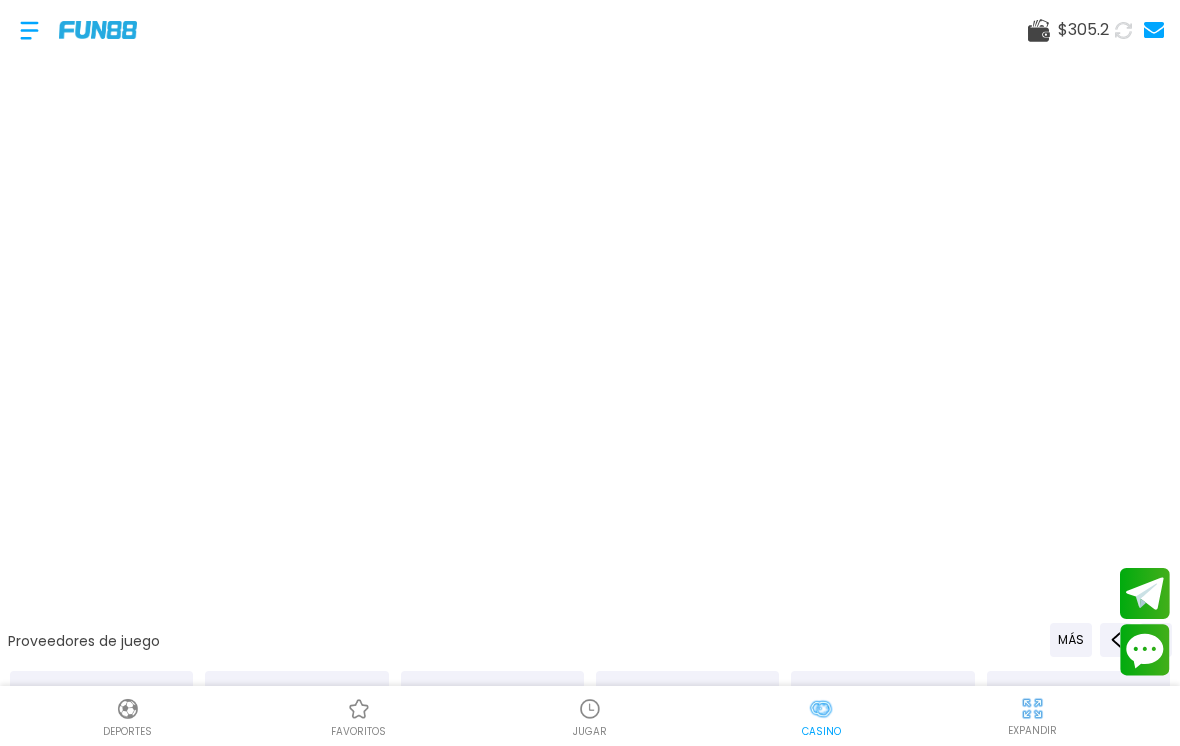 scroll, scrollTop: 0, scrollLeft: 0, axis: both 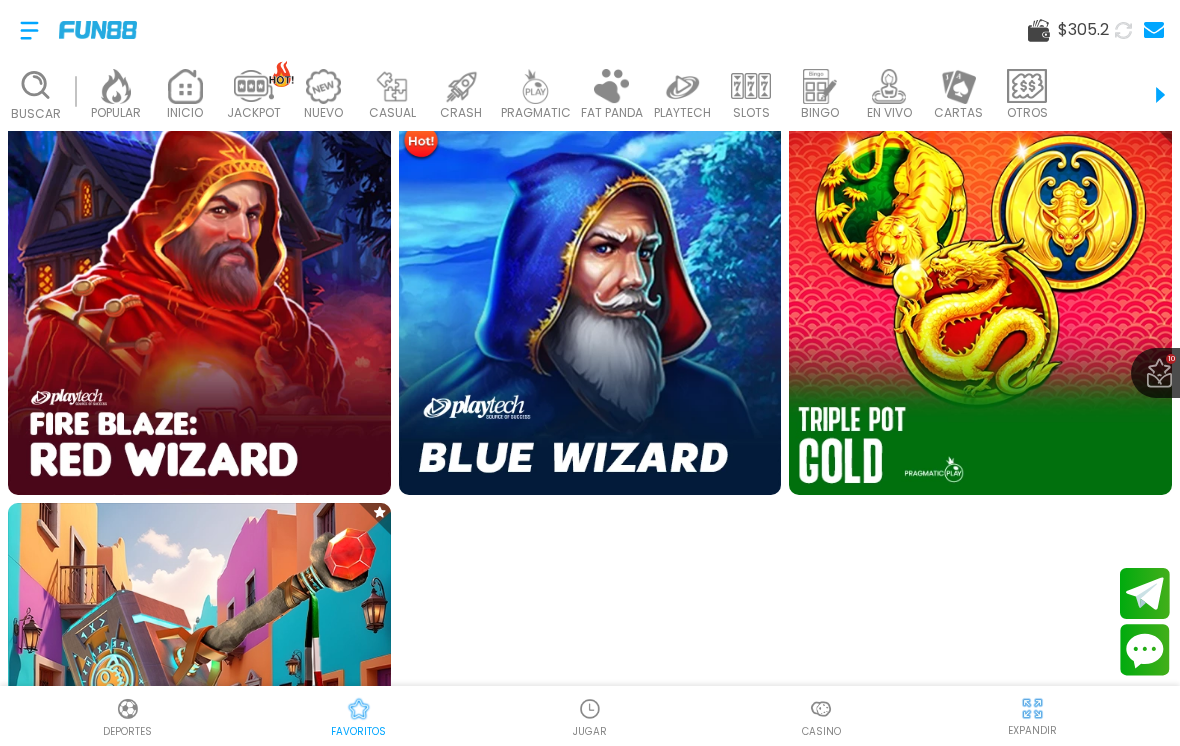click at bounding box center (980, 303) 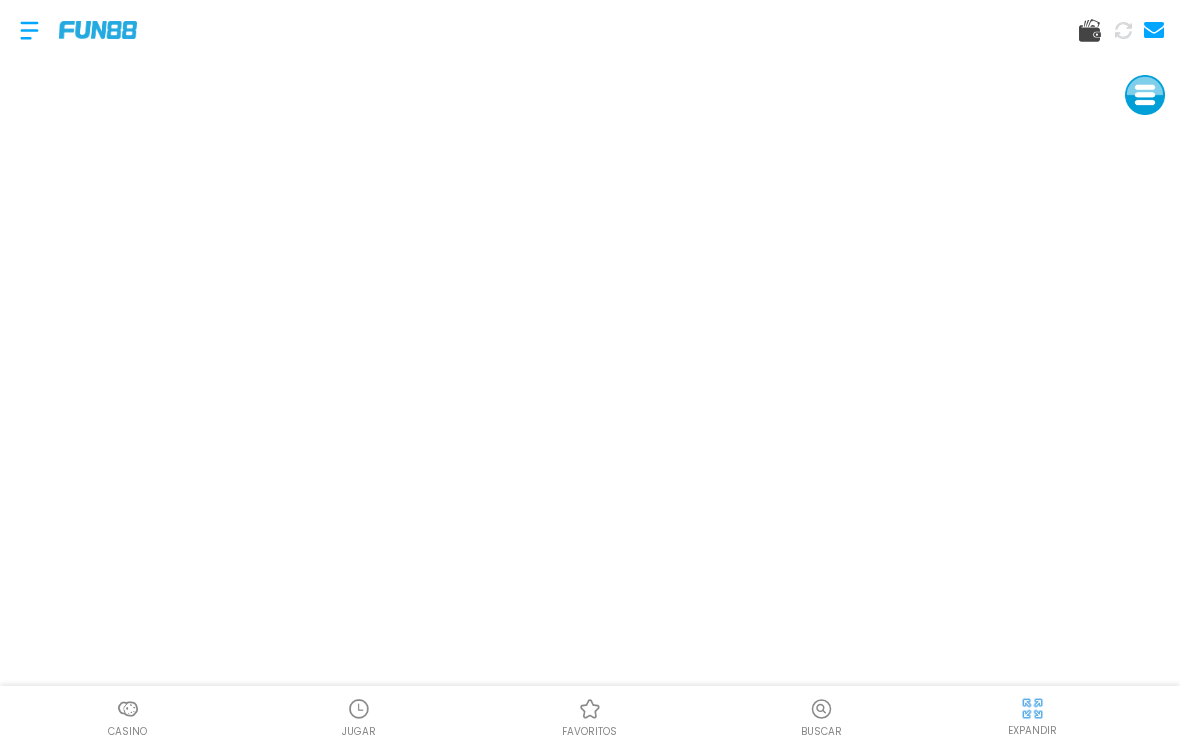 click at bounding box center [98, 29] 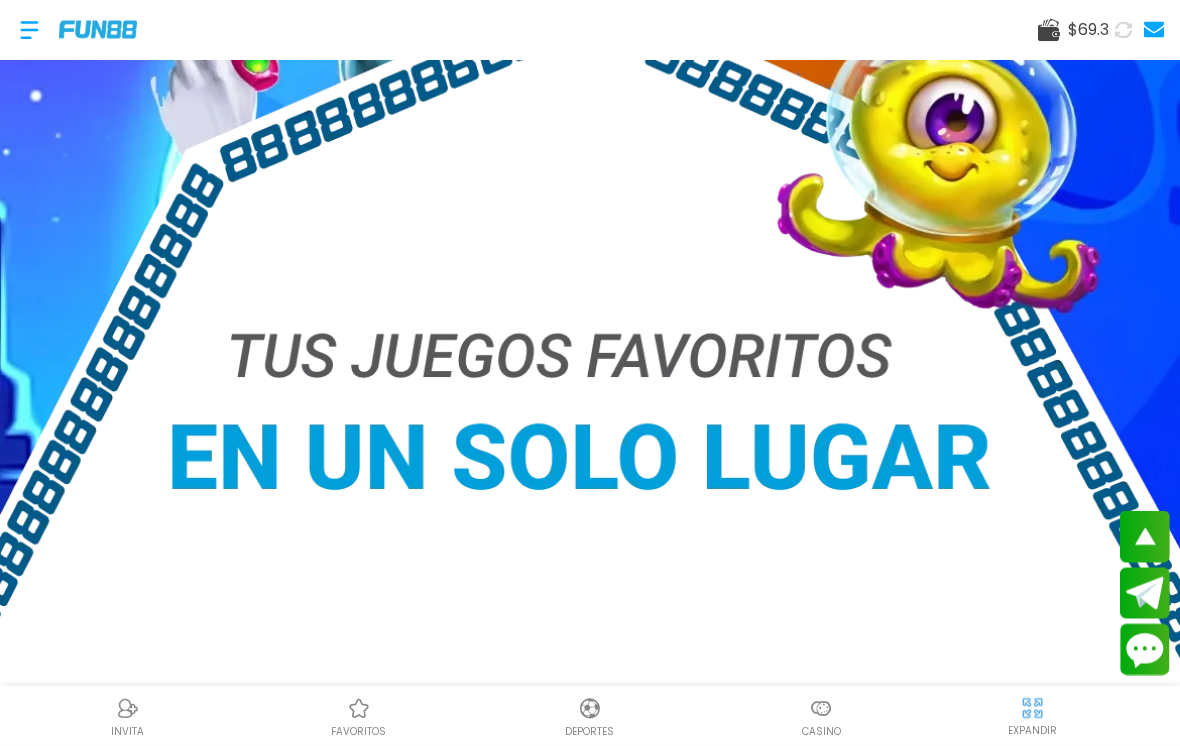 scroll, scrollTop: 930, scrollLeft: 0, axis: vertical 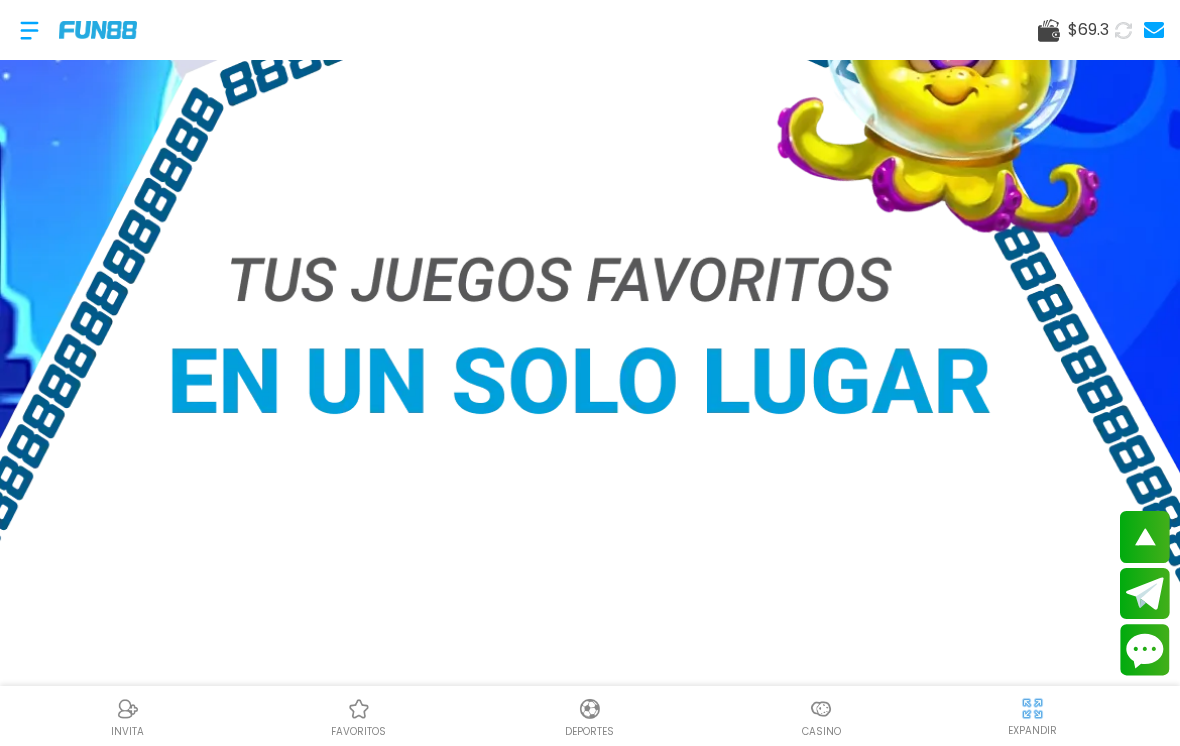 click at bounding box center [590, 709] 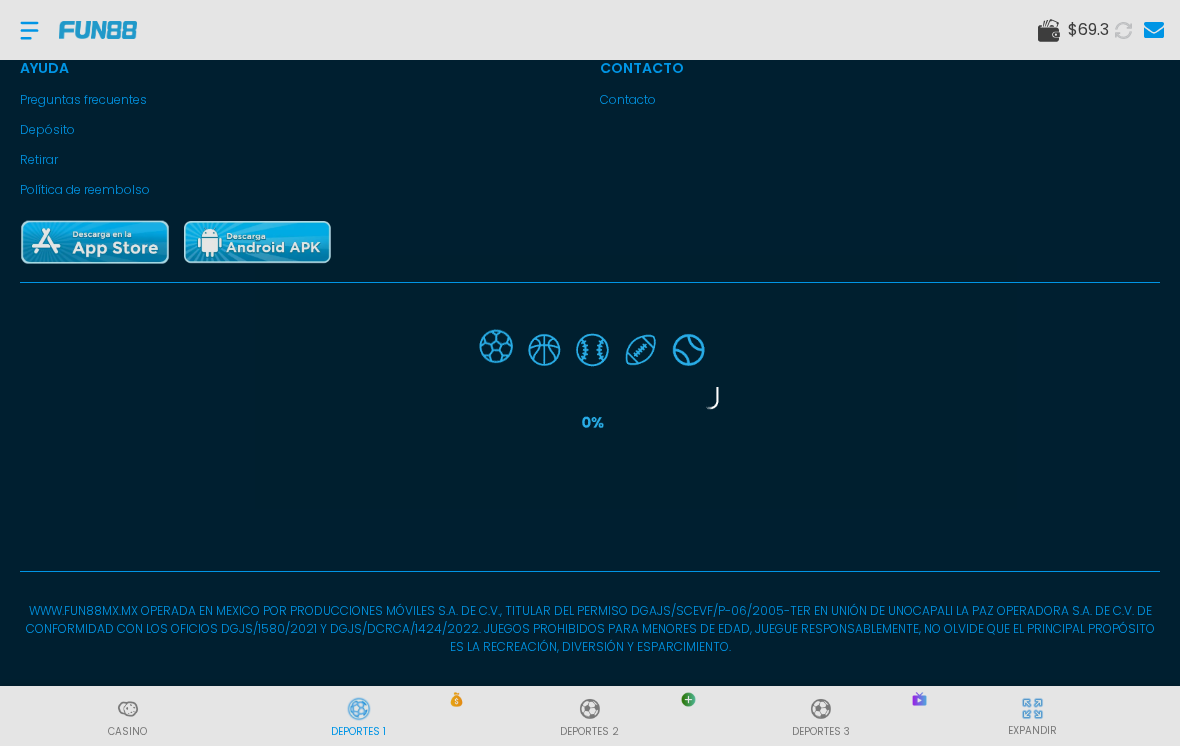 scroll, scrollTop: 0, scrollLeft: 0, axis: both 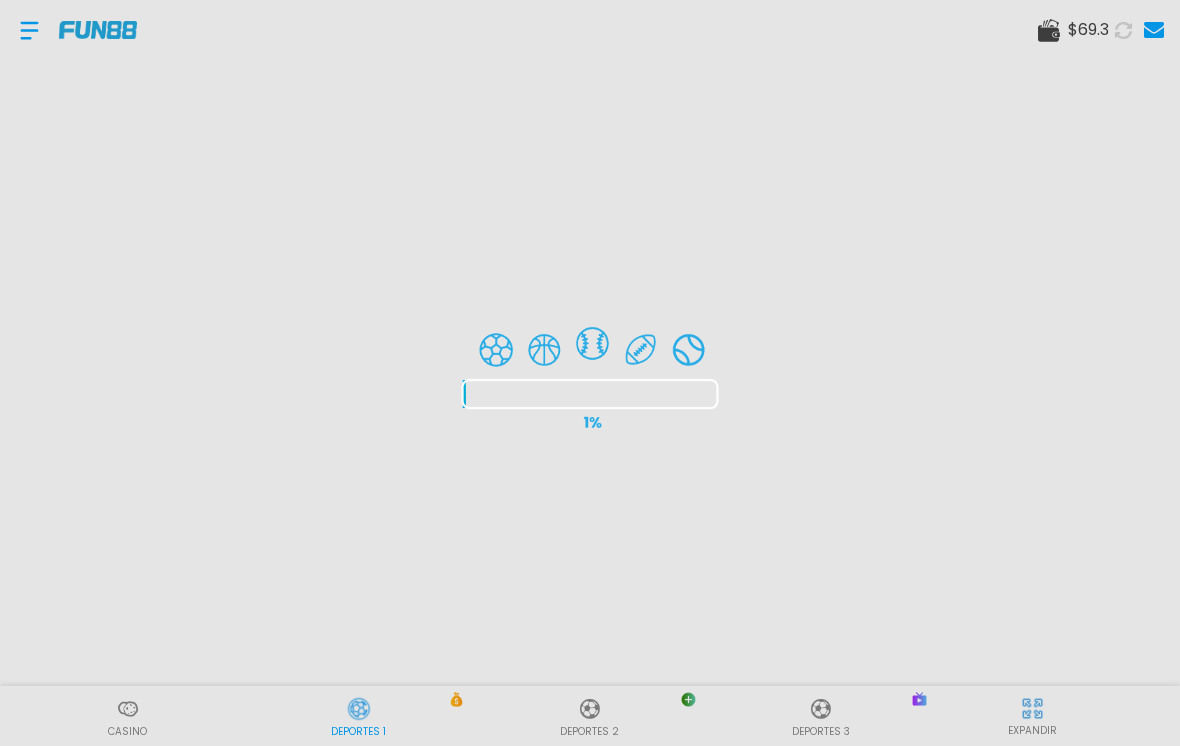 click at bounding box center (590, 373) 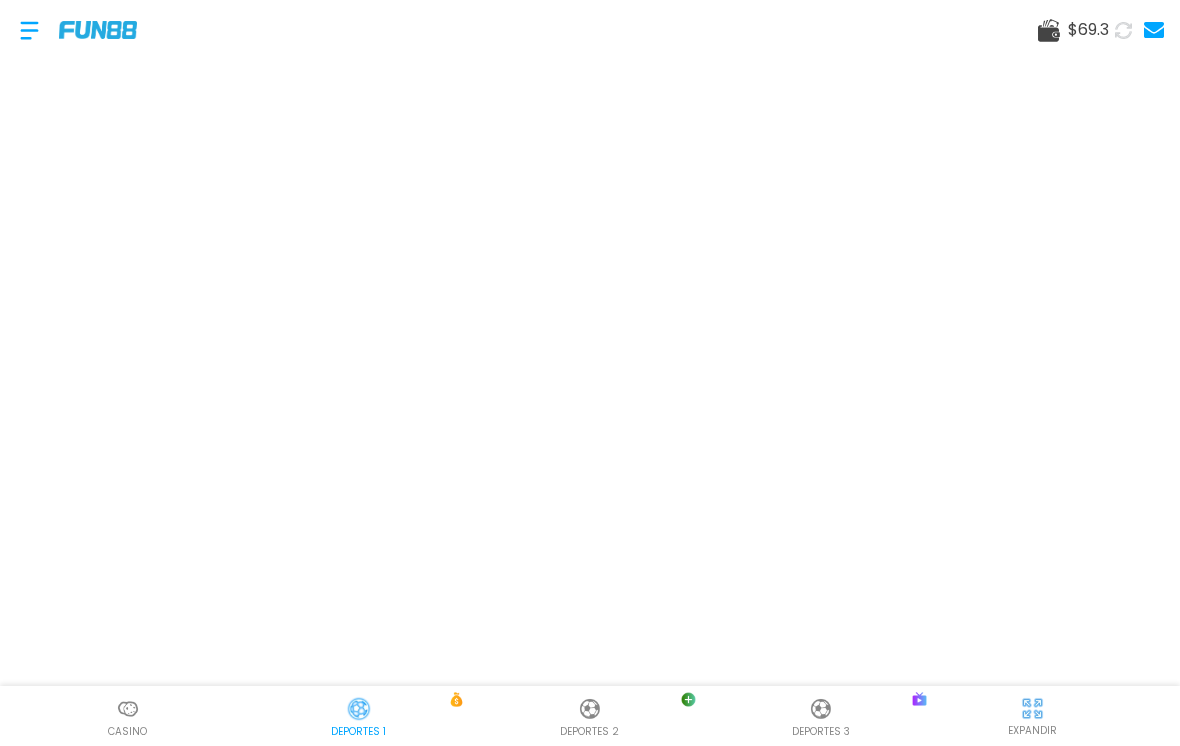 click at bounding box center [98, 29] 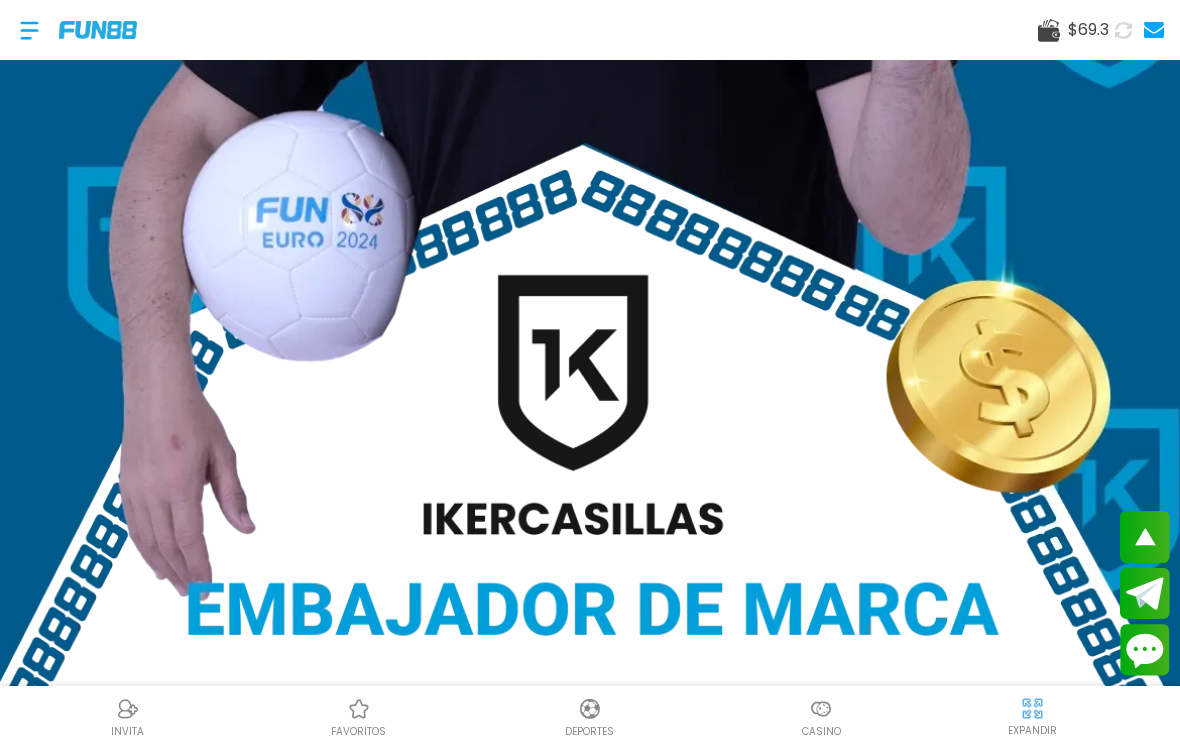 scroll, scrollTop: 718, scrollLeft: 0, axis: vertical 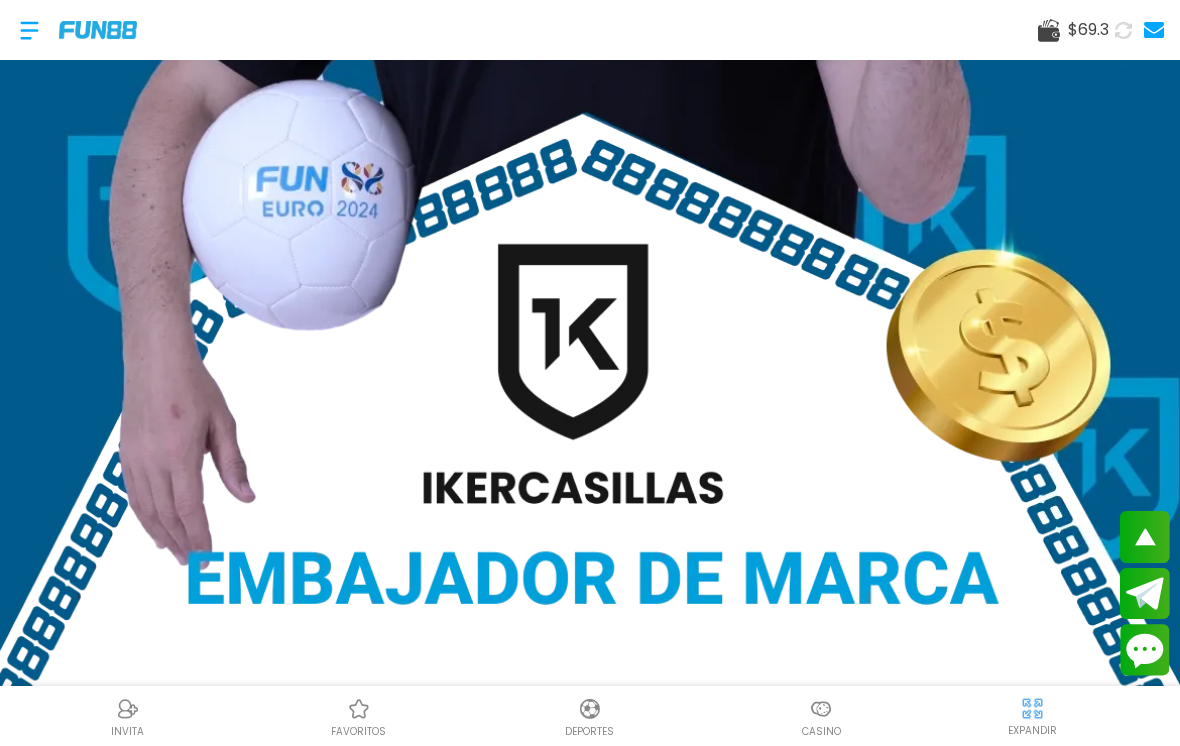 click on "Casino" at bounding box center [821, 731] 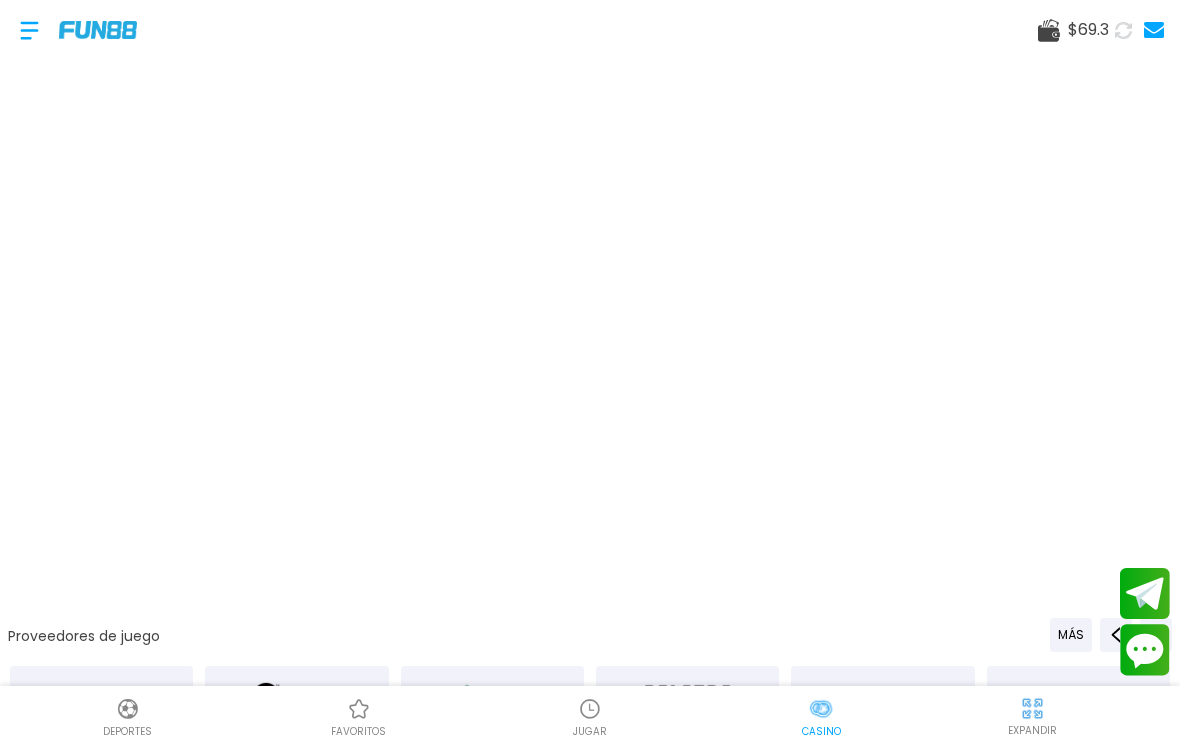 scroll, scrollTop: 0, scrollLeft: 0, axis: both 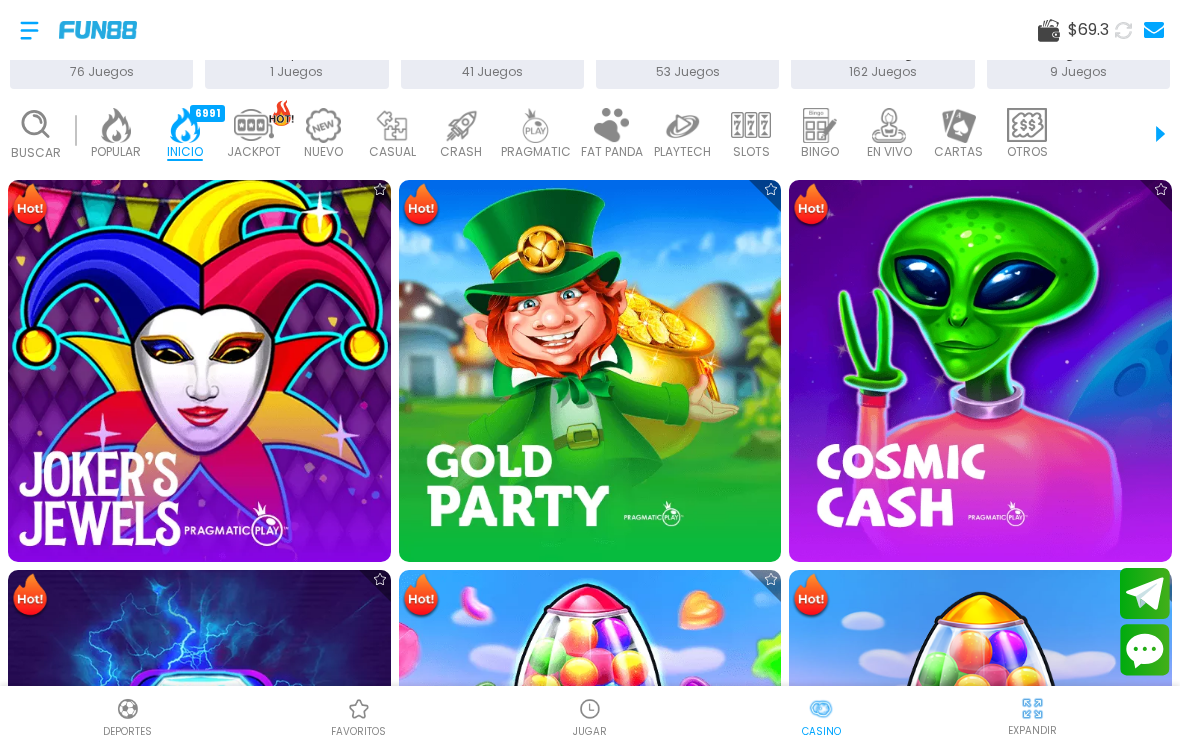 click at bounding box center [199, 370] 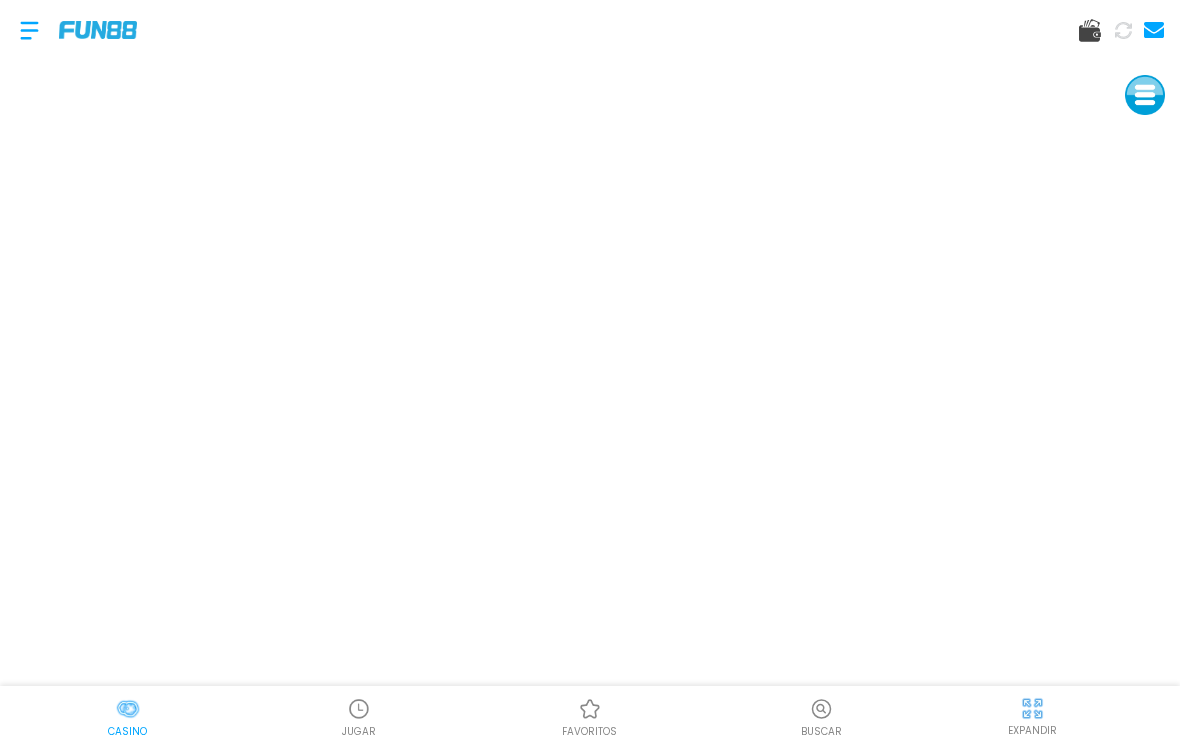 scroll, scrollTop: 31, scrollLeft: 0, axis: vertical 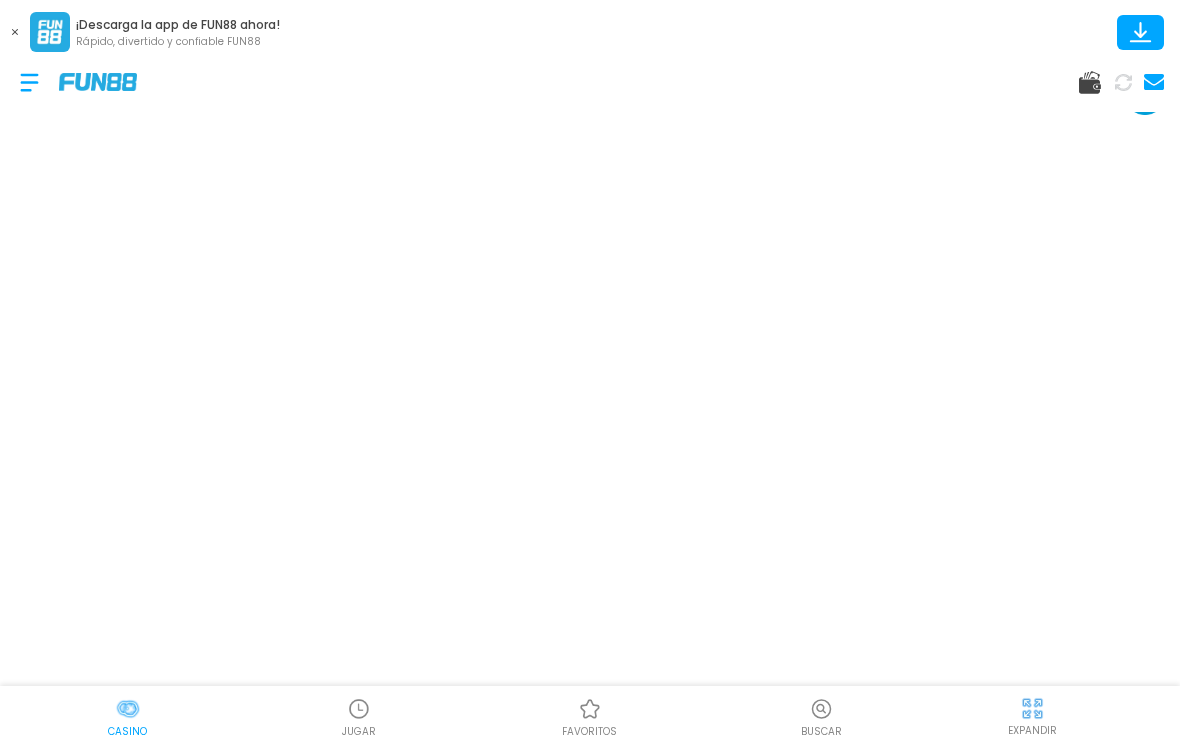 click at bounding box center [15, 32] 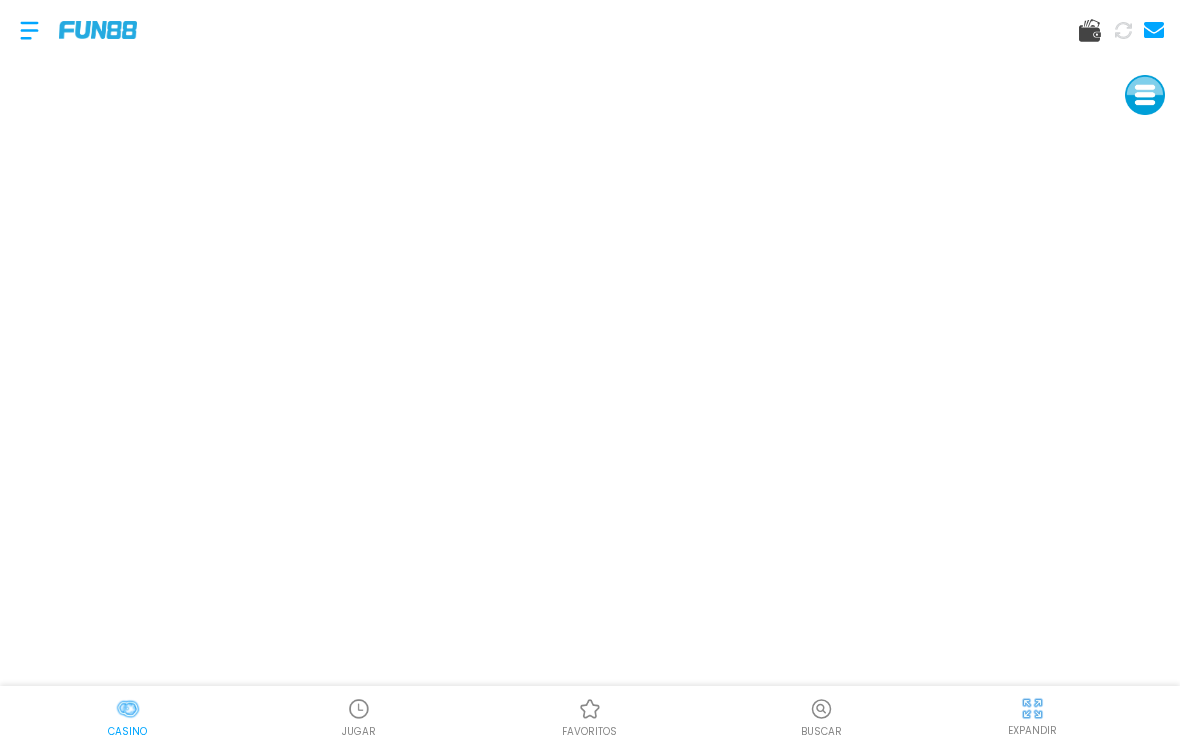 click at bounding box center (98, 29) 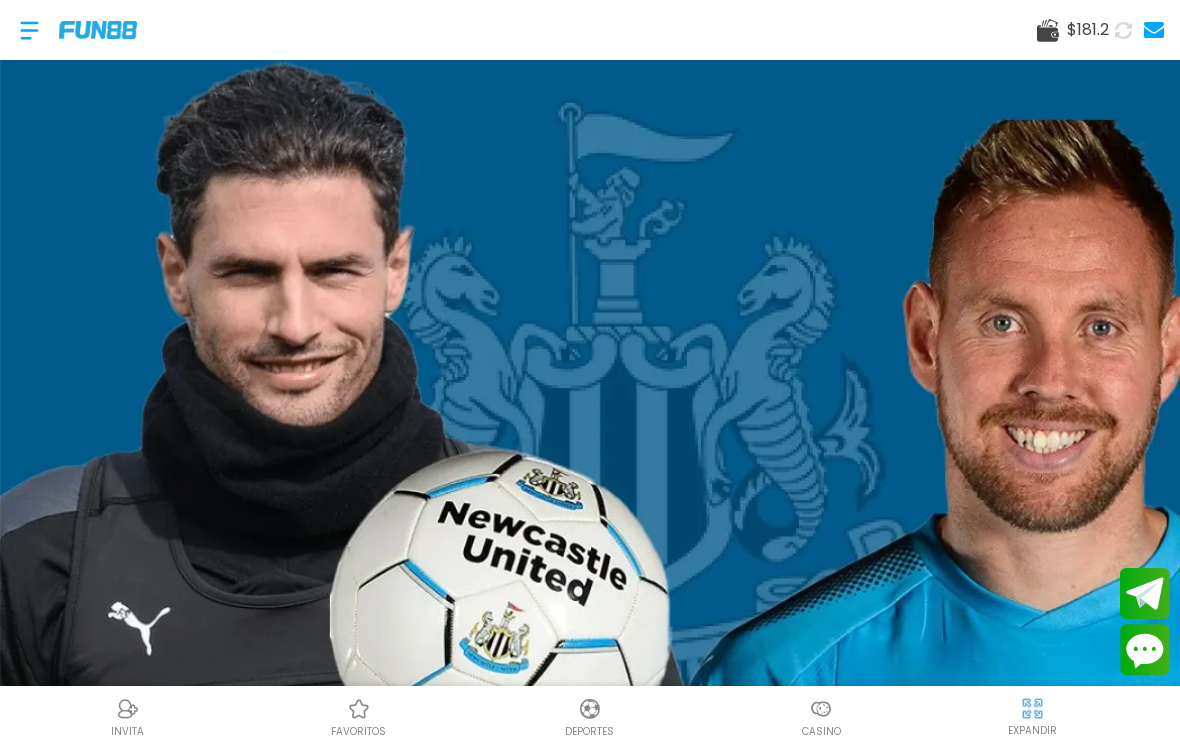 click at bounding box center (821, 709) 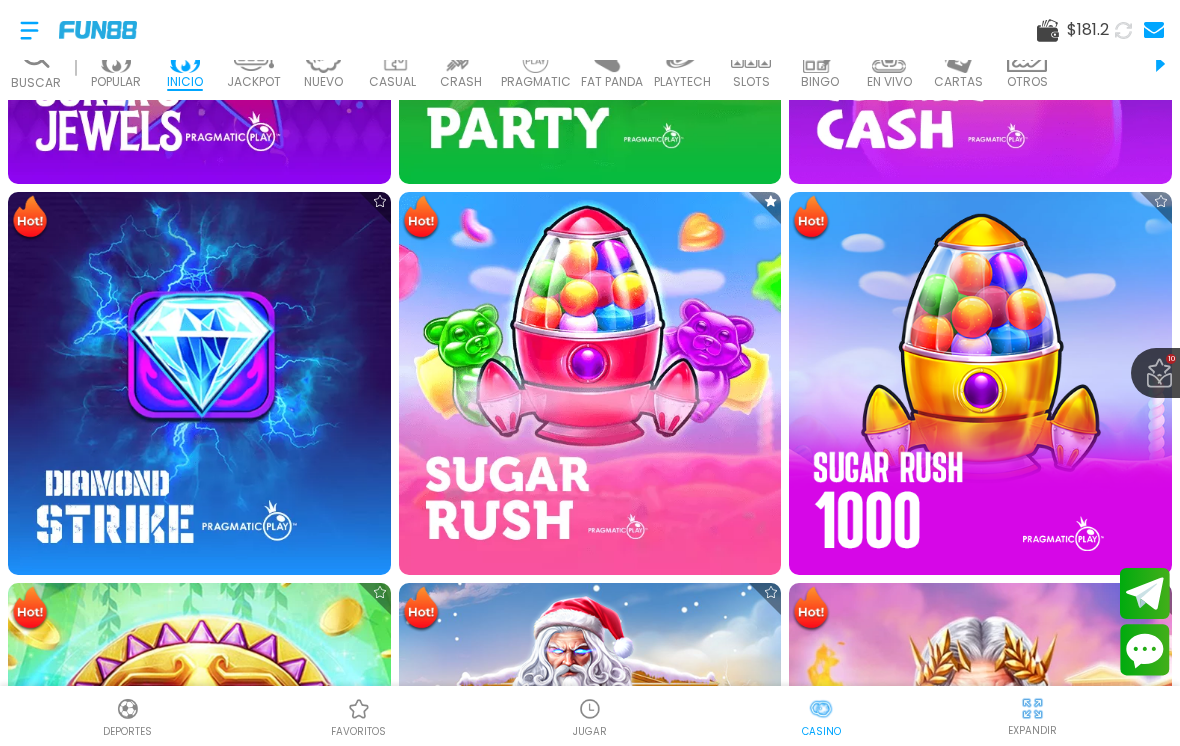 scroll, scrollTop: 1154, scrollLeft: 0, axis: vertical 